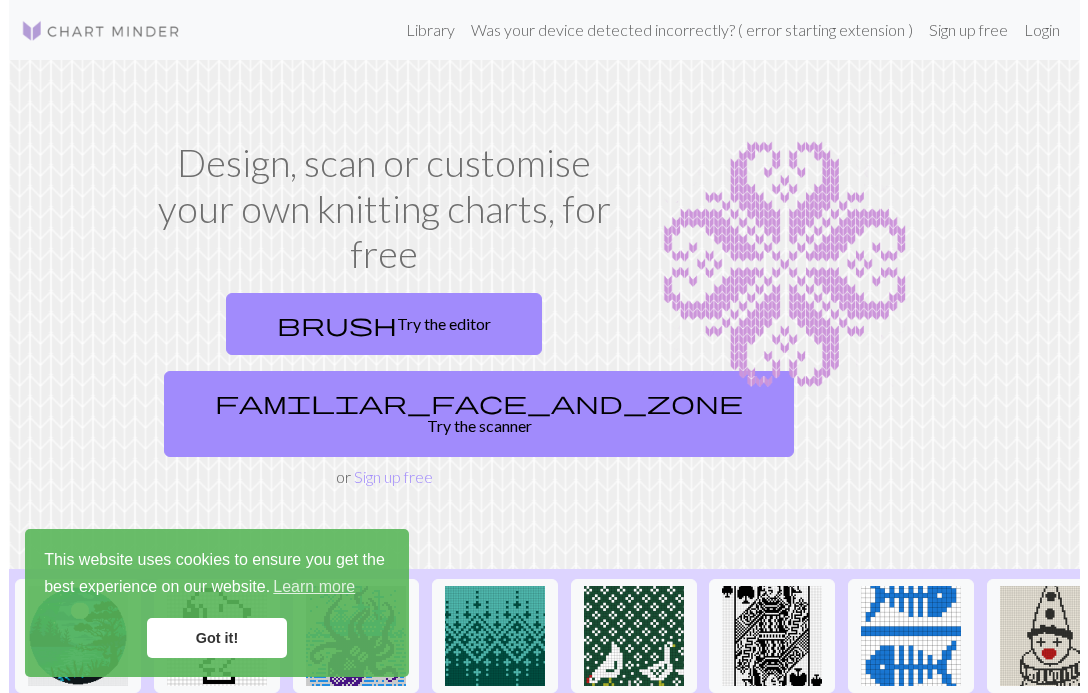 scroll, scrollTop: 0, scrollLeft: 0, axis: both 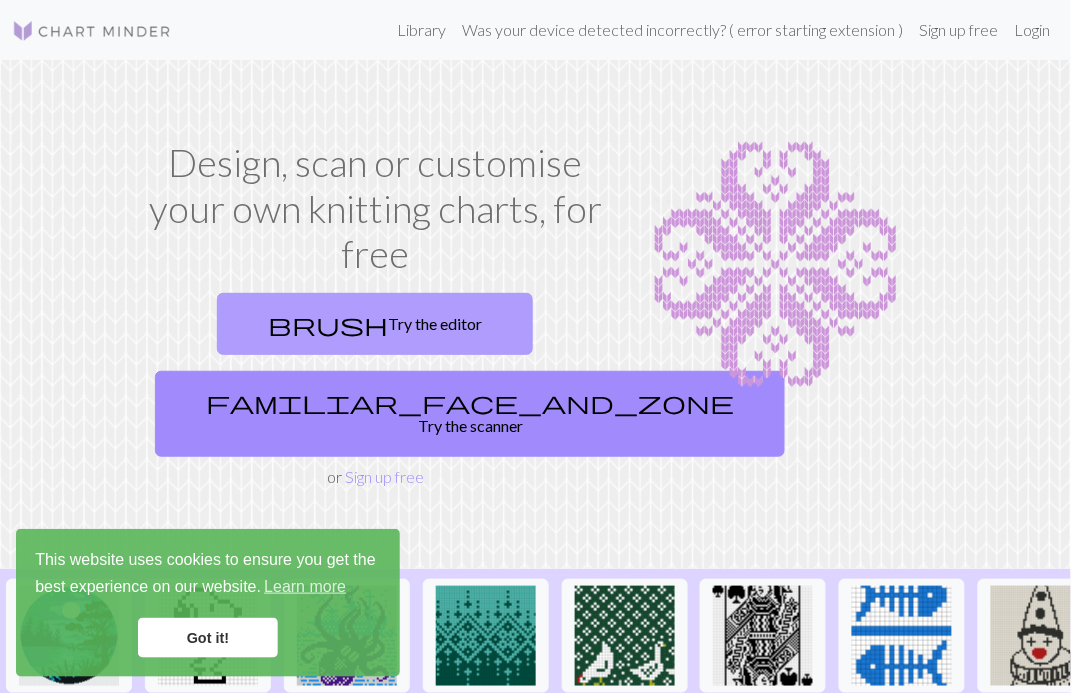 click on "brush  Try the editor" at bounding box center [375, 324] 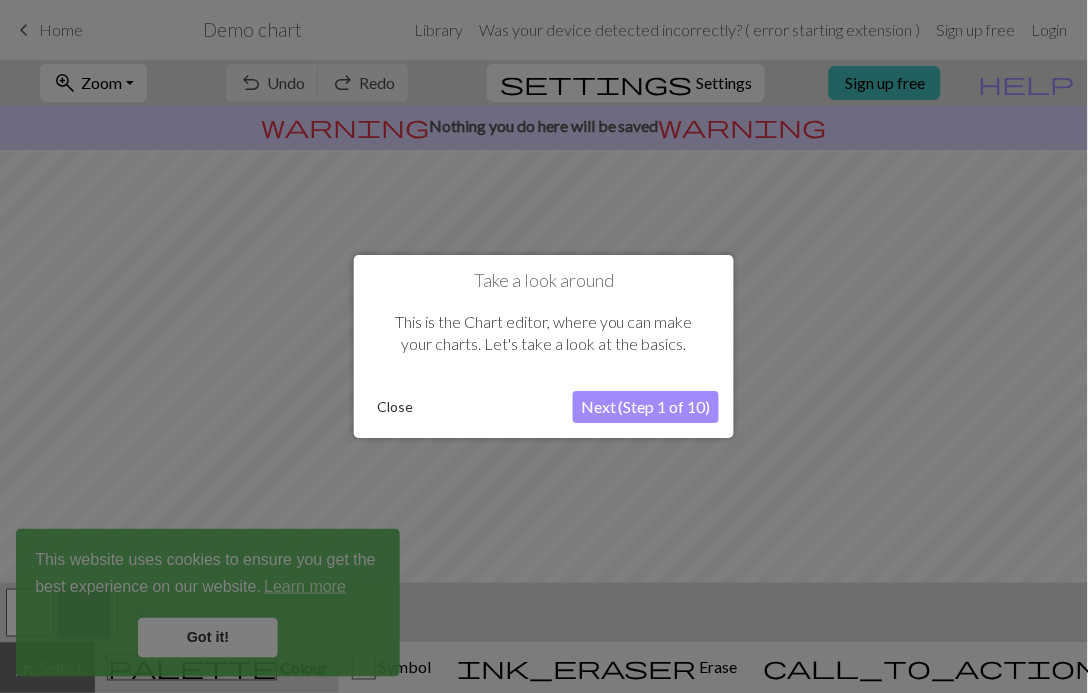 click on "Next (Step 1 of 10)" at bounding box center (646, 407) 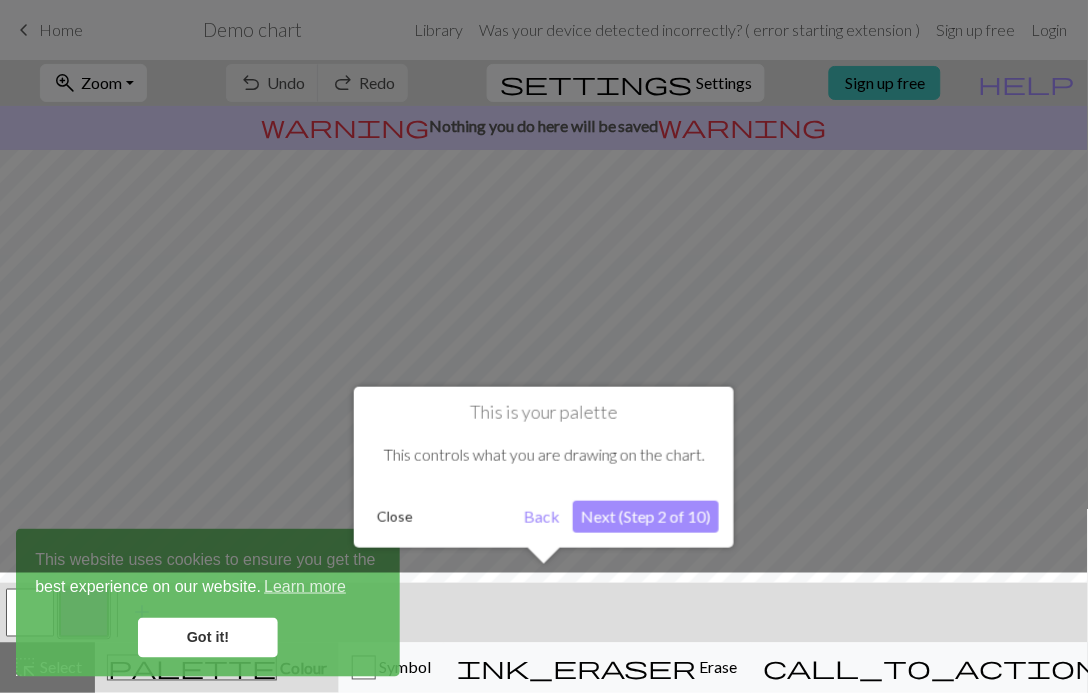 click at bounding box center [544, 638] 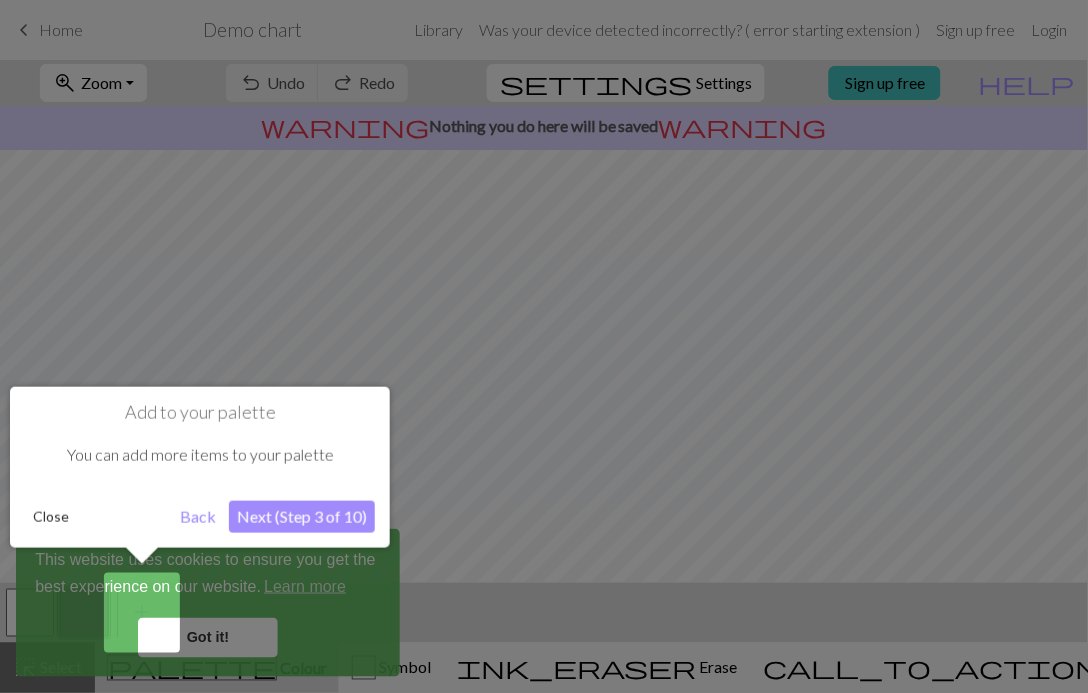 click on "Next (Step 3 of 10)" at bounding box center [302, 517] 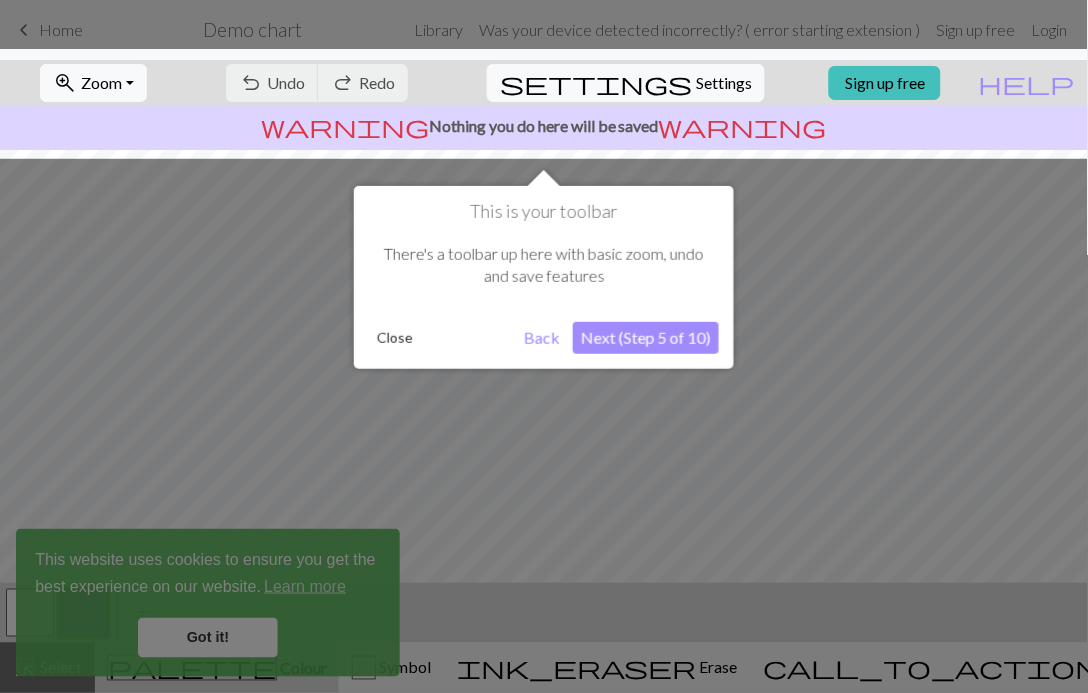 click on "Next (Step 5 of 10)" at bounding box center [646, 338] 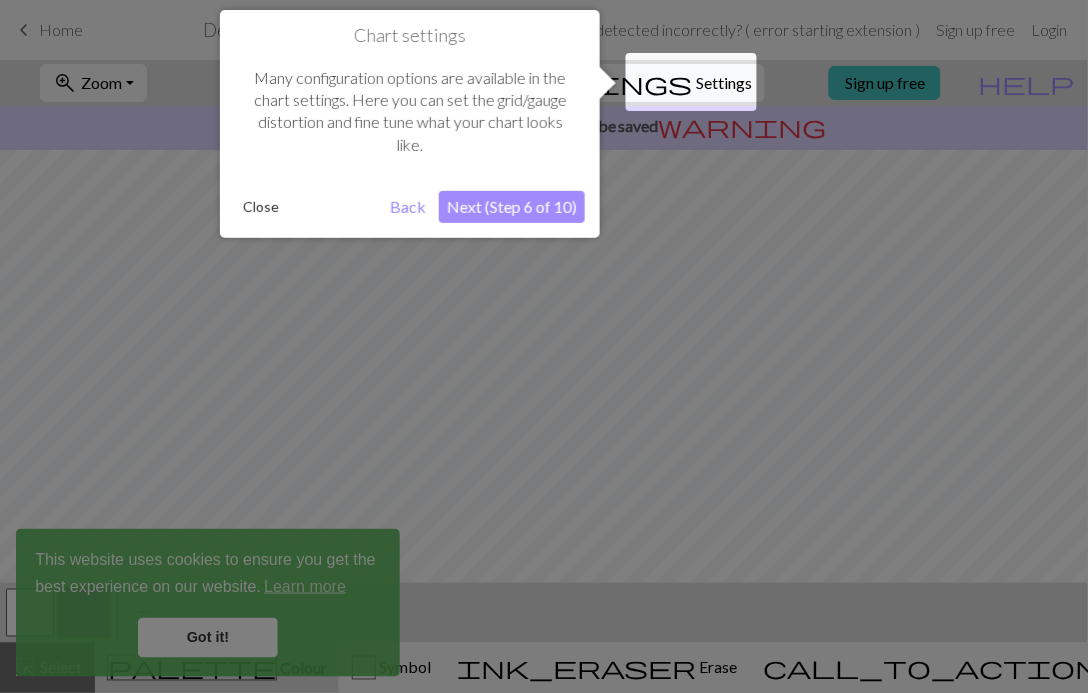 click on "Next (Step 6 of 10)" at bounding box center [512, 207] 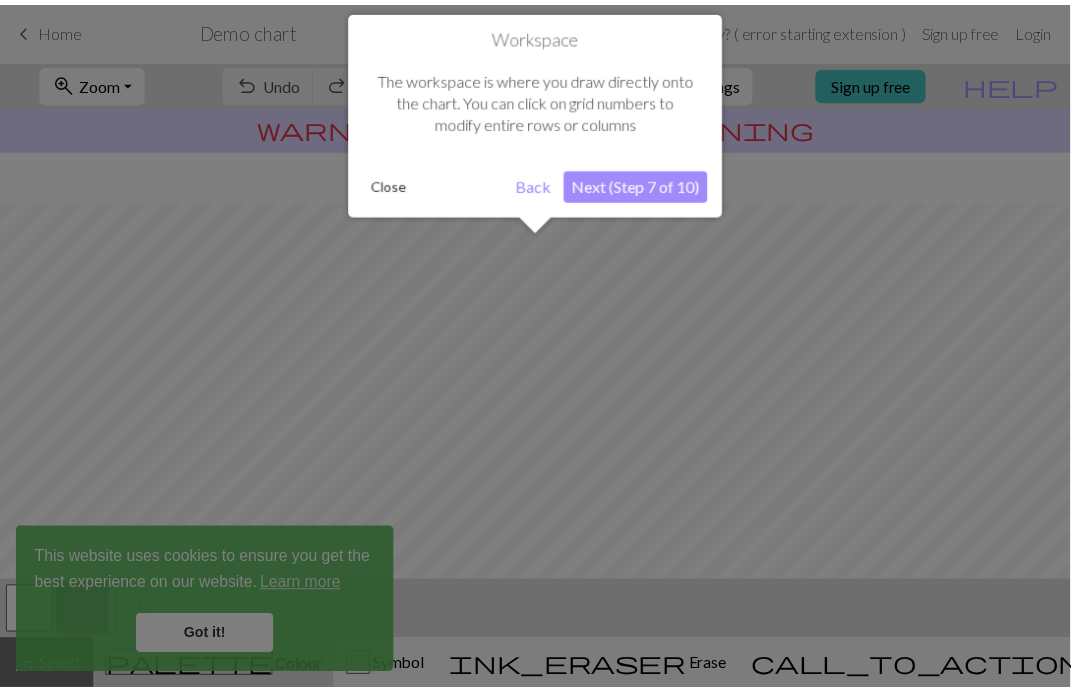 scroll, scrollTop: 119, scrollLeft: 0, axis: vertical 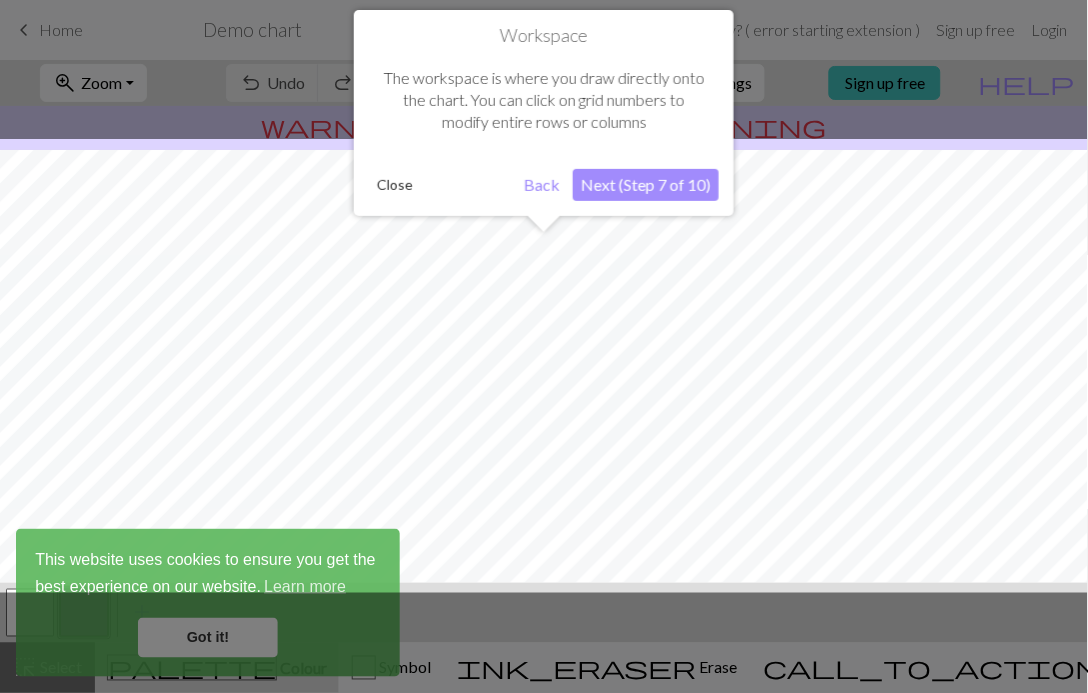 click on "Next (Step 7 of 10)" at bounding box center [646, 185] 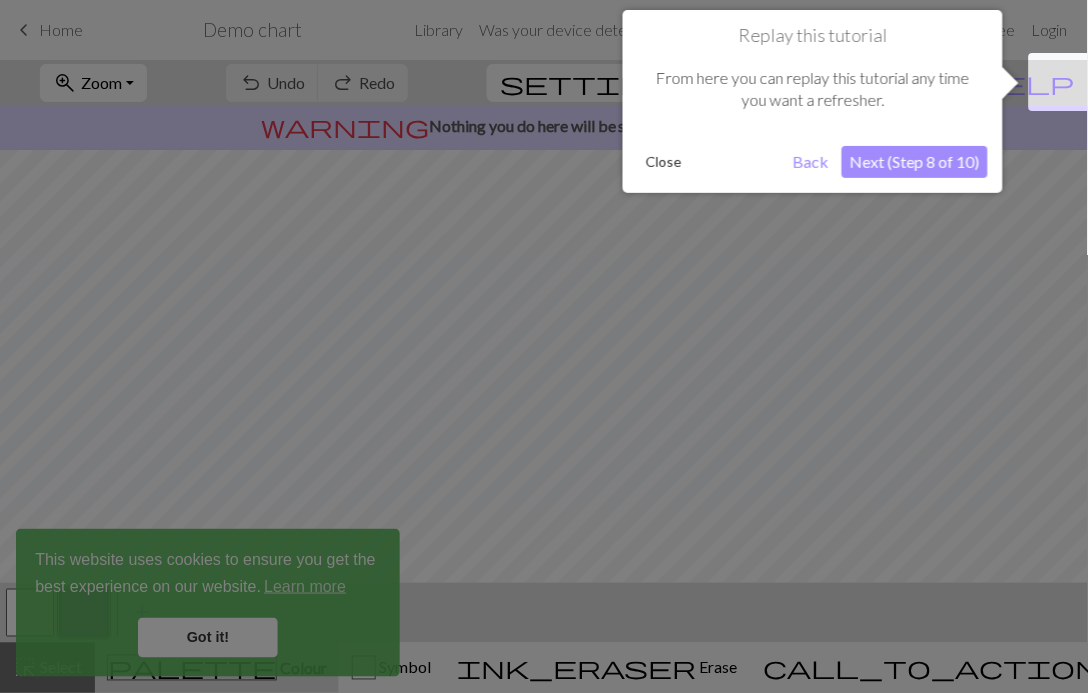 click on "Next (Step 8 of 10)" at bounding box center [915, 162] 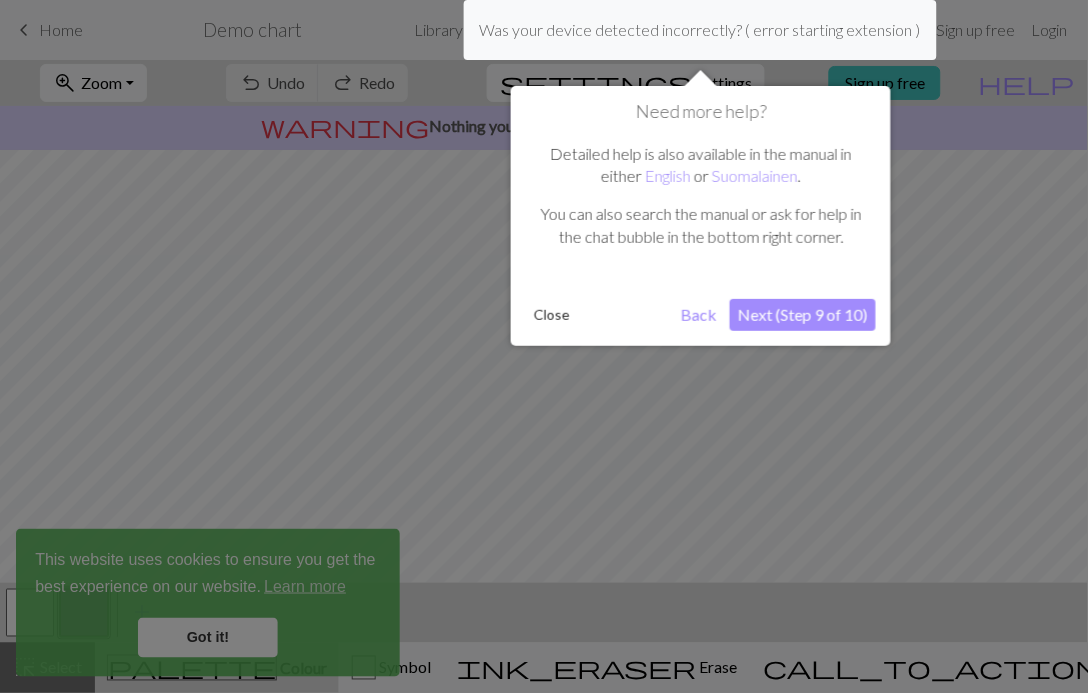 click on "Next (Step 9 of 10)" at bounding box center (803, 315) 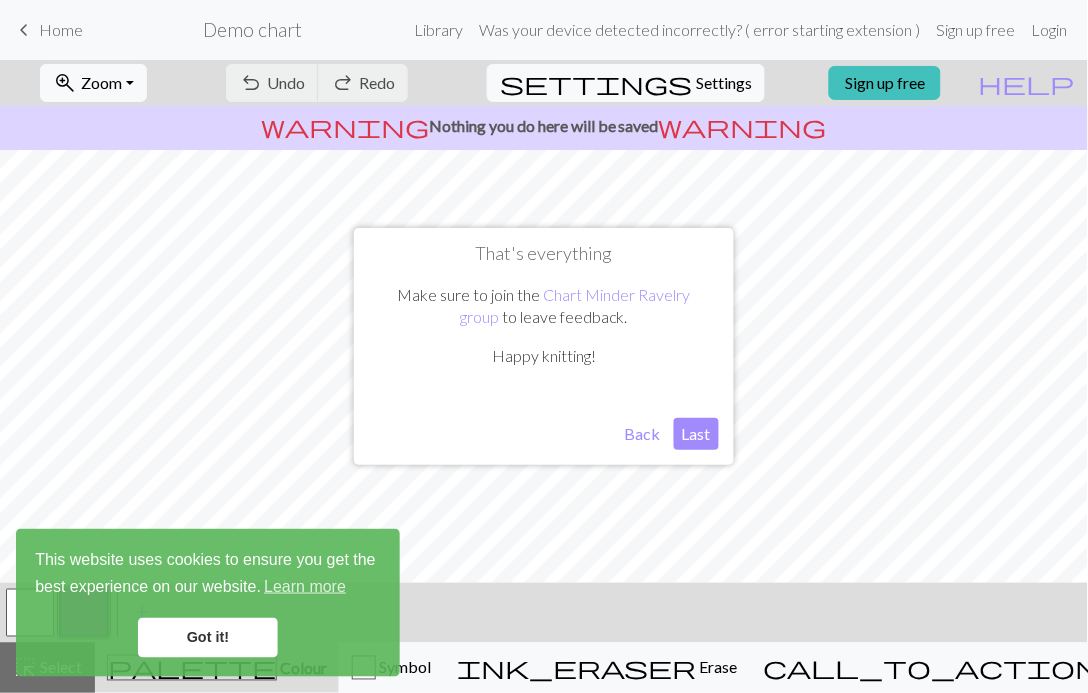 click on "Last" at bounding box center (696, 434) 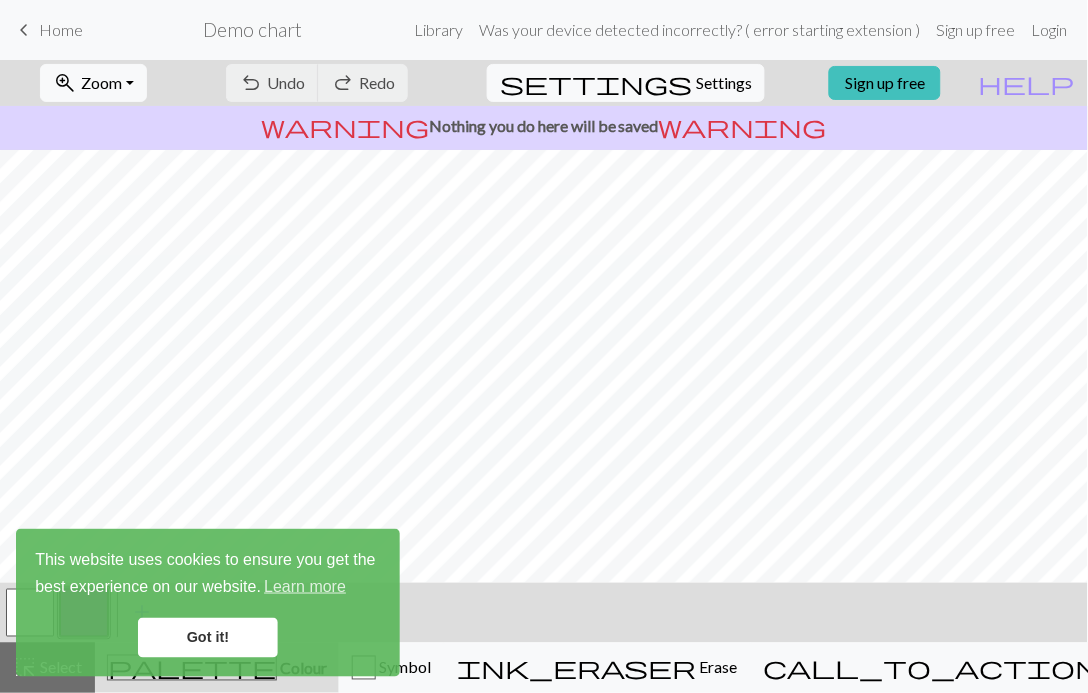 click on "Got it!" at bounding box center [208, 638] 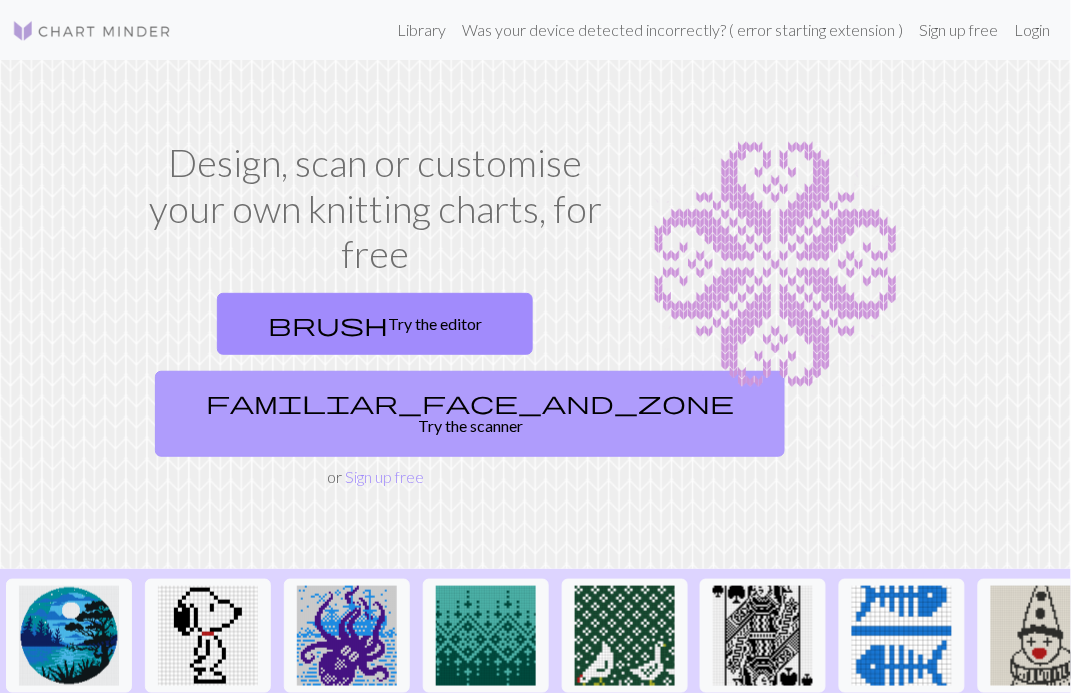 click on "familiar_face_and_zone  Try the scanner" at bounding box center (470, 414) 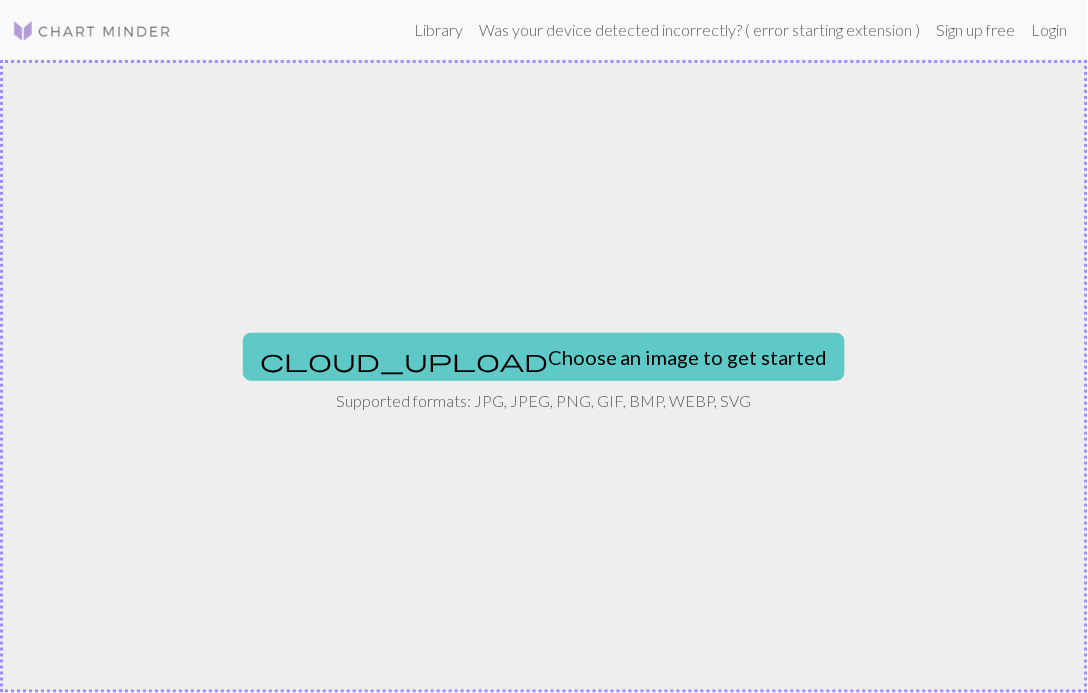 click on "cloud_upload  Choose an image to get started" at bounding box center (544, 357) 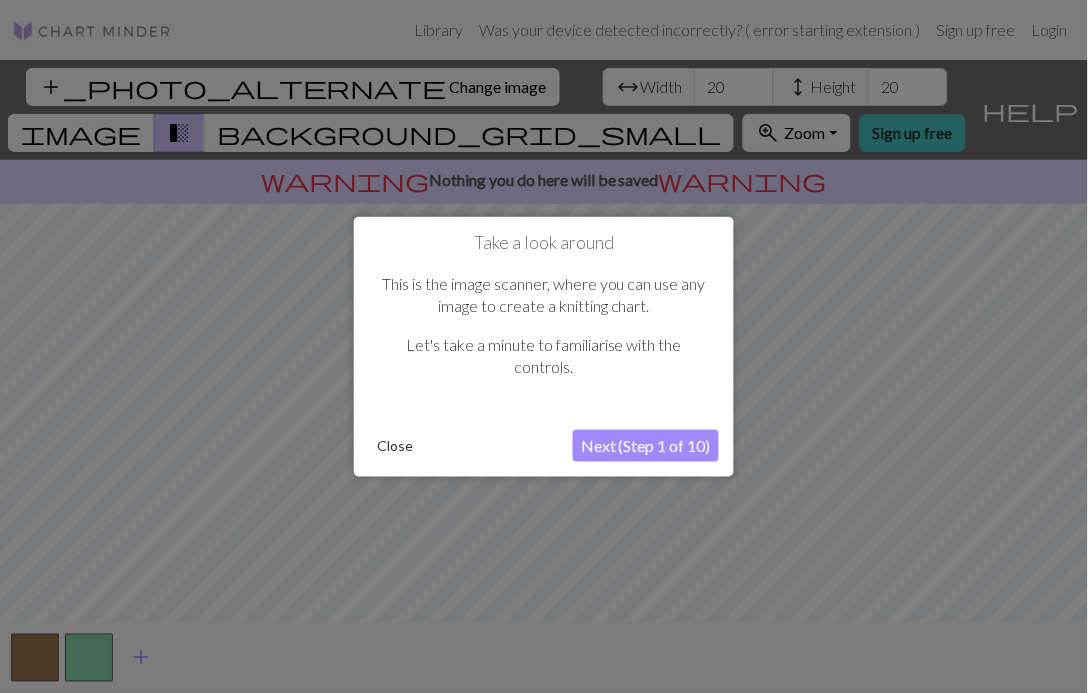 click on "Close" at bounding box center (395, 446) 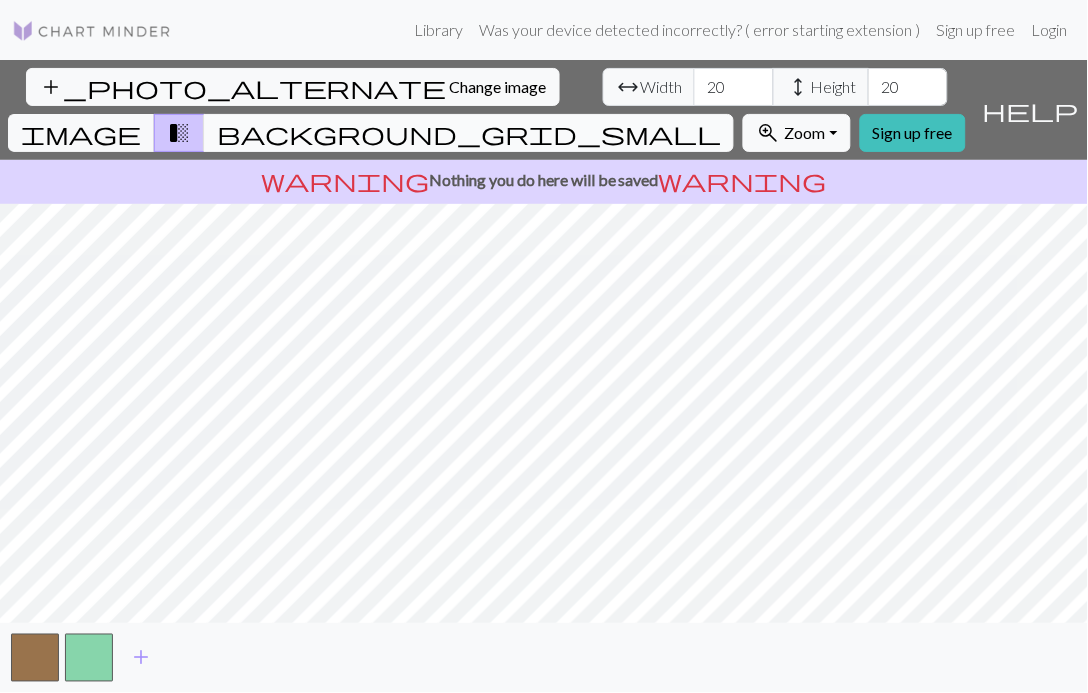 click on "background_grid_small" at bounding box center [469, 133] 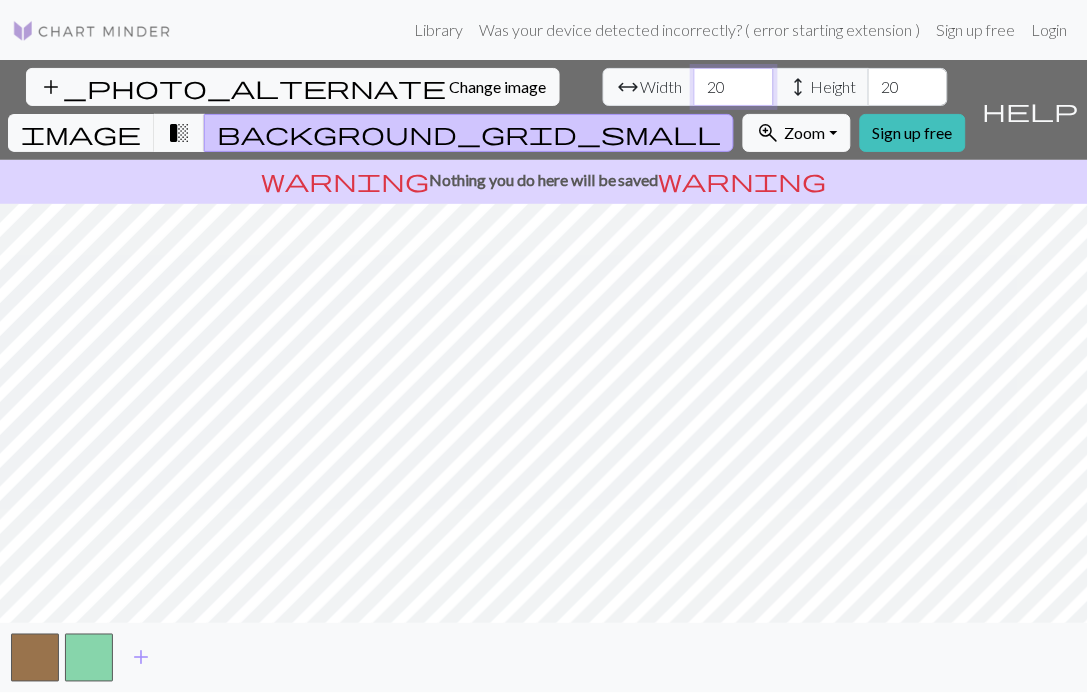 click on "20" at bounding box center [734, 87] 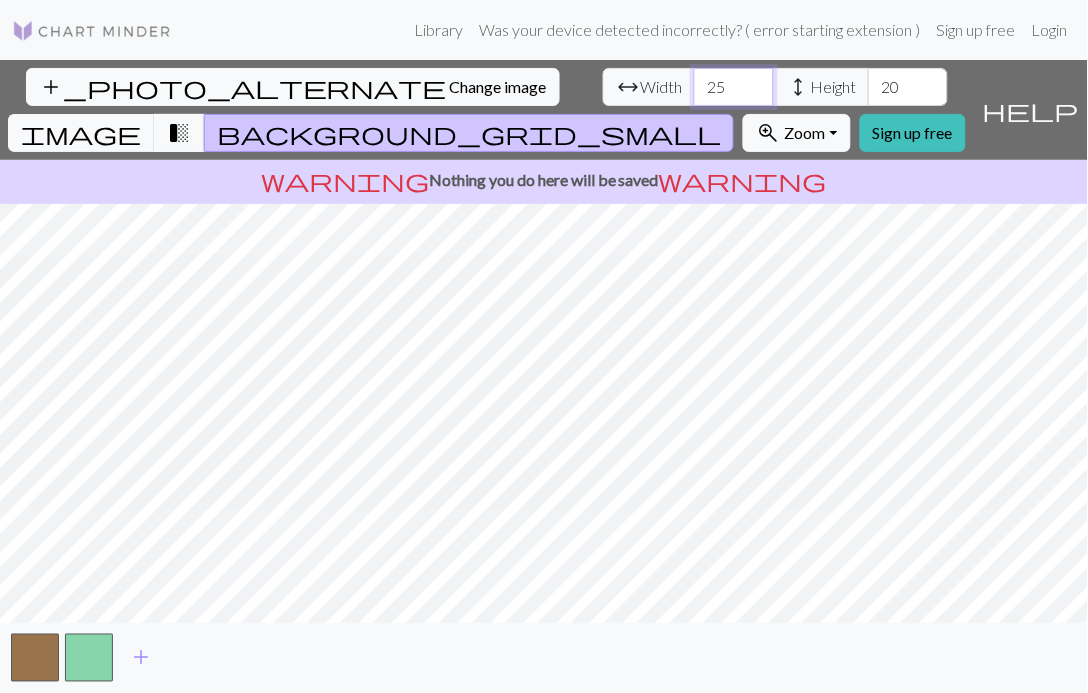 type on "25" 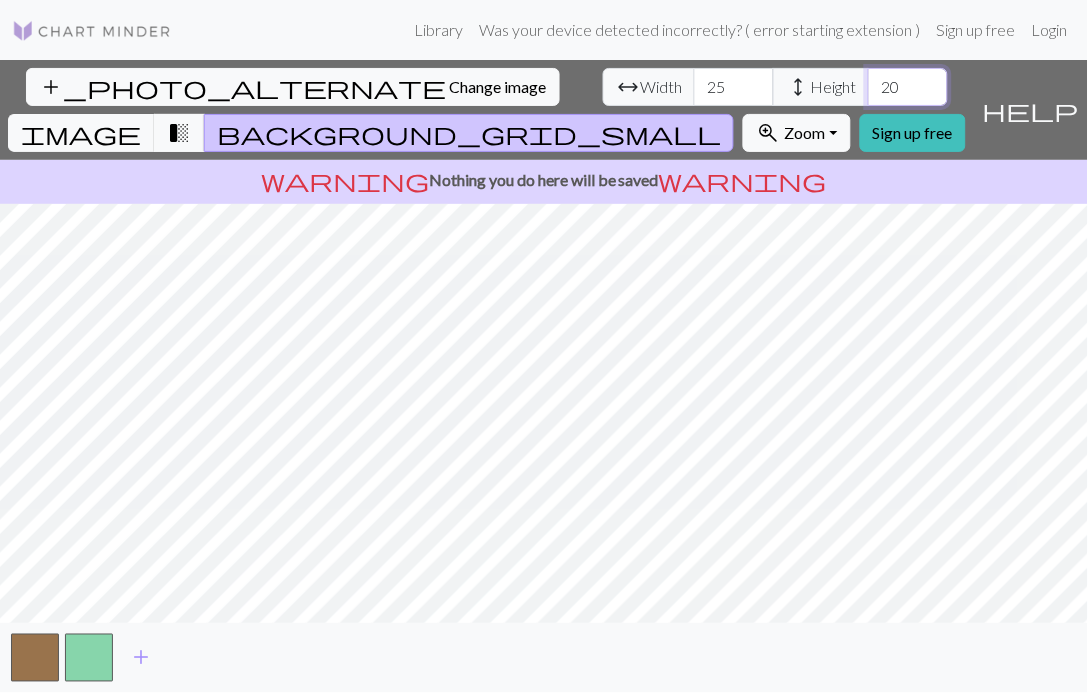 click on "20" at bounding box center [908, 87] 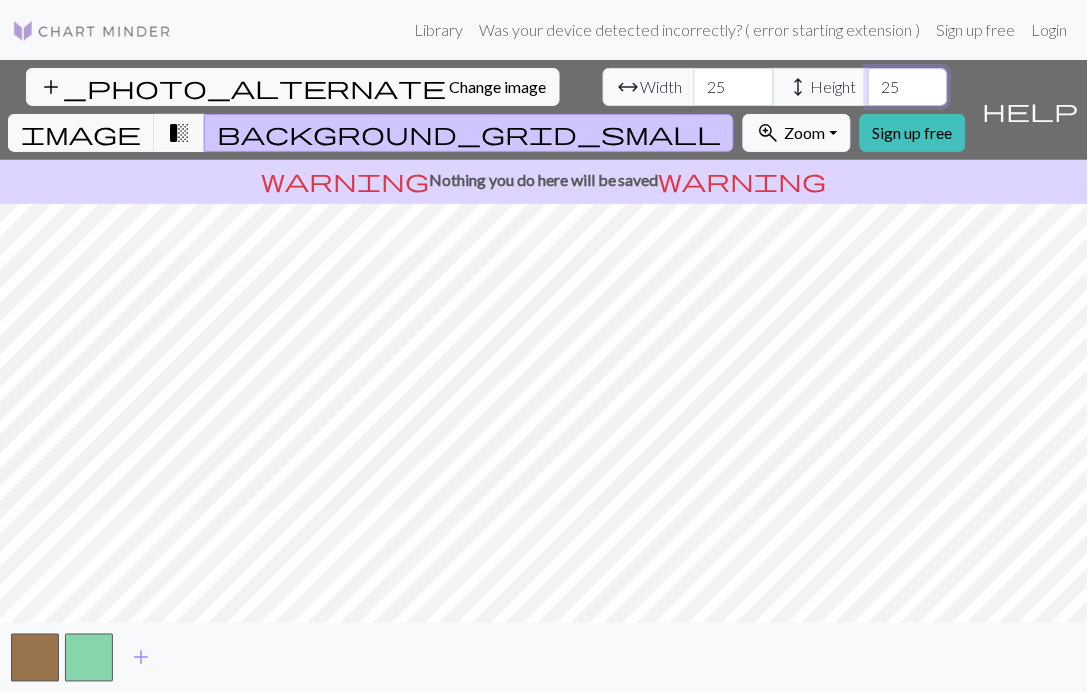 type on "25" 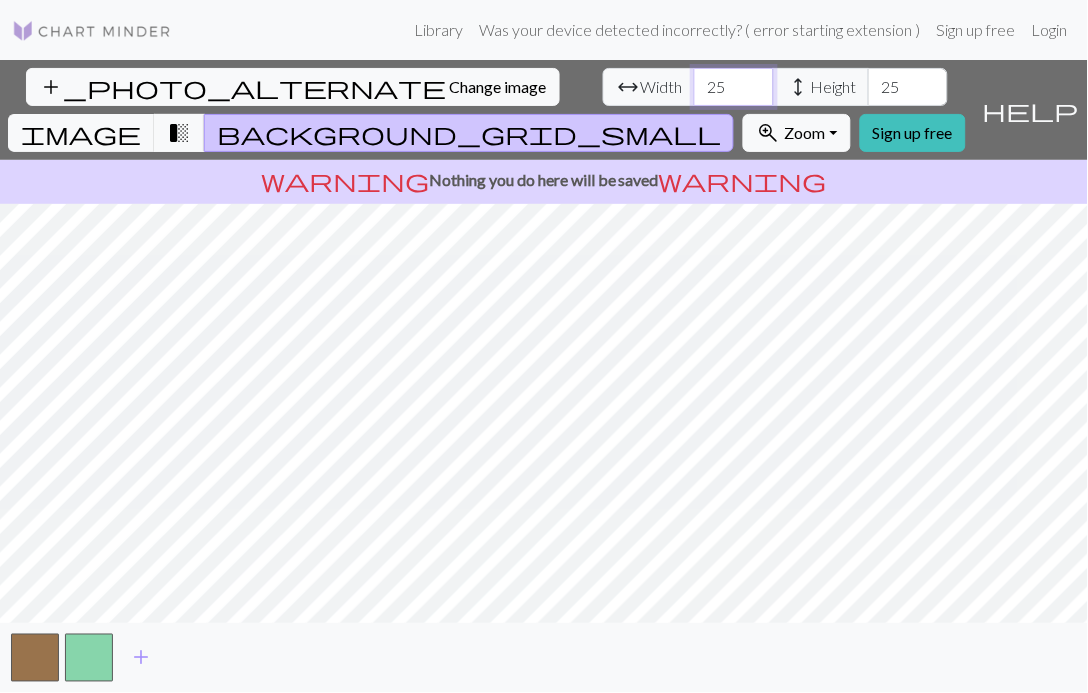 click on "25" at bounding box center [734, 87] 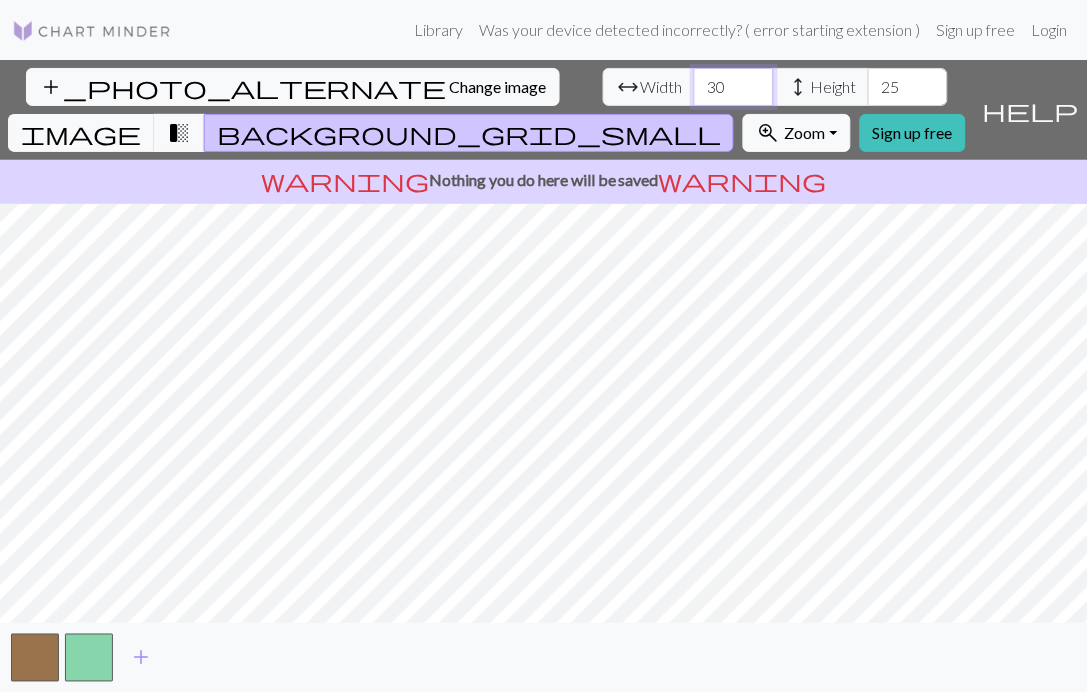 type on "30" 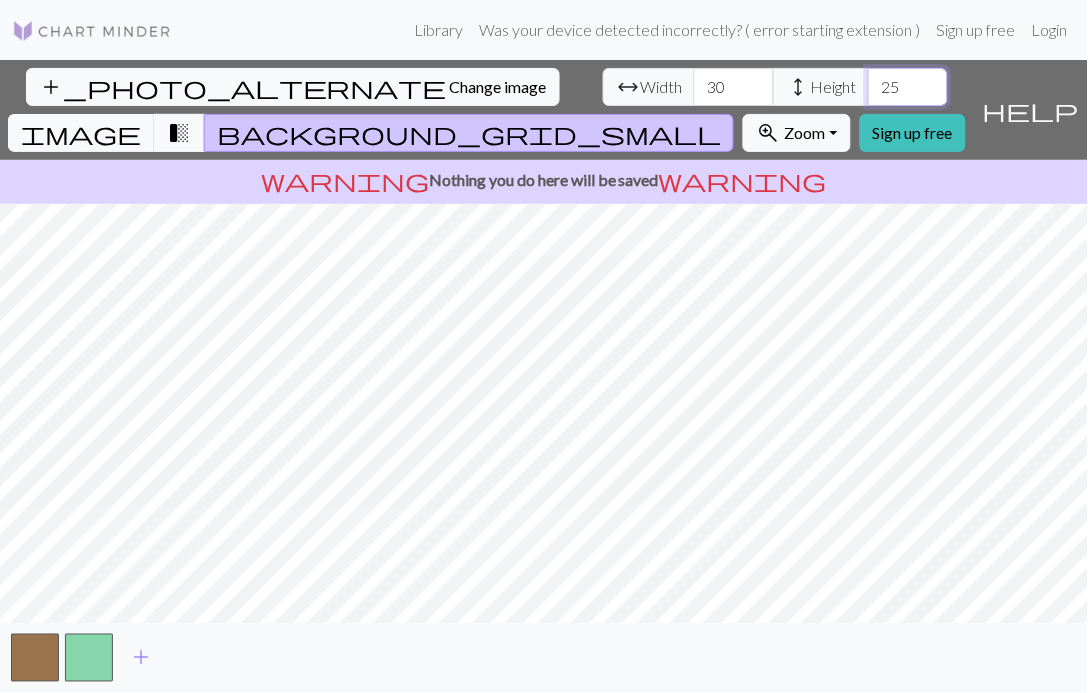 click on "25" at bounding box center (908, 87) 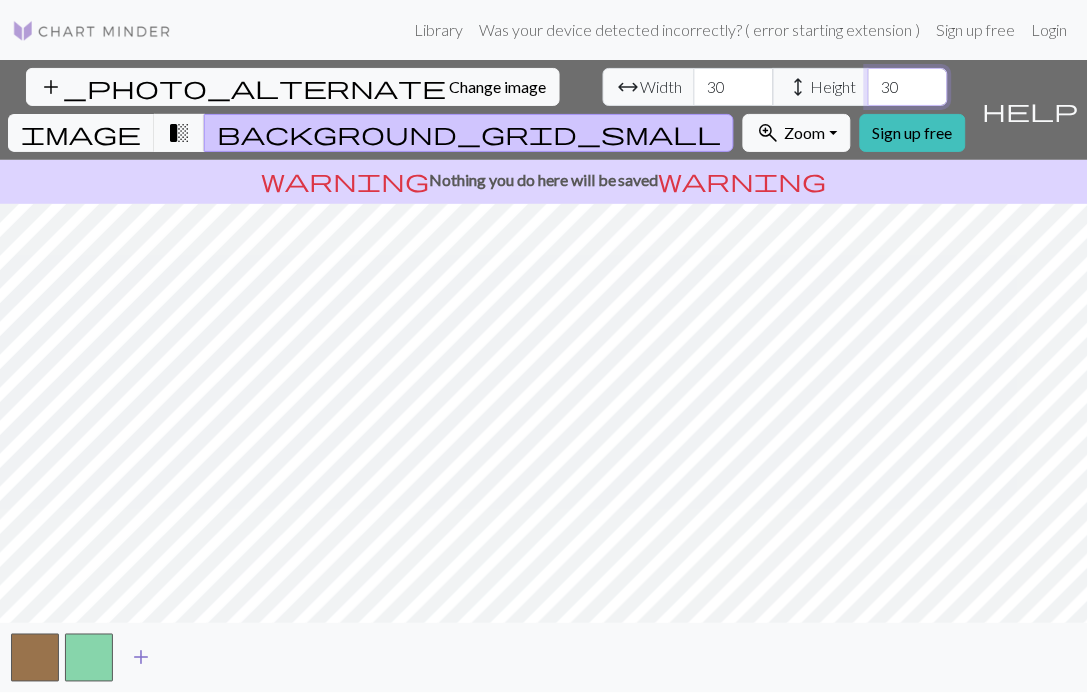 type on "30" 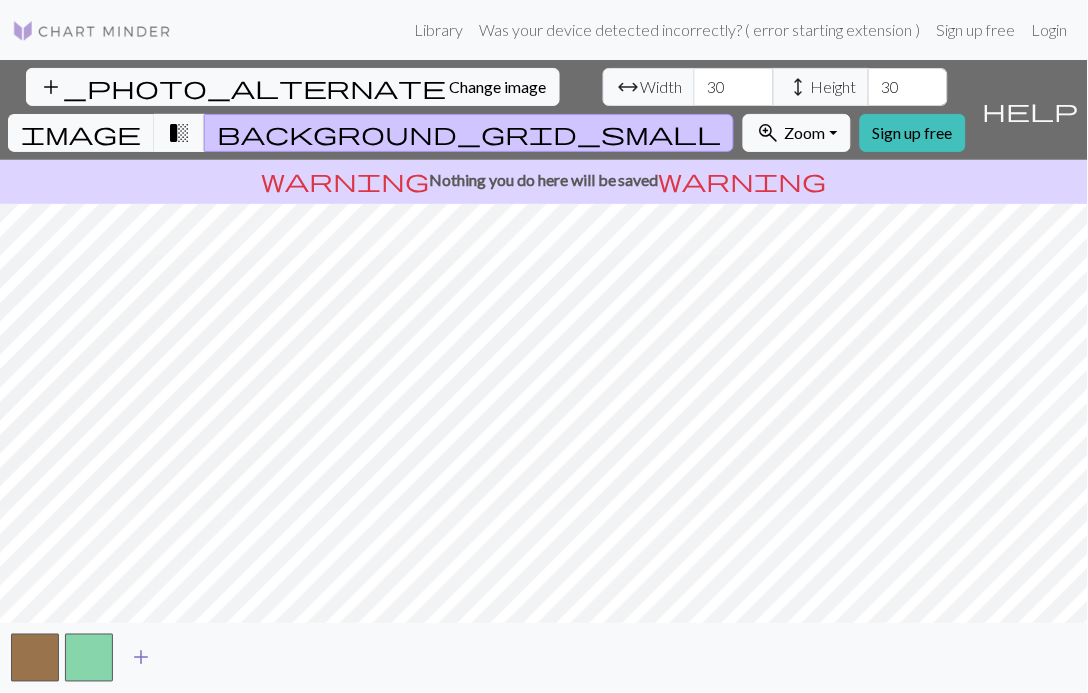 click on "add" at bounding box center (141, 658) 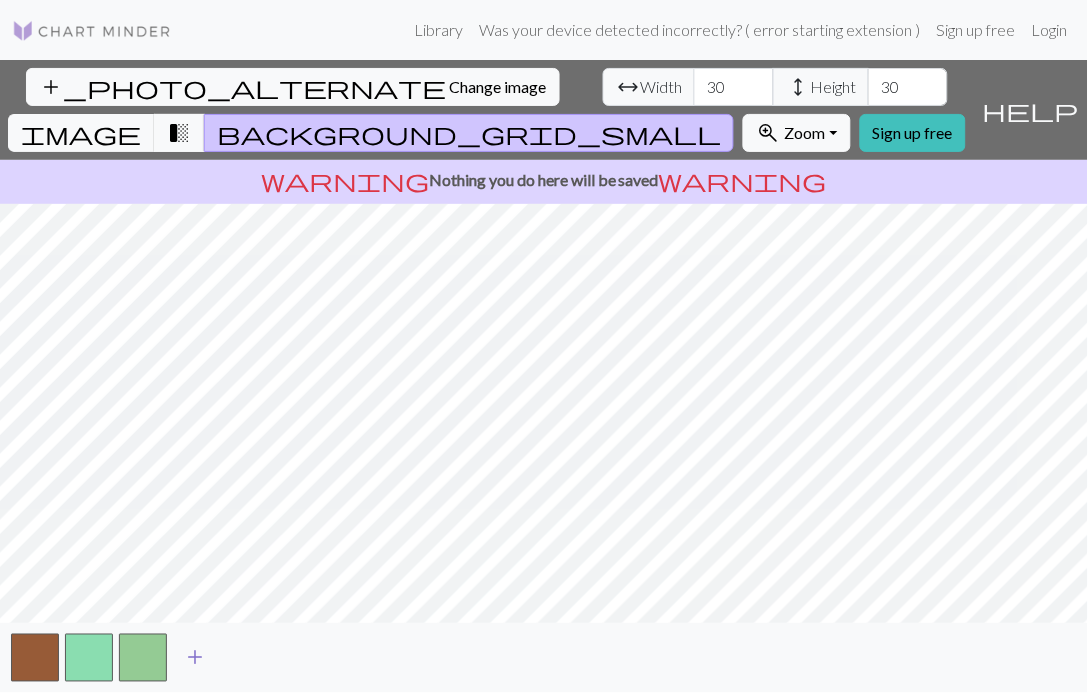 click on "add" at bounding box center [195, 658] 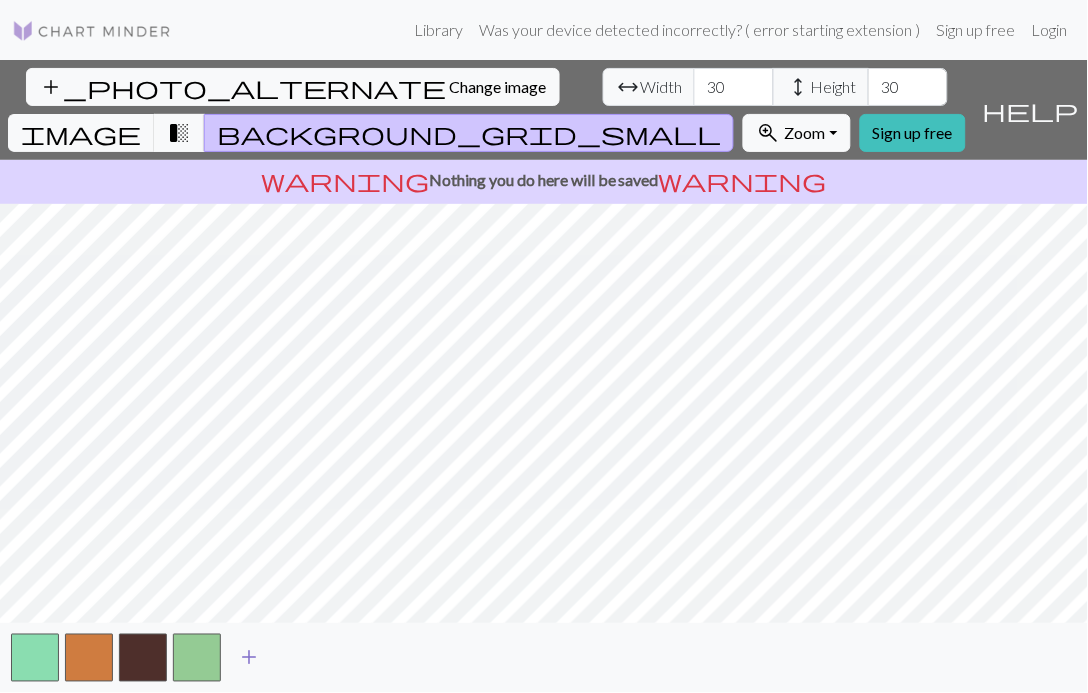 click on "add" at bounding box center [249, 658] 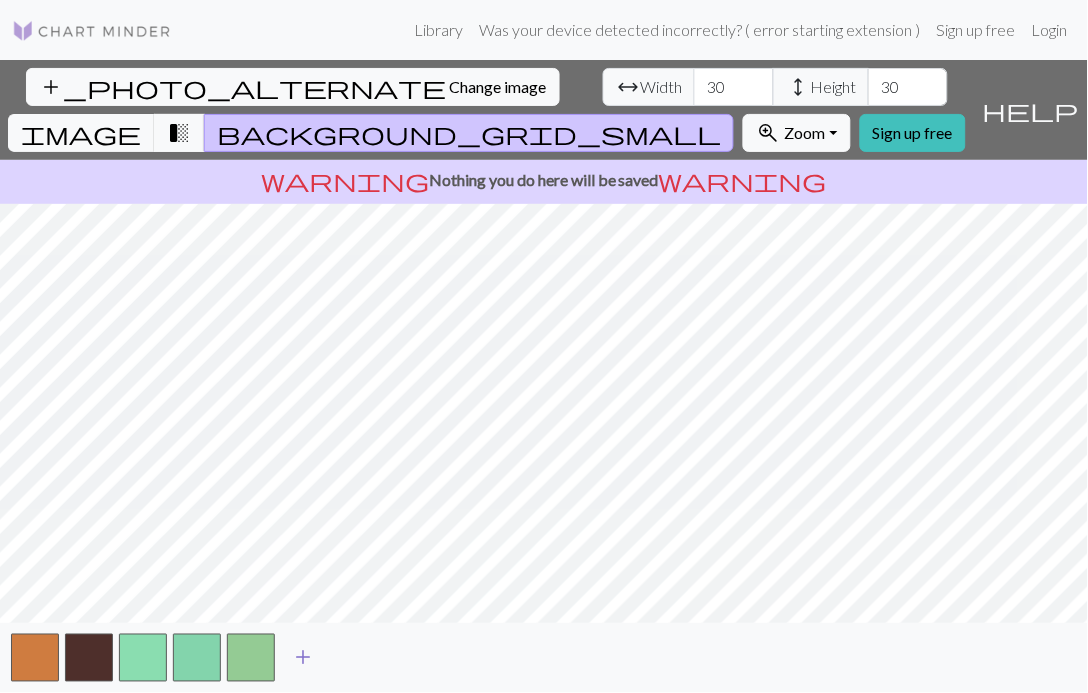 click on "add" at bounding box center [303, 658] 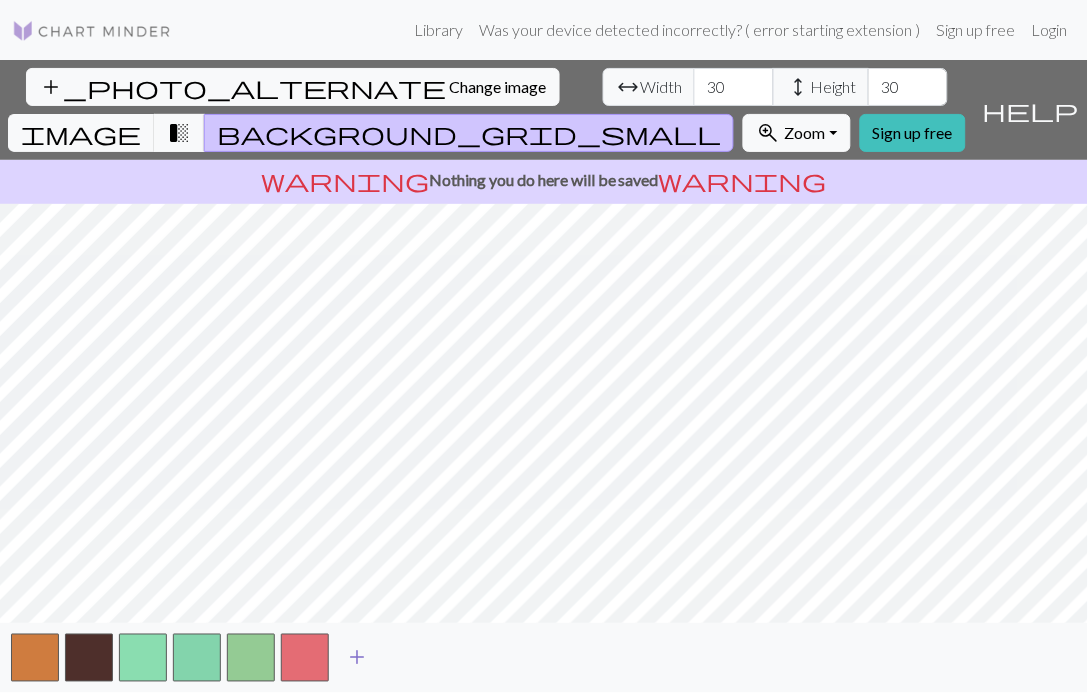 click on "add" at bounding box center (357, 658) 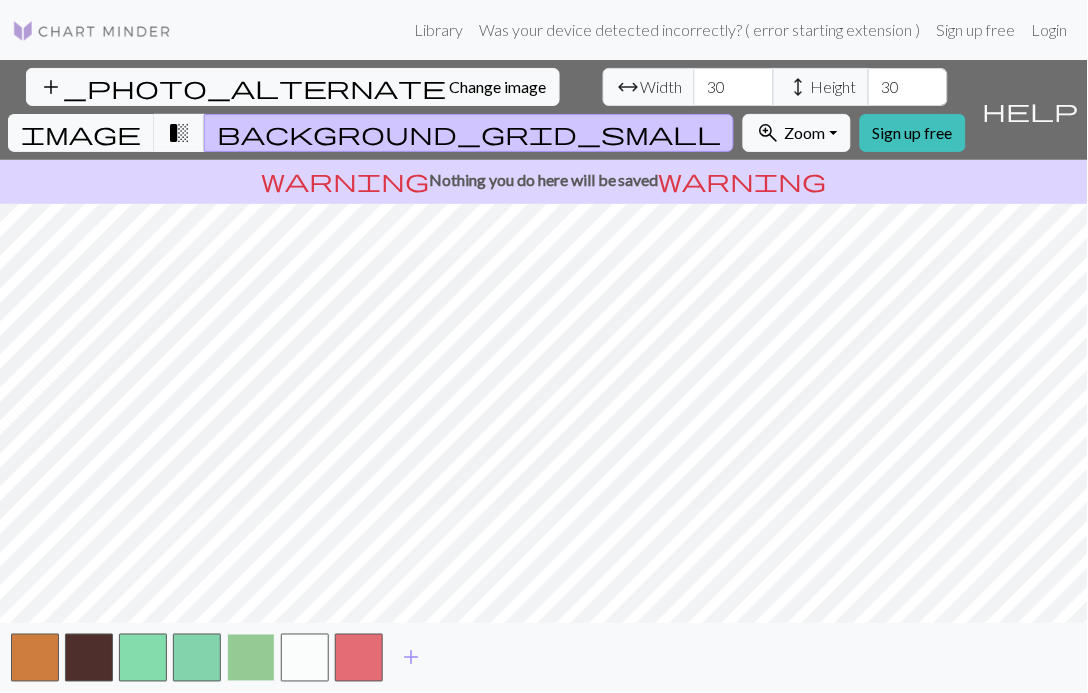 click at bounding box center [251, 658] 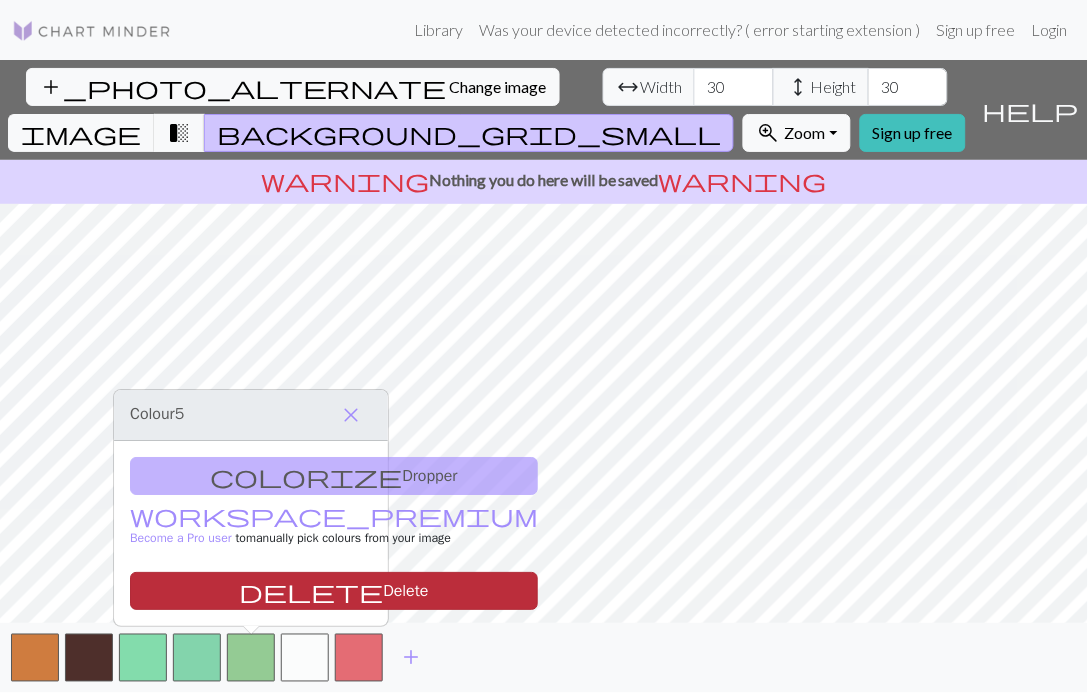 click on "delete Delete" at bounding box center [334, 591] 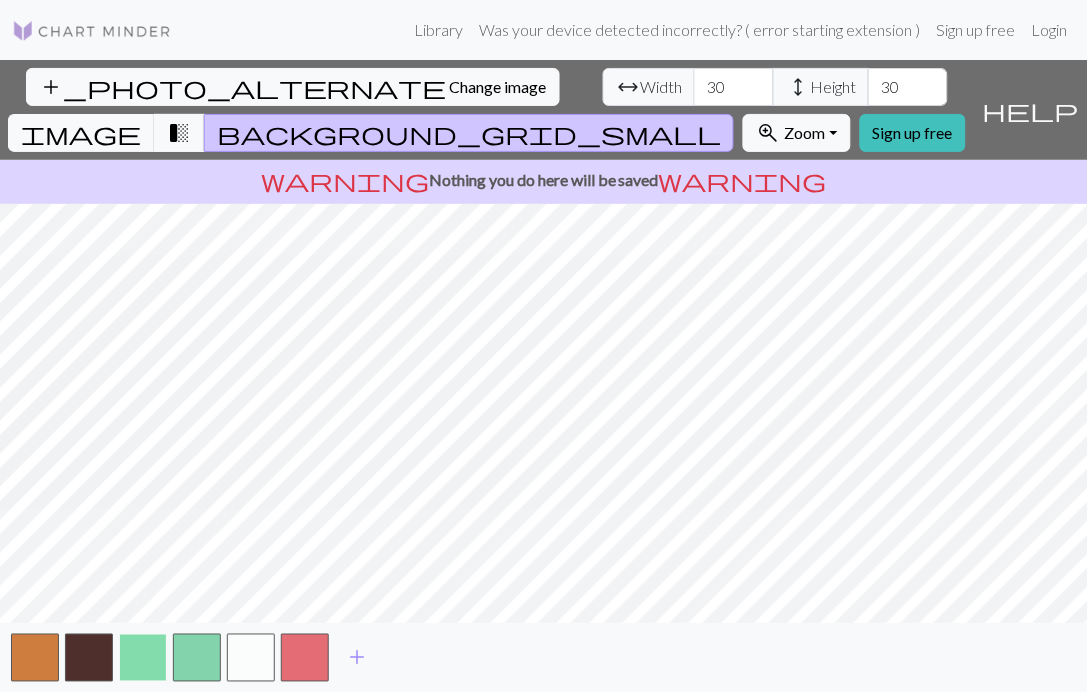 click at bounding box center [143, 658] 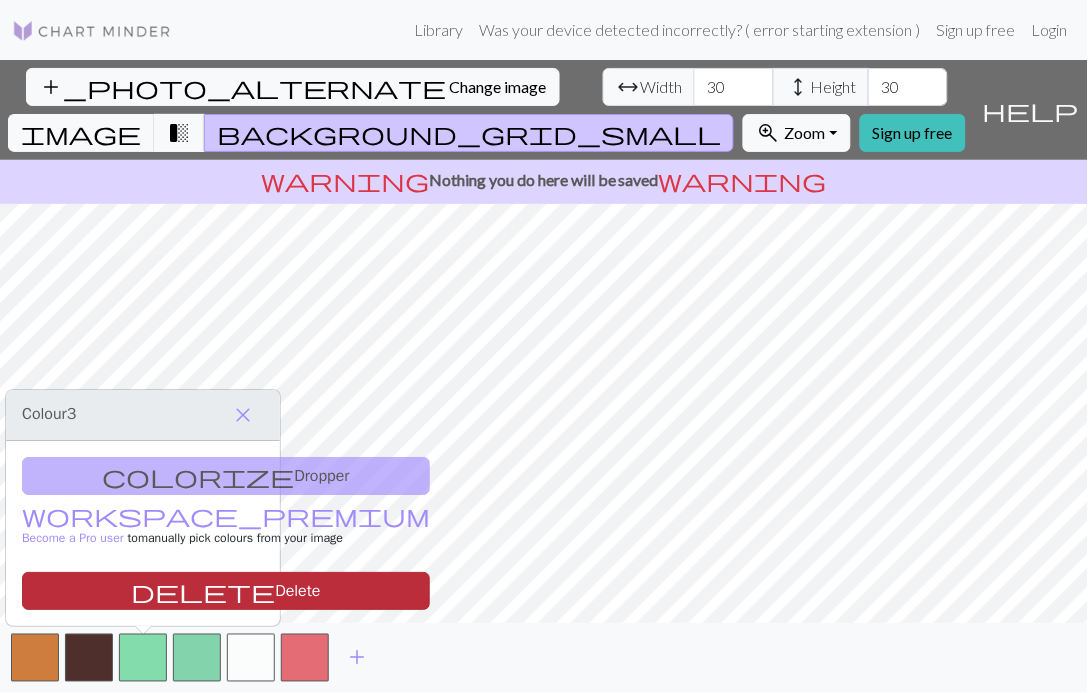 click on "delete Delete" at bounding box center [226, 591] 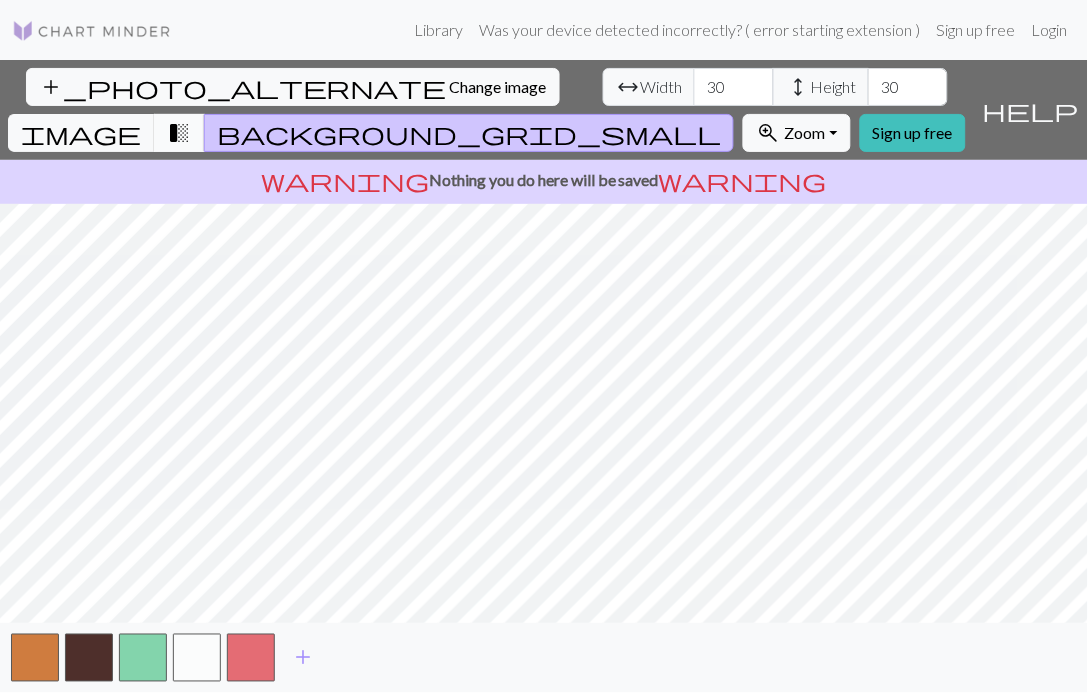 click on "transition_fade" at bounding box center [179, 133] 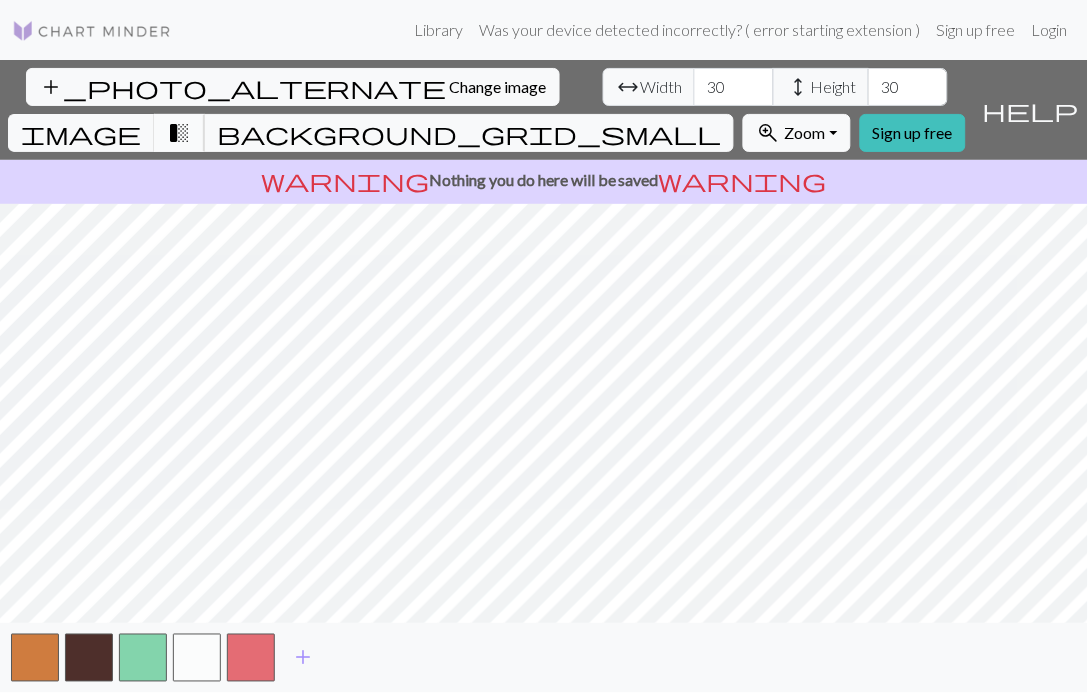 click on "transition_fade" at bounding box center (179, 133) 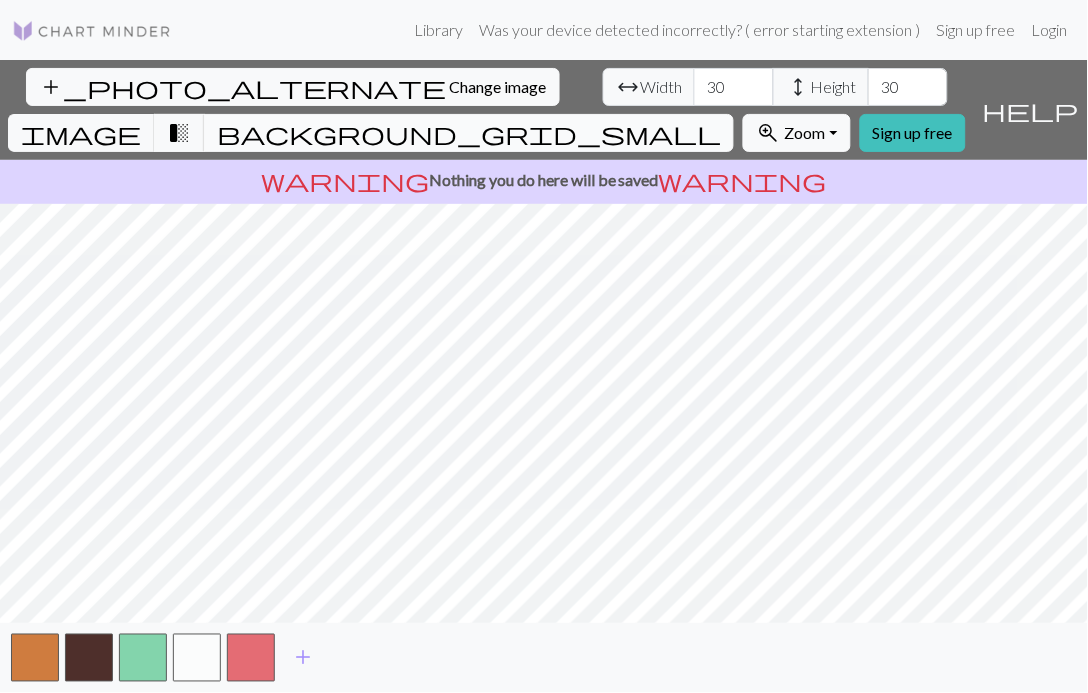 click on "background_grid_small" at bounding box center (469, 133) 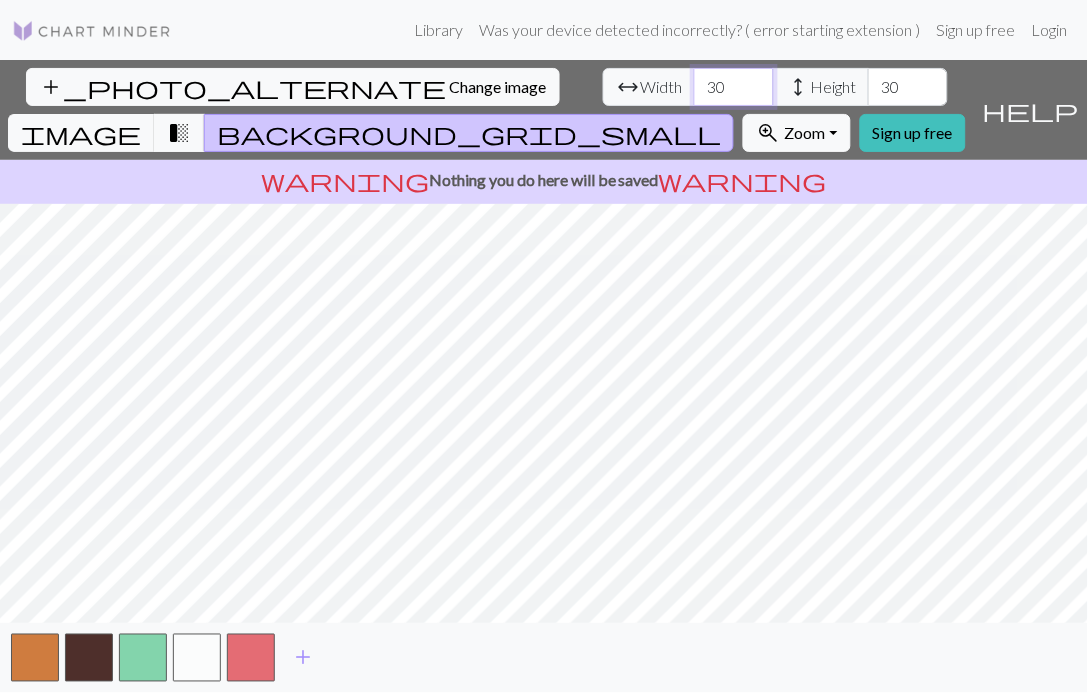click on "30" at bounding box center (734, 87) 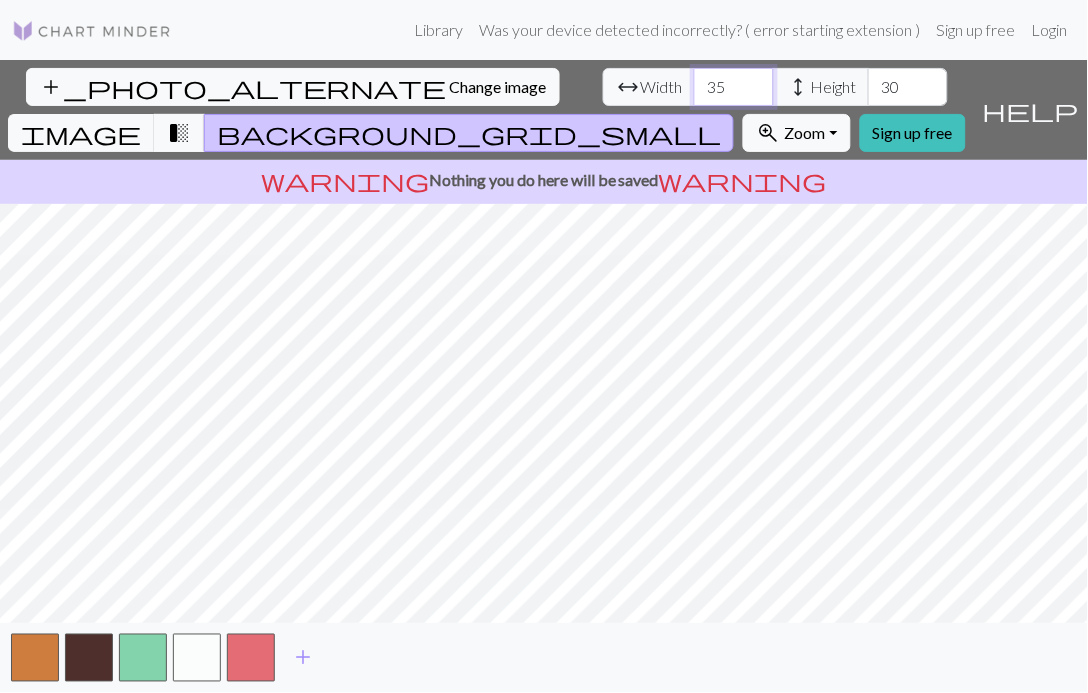 type on "35" 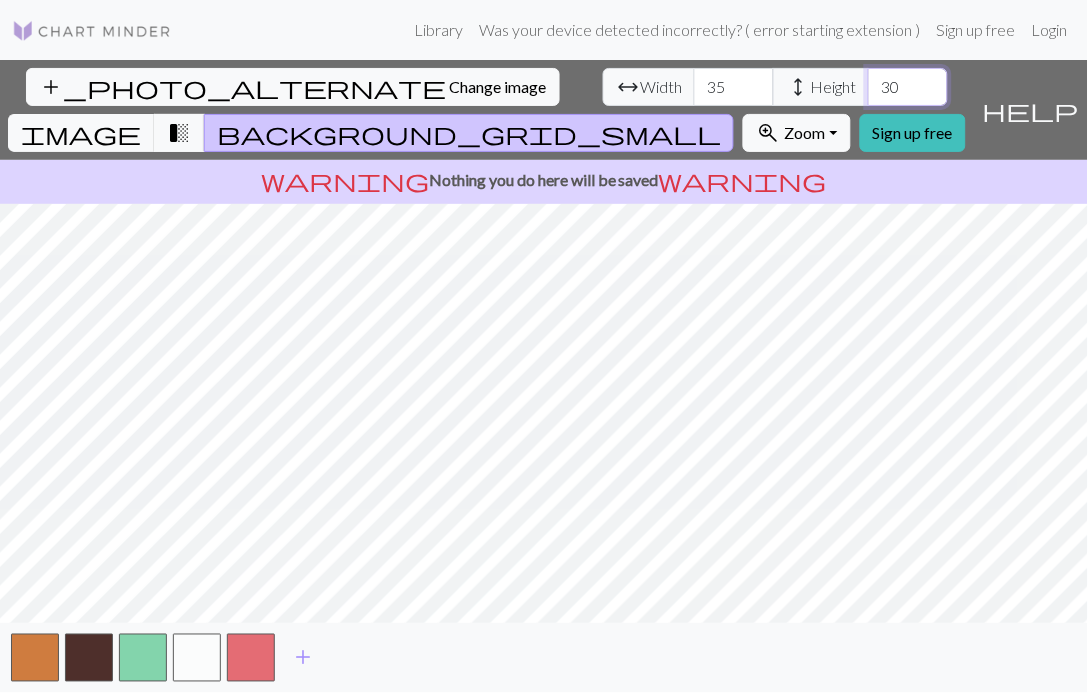 click on "30" at bounding box center (908, 87) 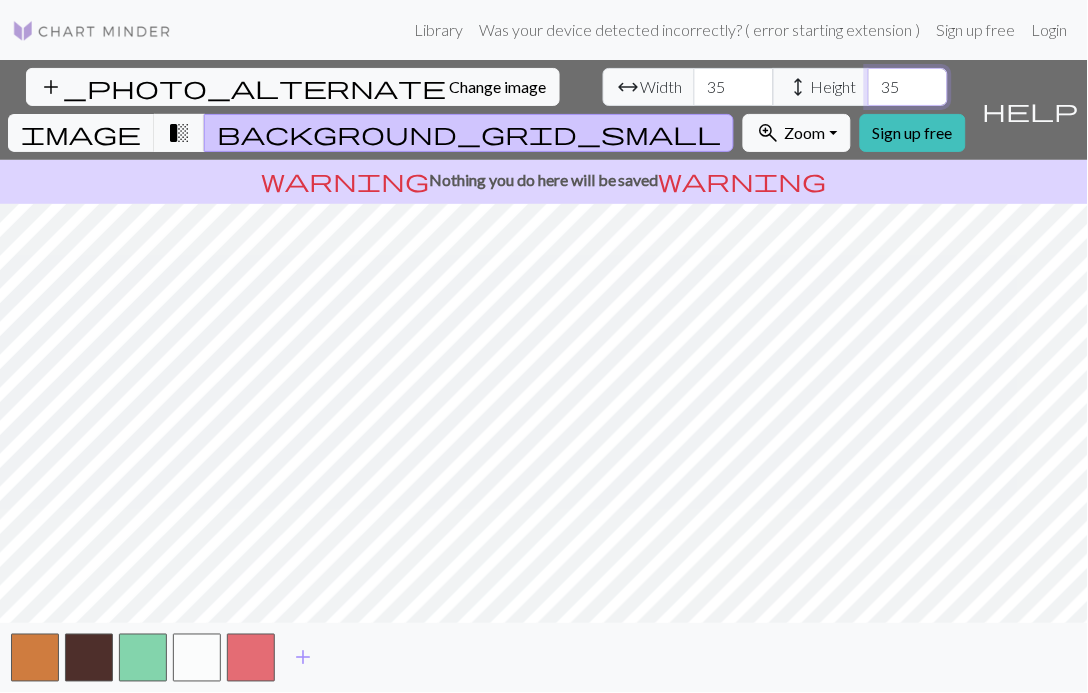 type on "35" 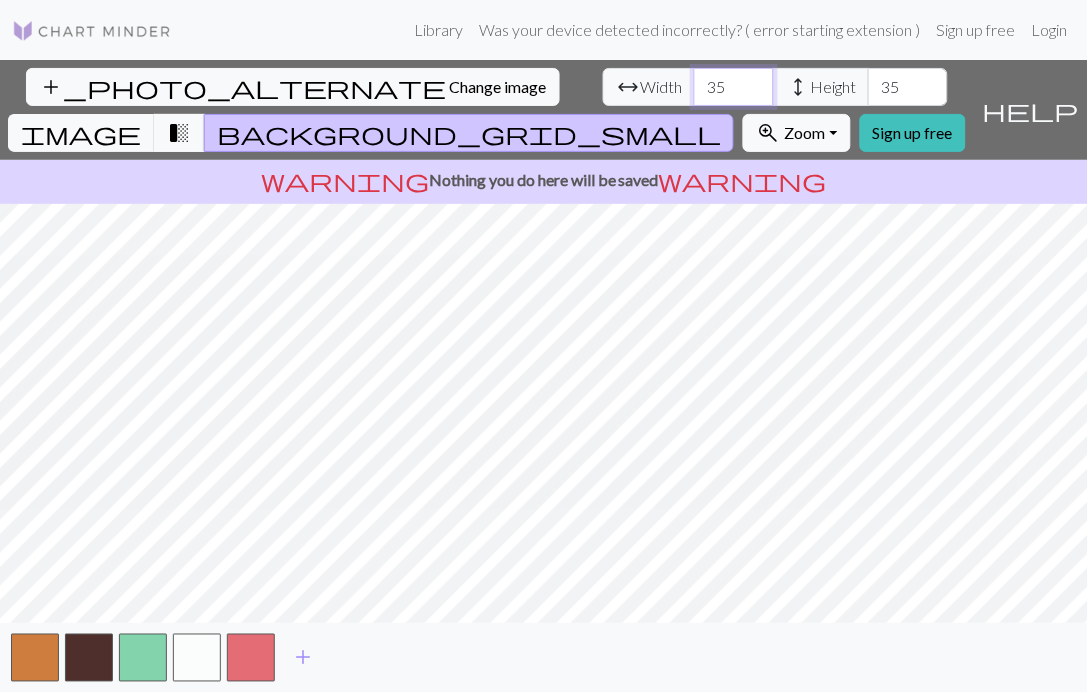 click on "35" at bounding box center (734, 87) 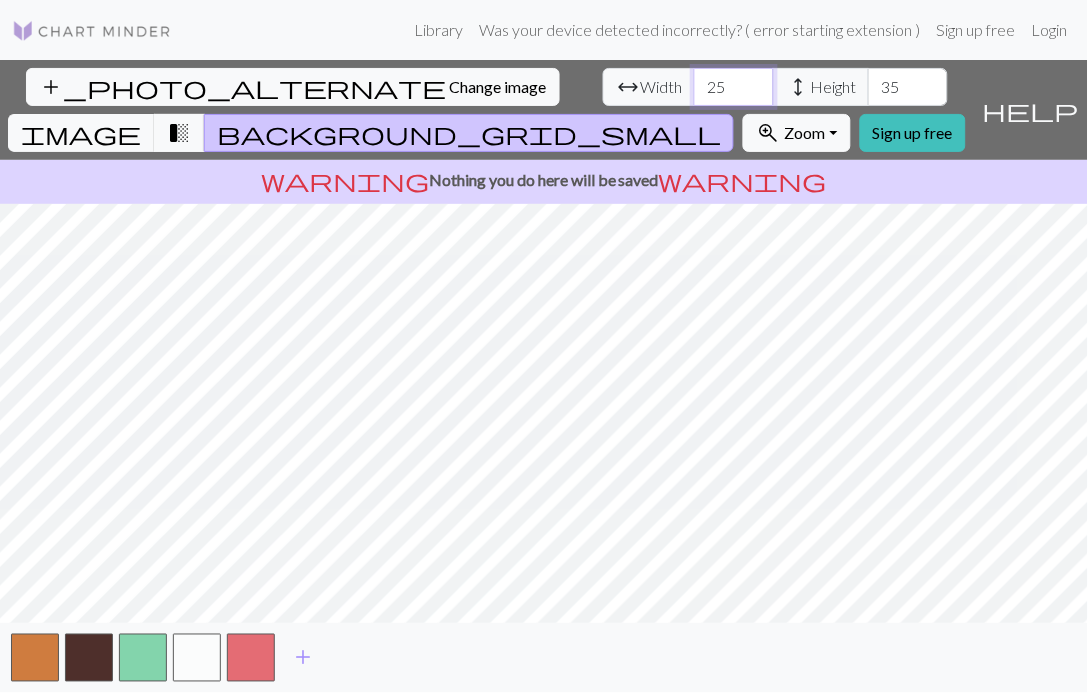 type on "25" 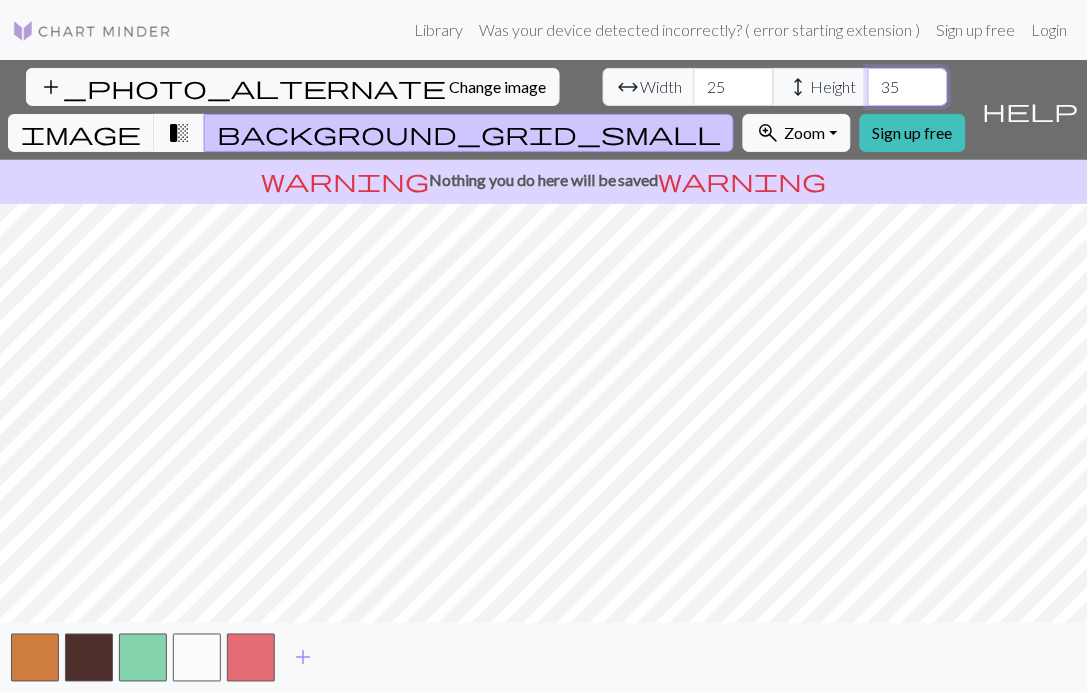click on "35" at bounding box center (908, 87) 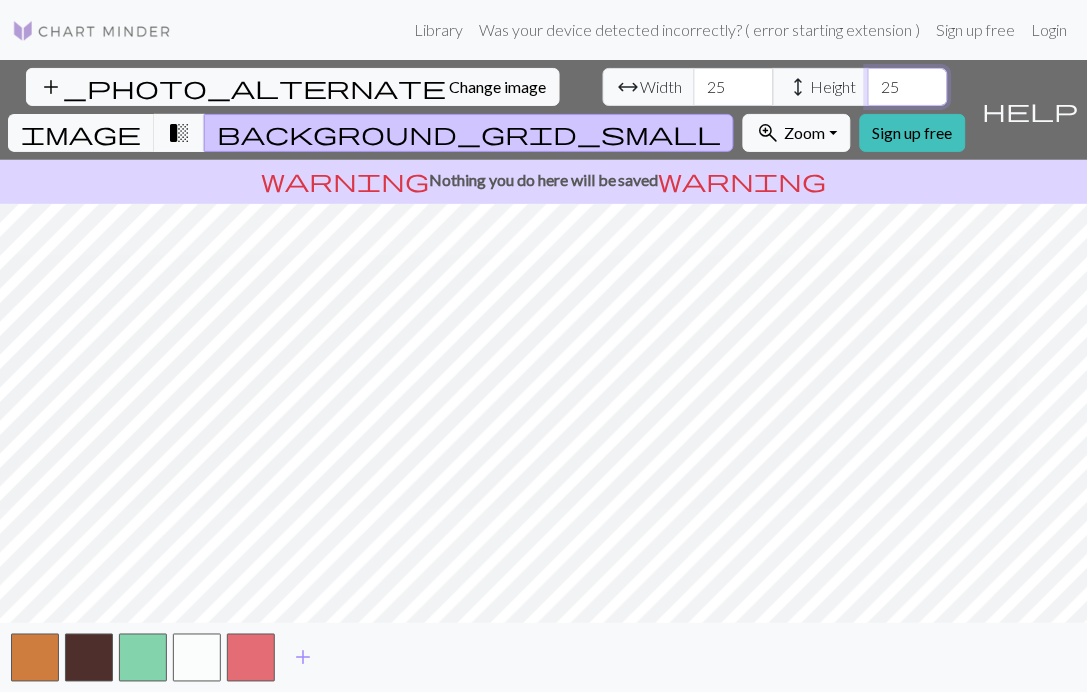 type on "25" 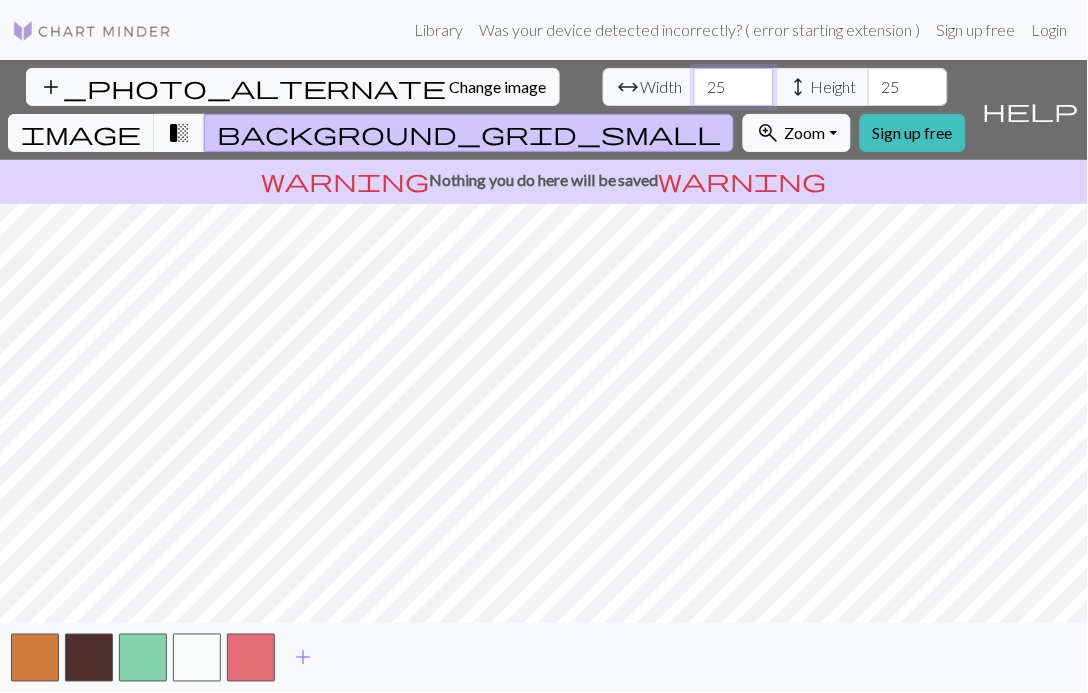 click on "25" at bounding box center (734, 87) 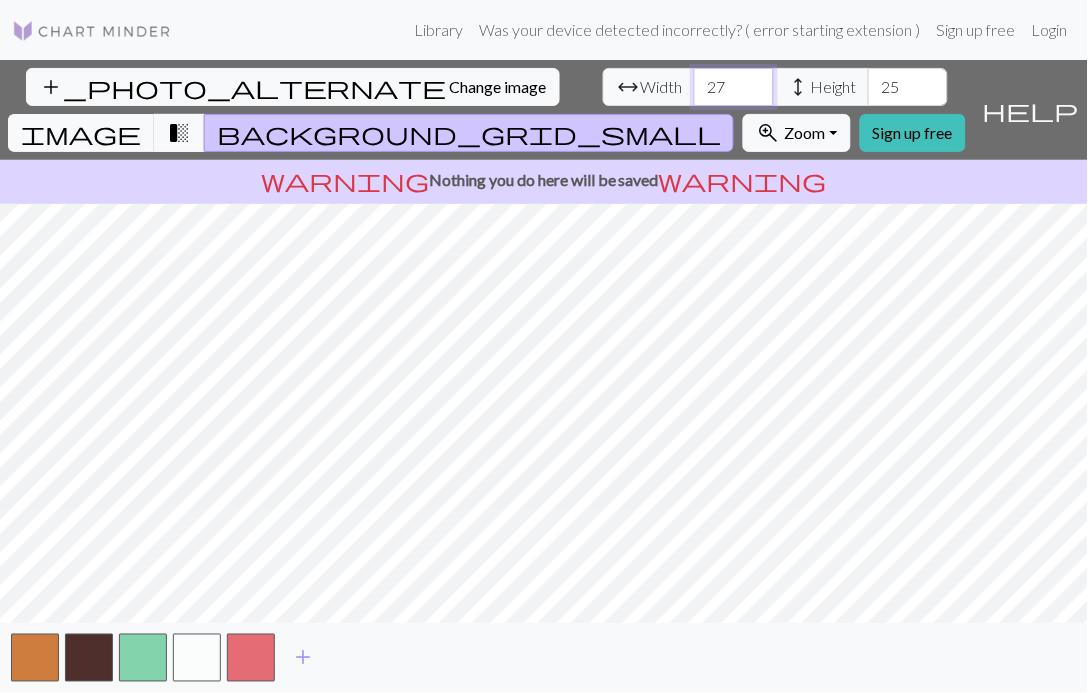 type on "27" 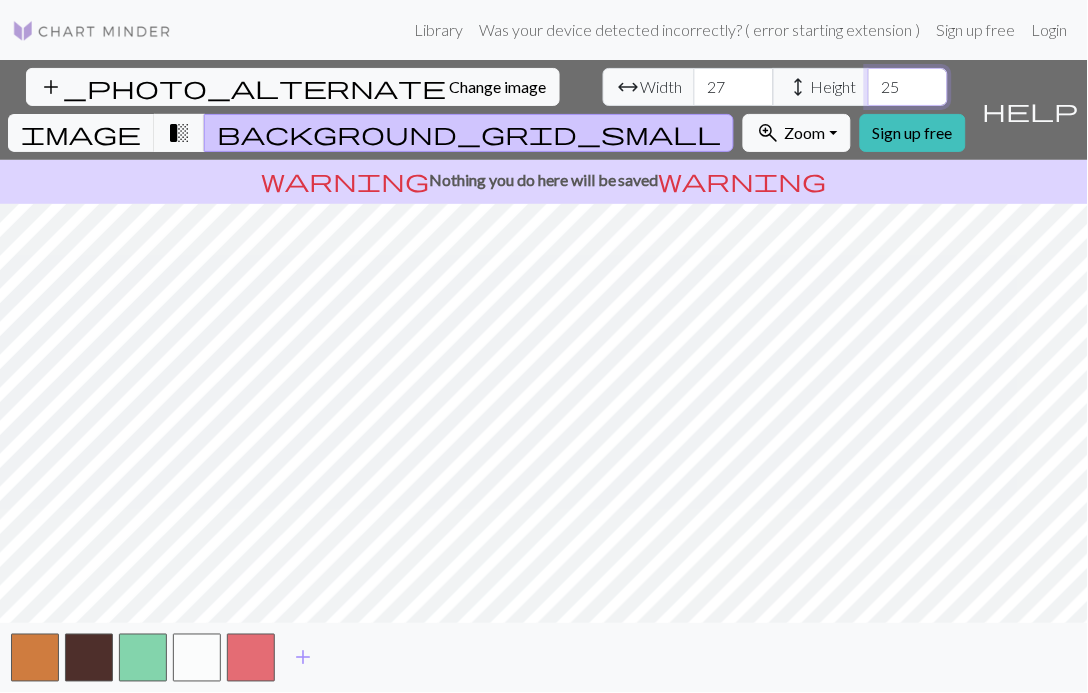 click on "25" at bounding box center [908, 87] 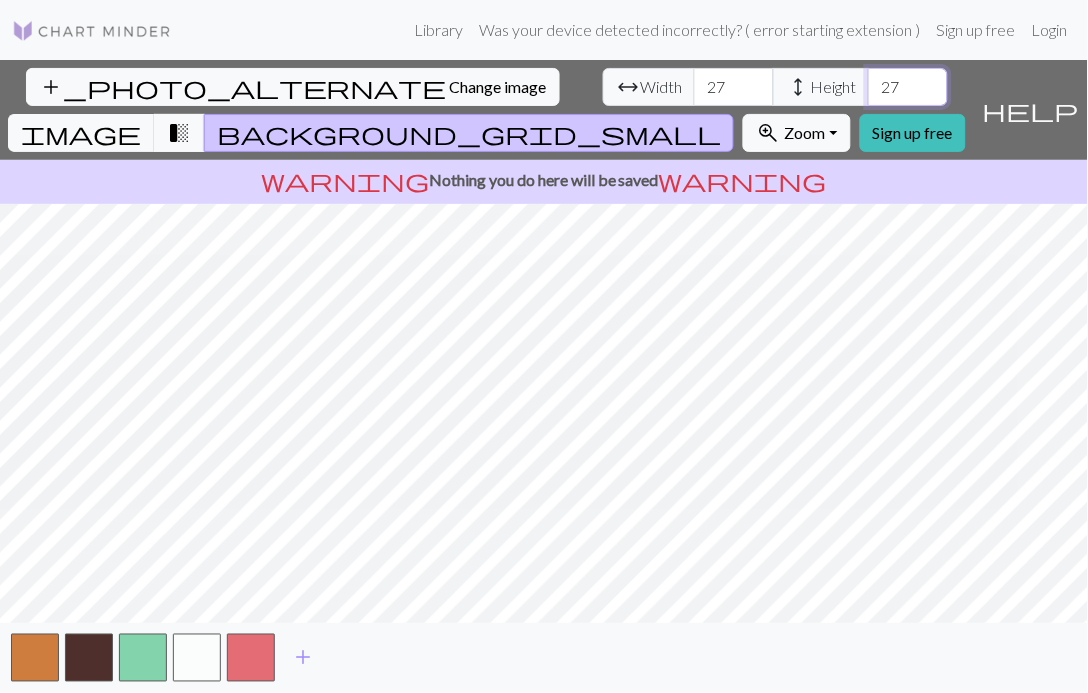 type on "27" 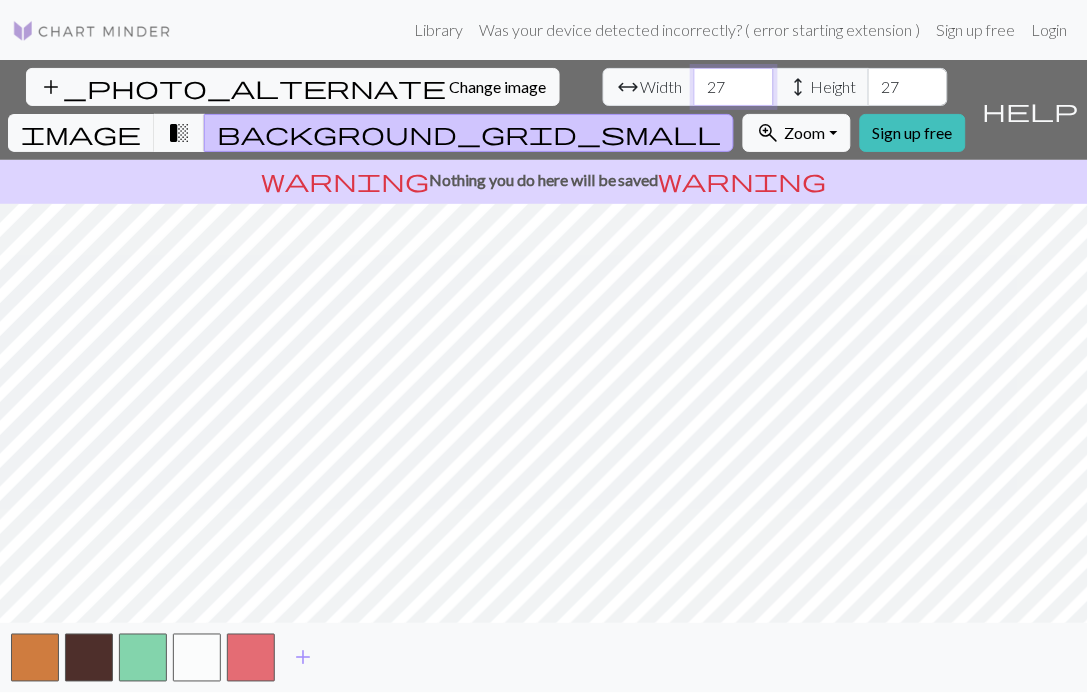 click on "27" at bounding box center (734, 87) 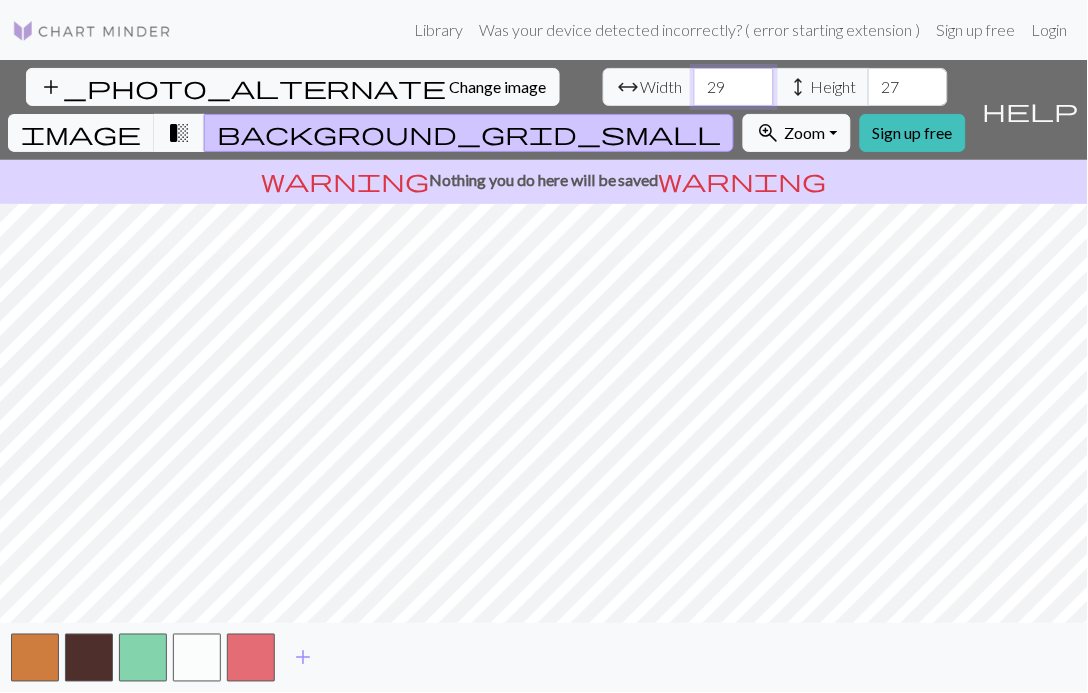 type on "29" 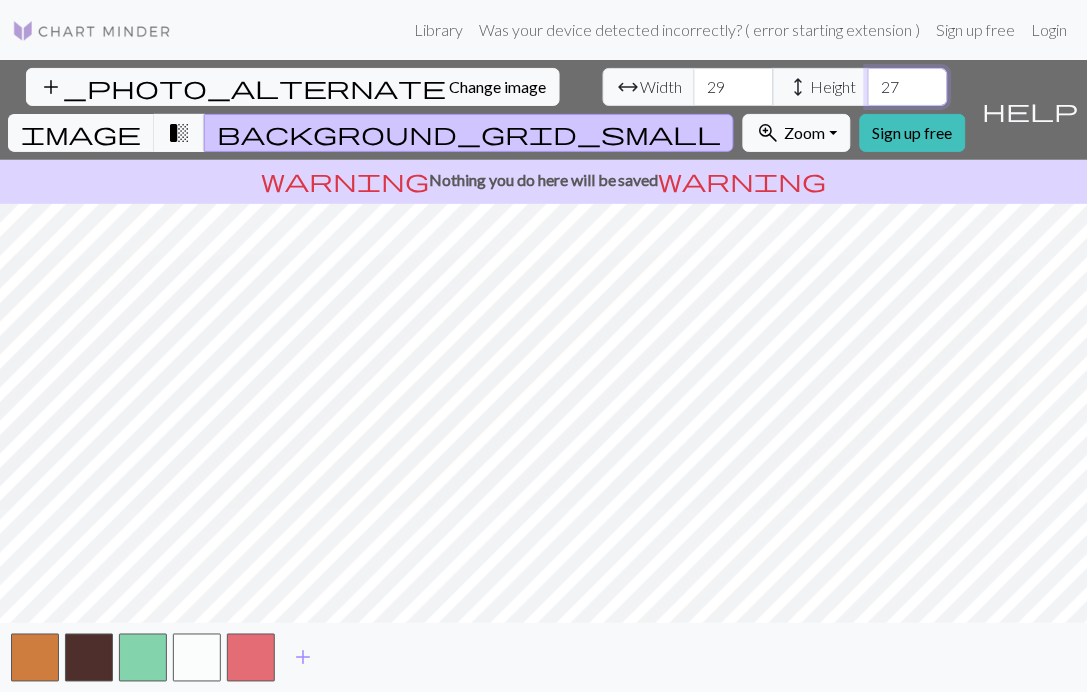 click on "27" at bounding box center (908, 87) 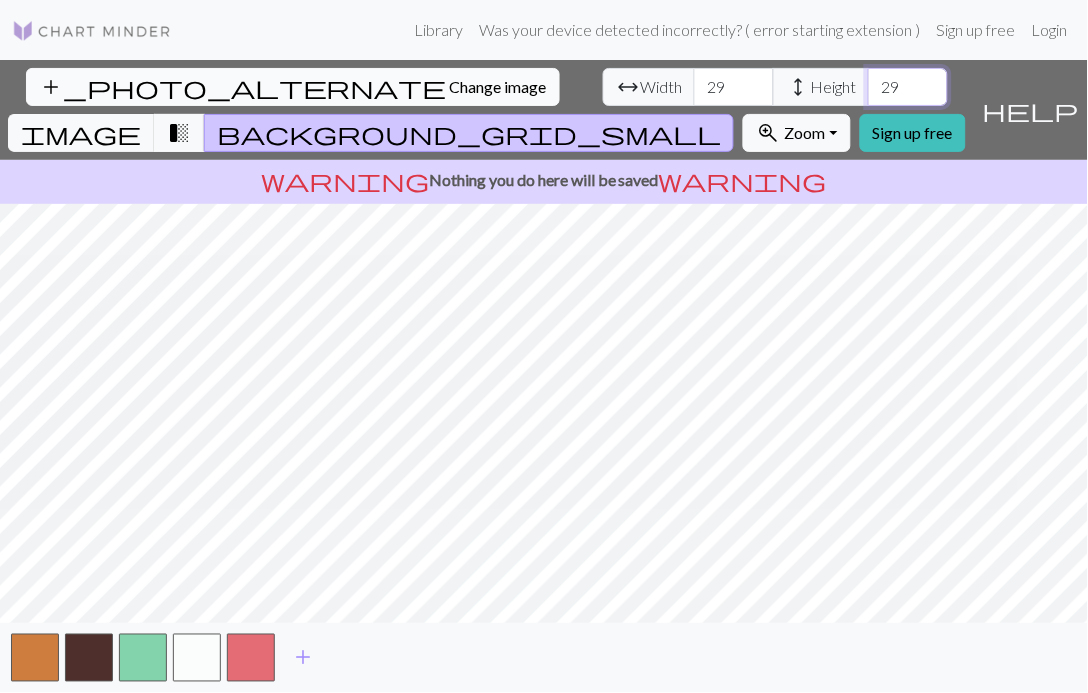 type on "29" 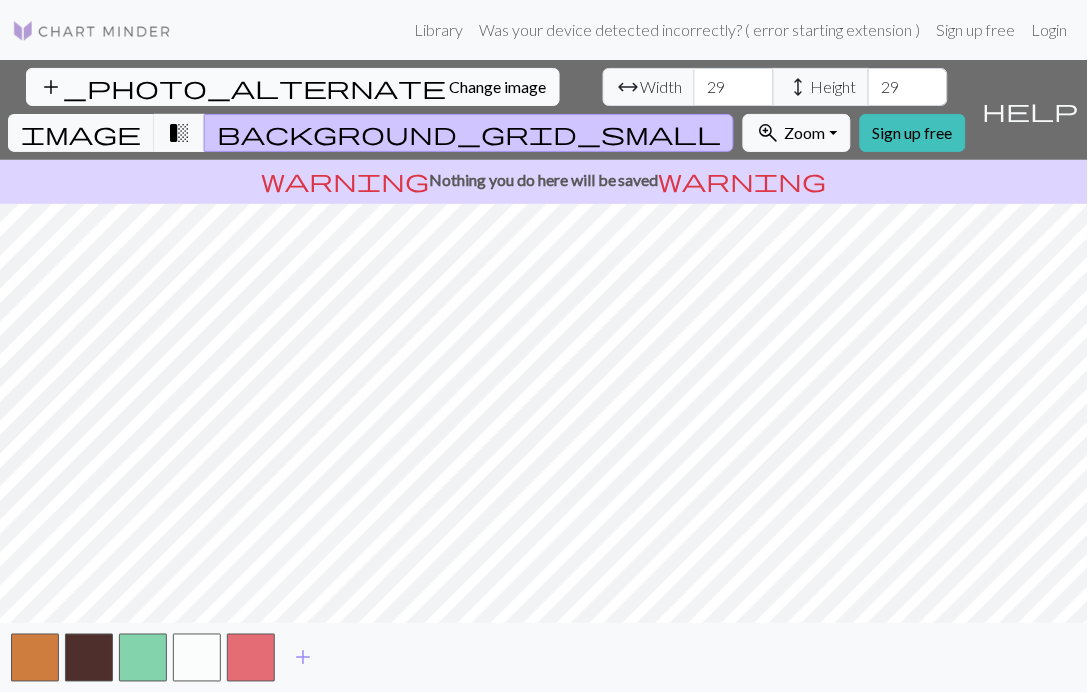 click on "add_photo_alternate   Change image" at bounding box center [293, 87] 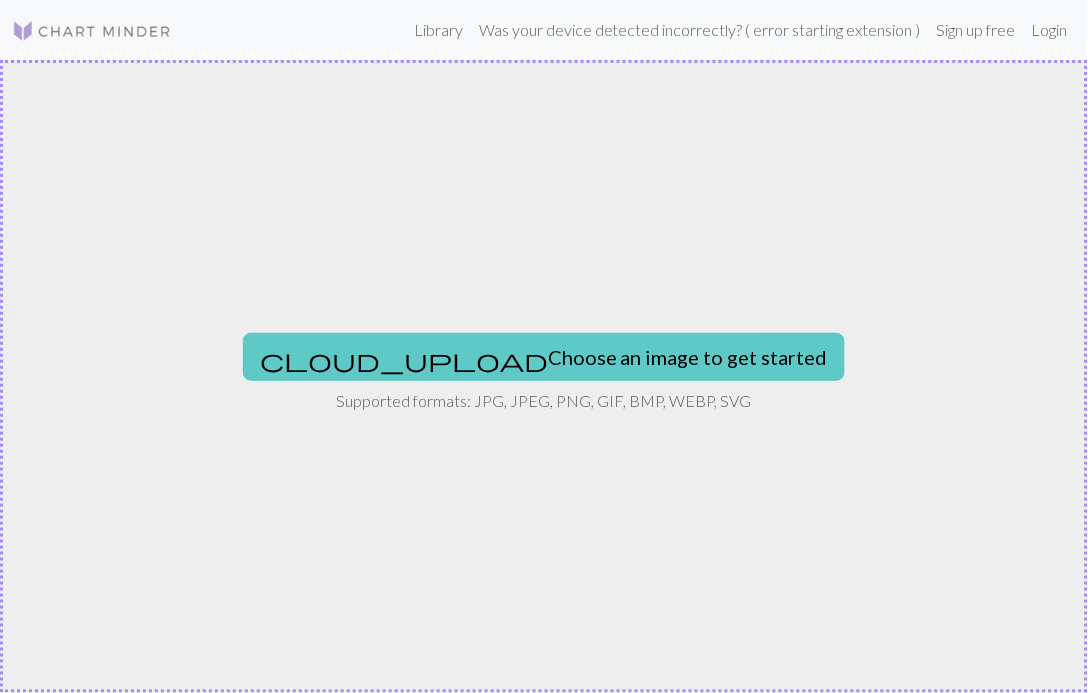 click on "cloud_upload  Choose an image to get started" at bounding box center (544, 357) 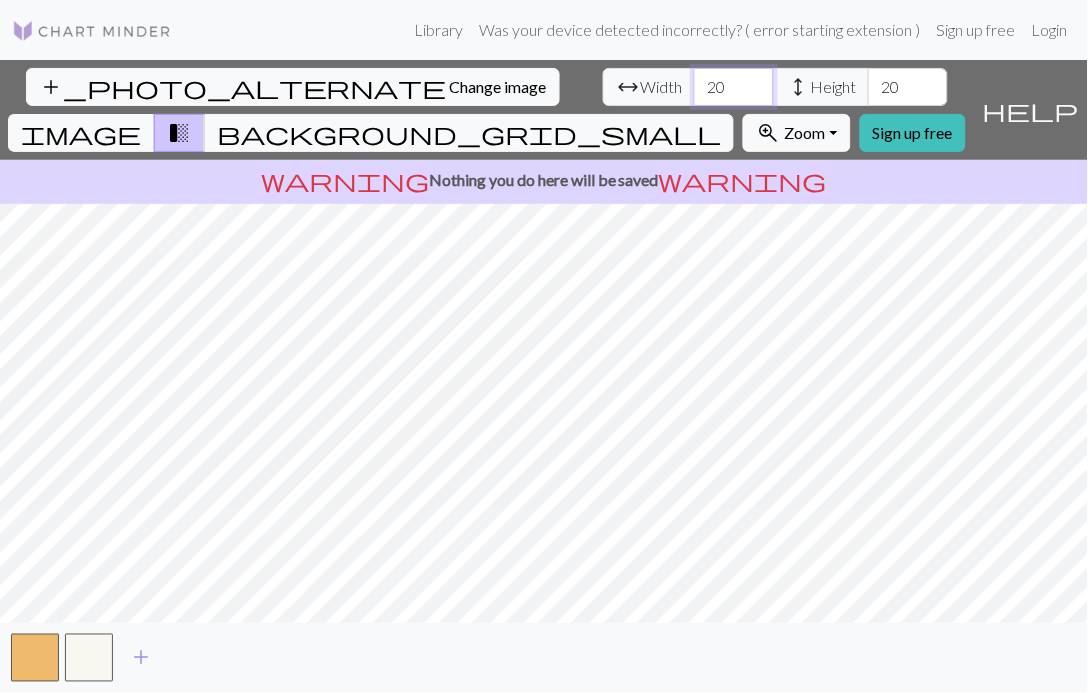 click on "20" at bounding box center [734, 87] 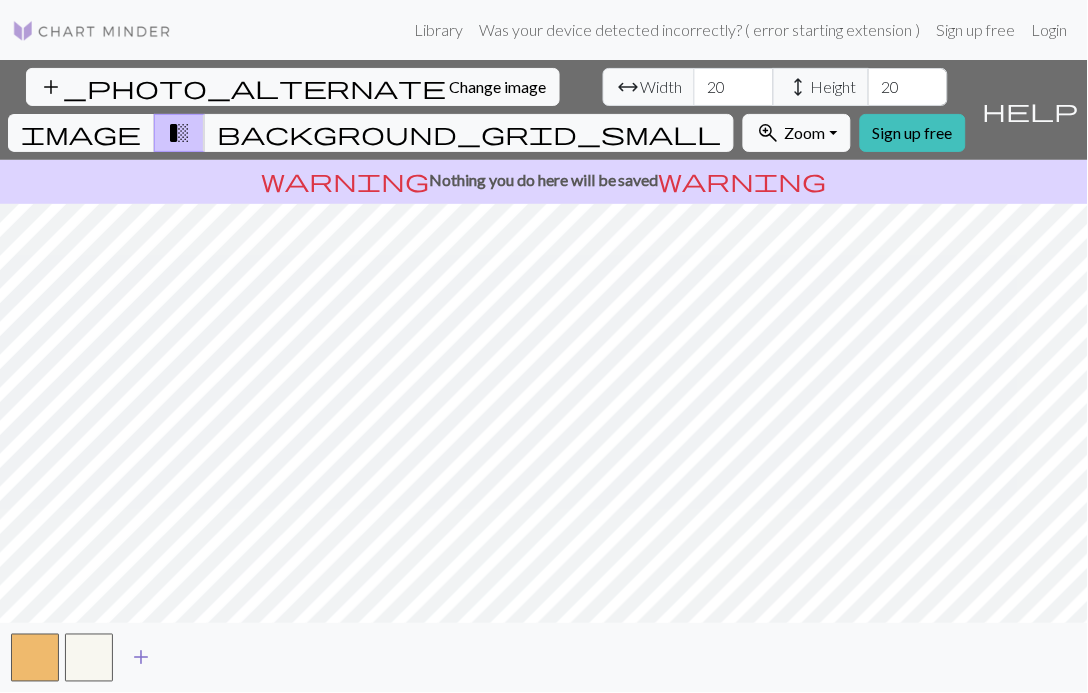 click on "add" at bounding box center (141, 658) 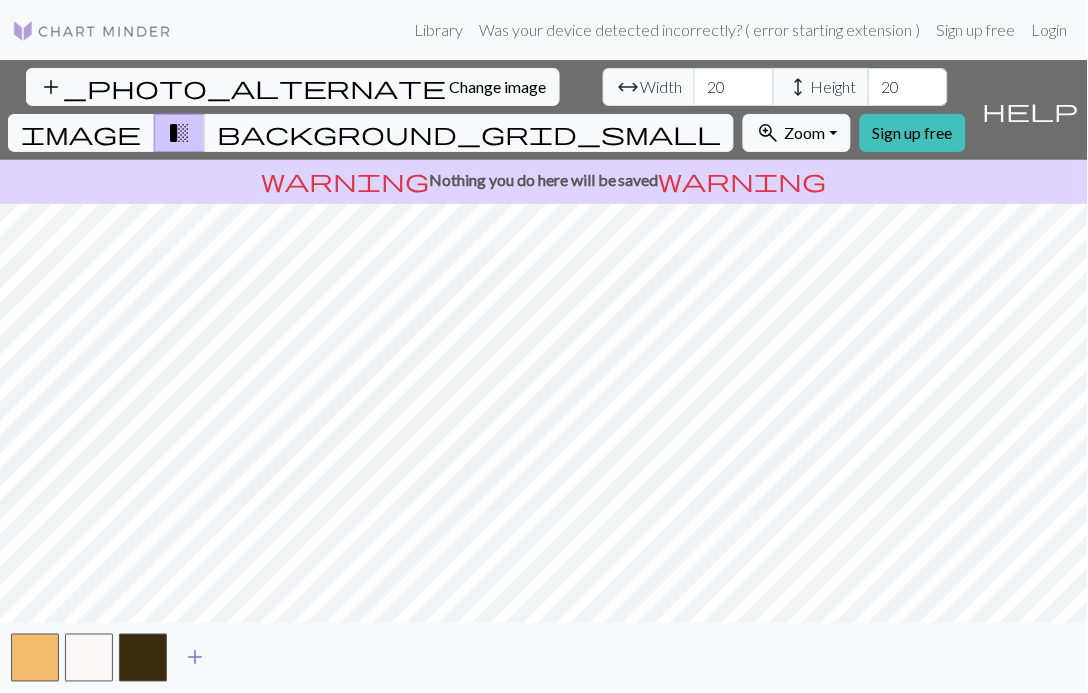 click at bounding box center [143, 658] 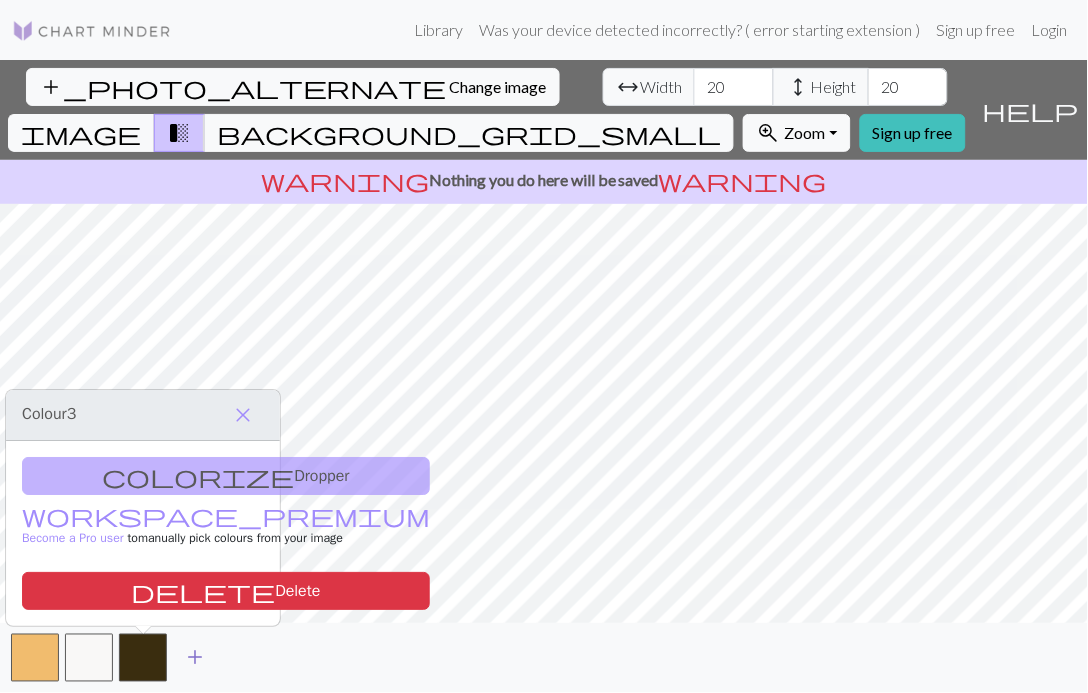 click on "add" at bounding box center (195, 658) 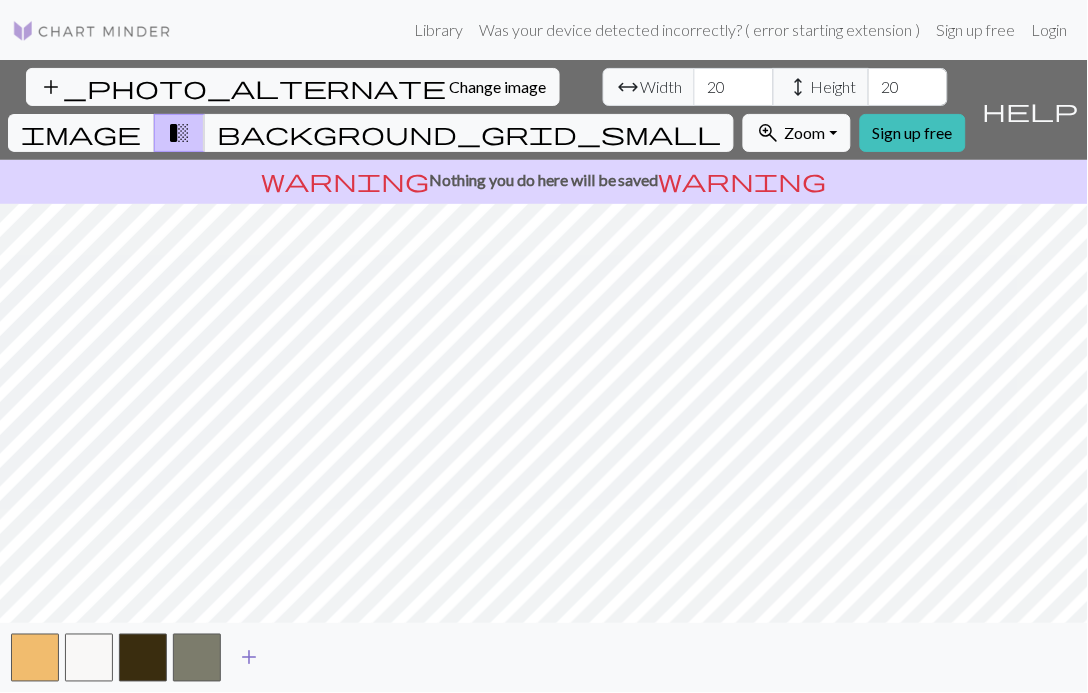 click on "add" at bounding box center [249, 658] 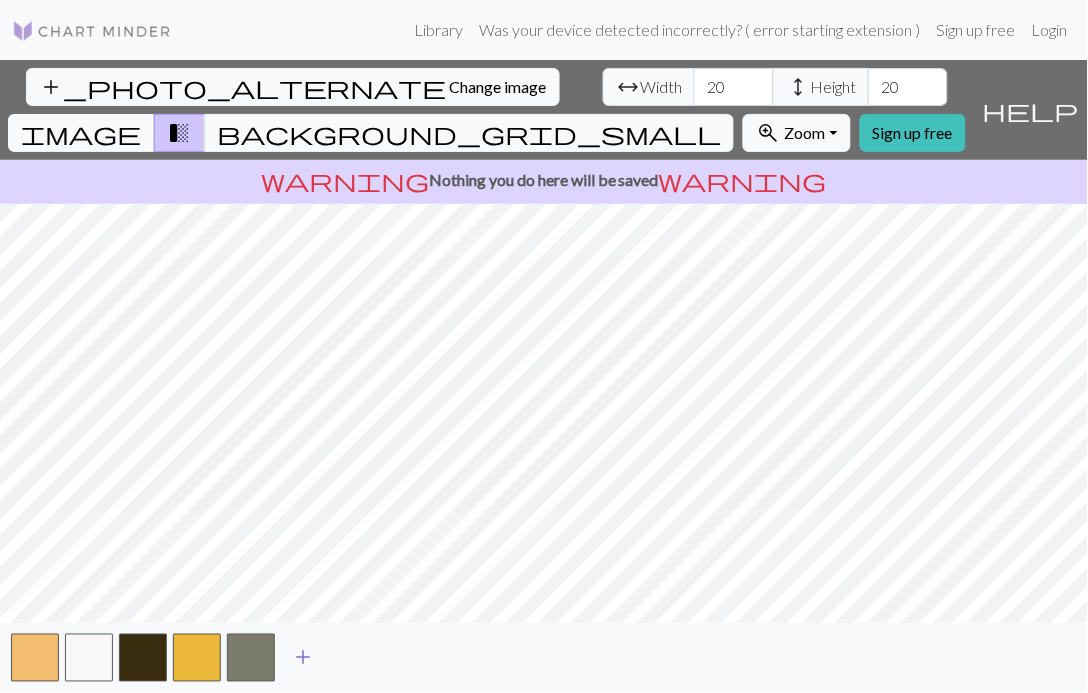 click on "add" at bounding box center [303, 658] 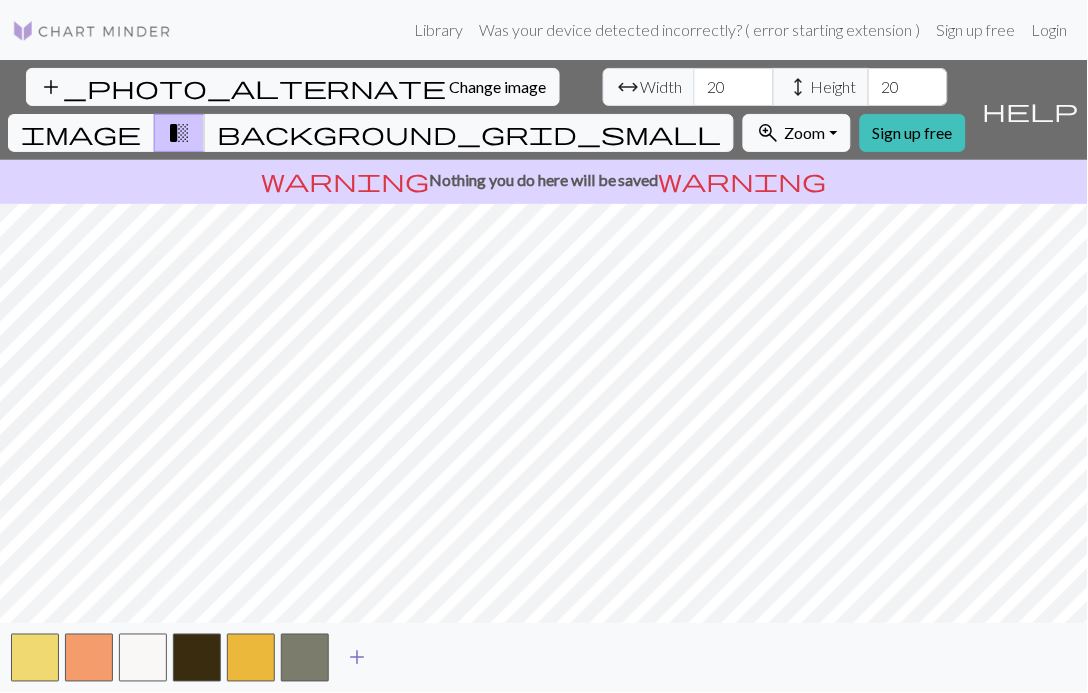 click on "add" at bounding box center [357, 658] 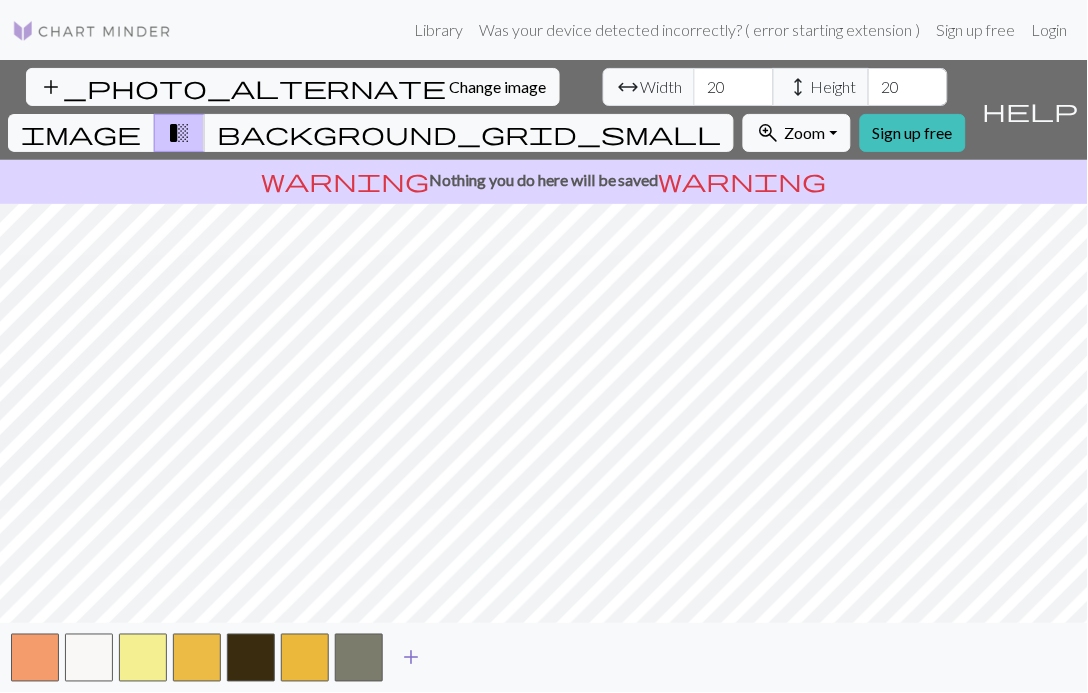 click on "add" at bounding box center (411, 658) 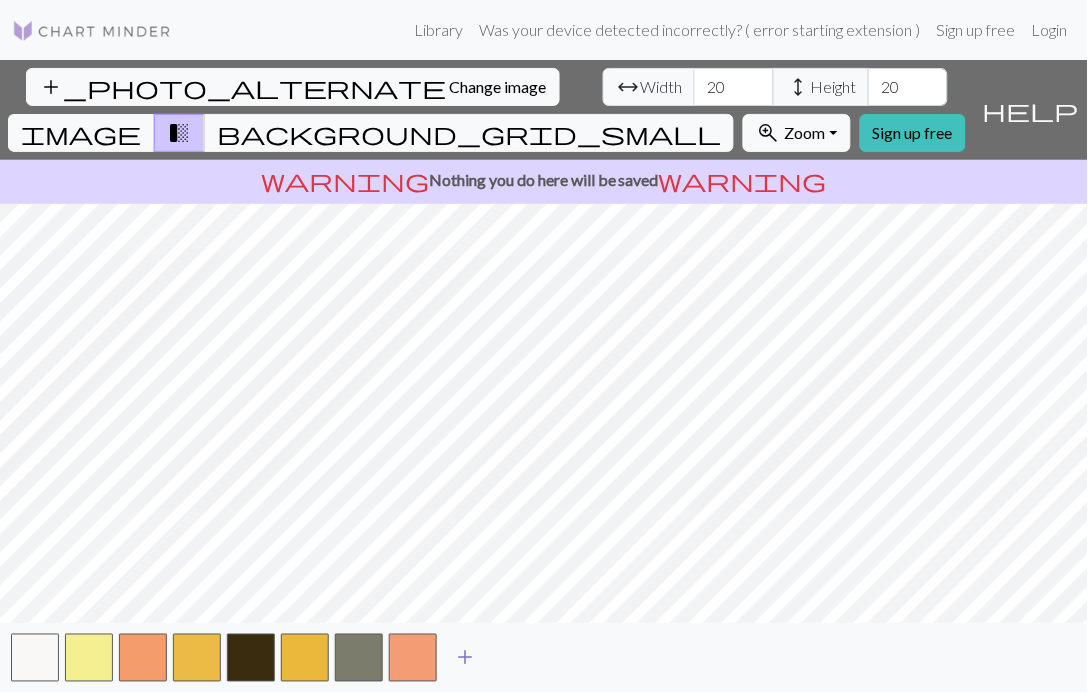 click on "add" at bounding box center (465, 658) 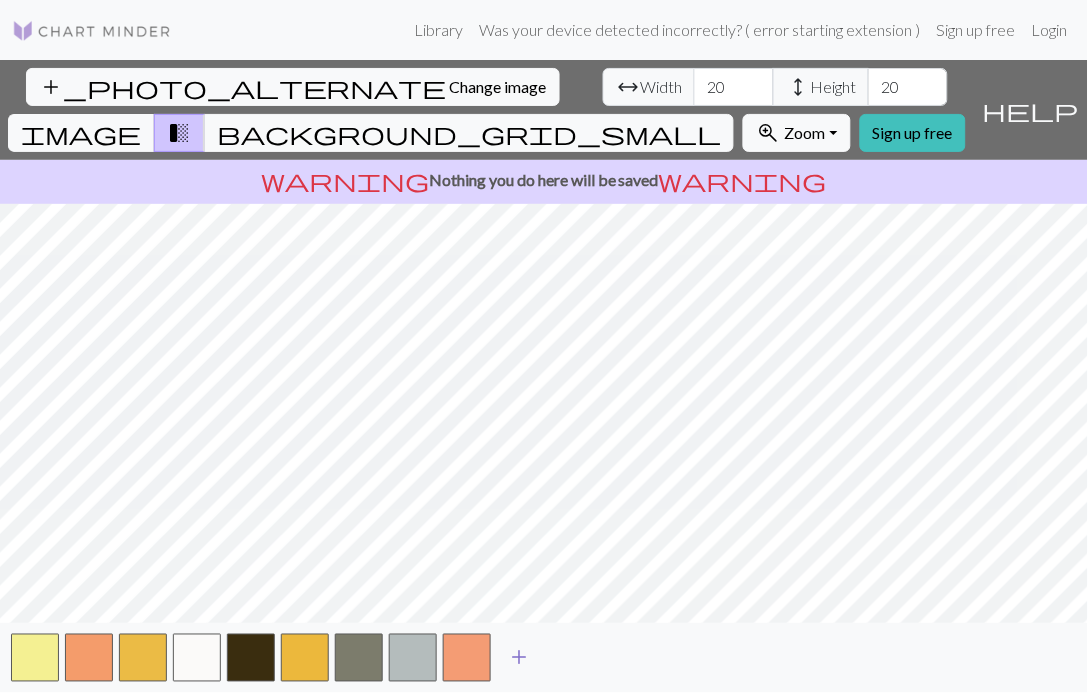 click on "add" at bounding box center (519, 658) 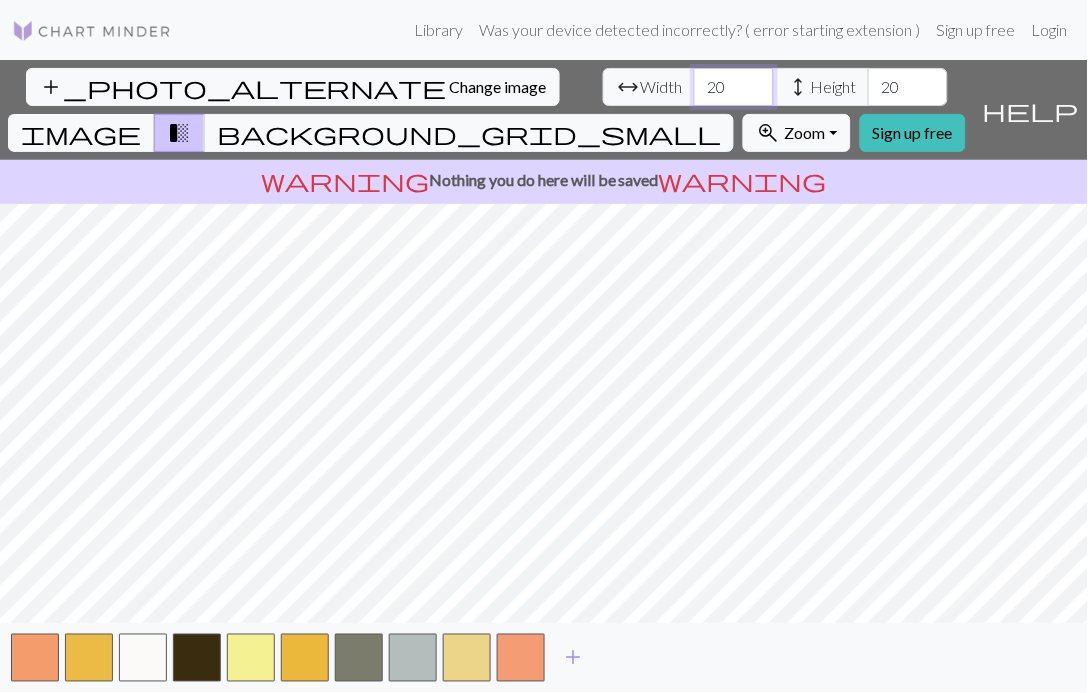 click on "20" at bounding box center [734, 87] 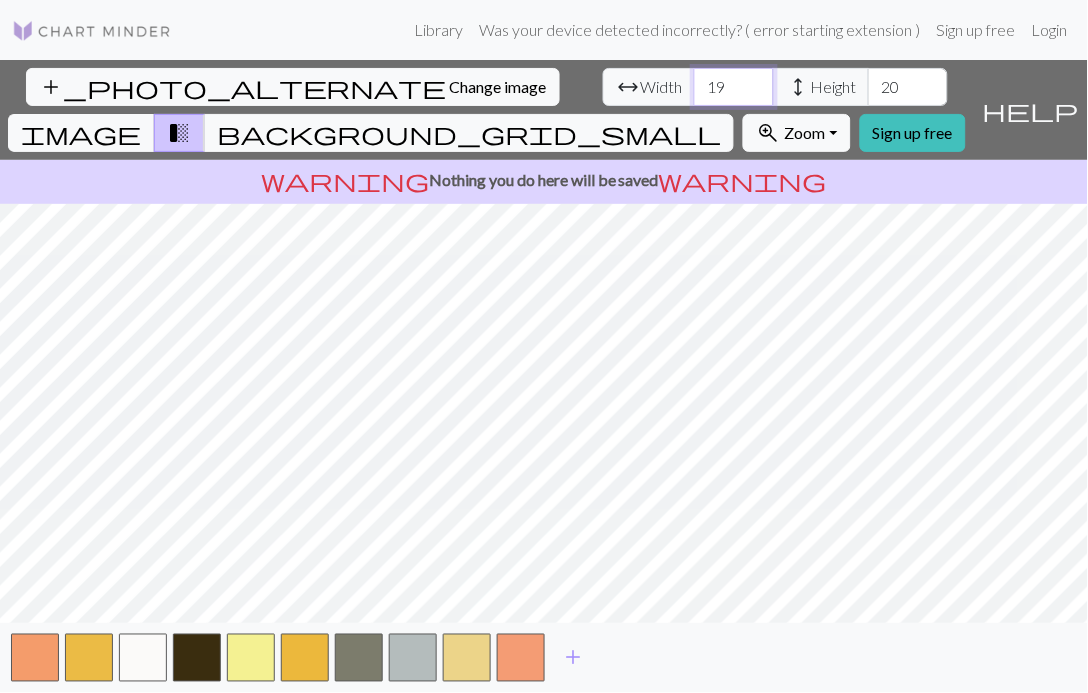 click on "19" at bounding box center [734, 87] 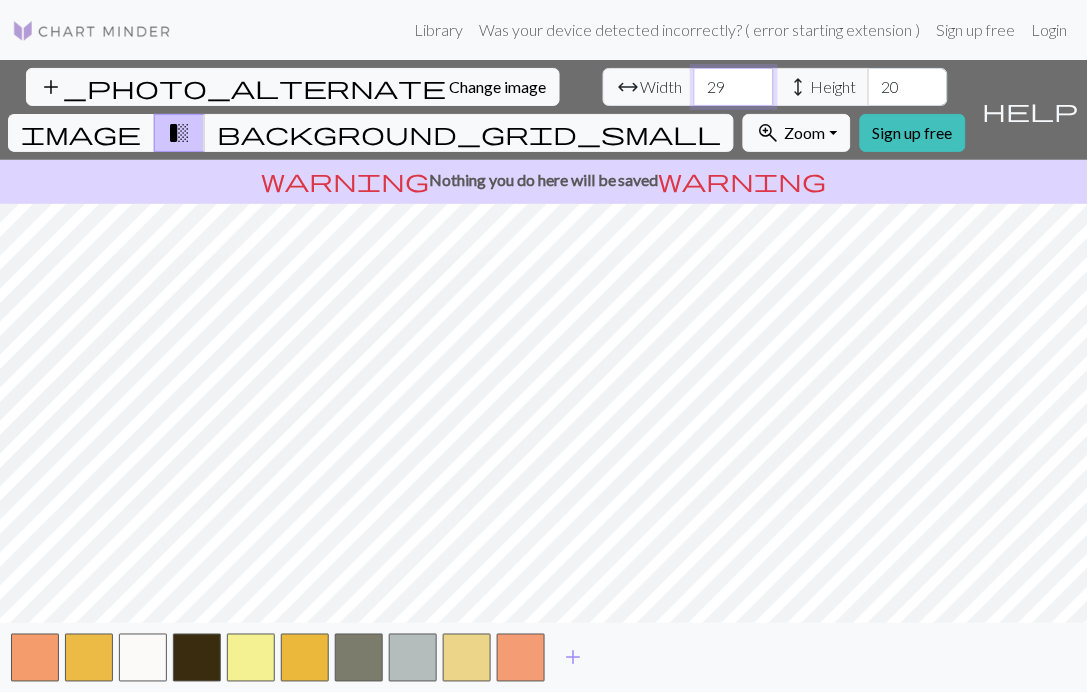 type on "29" 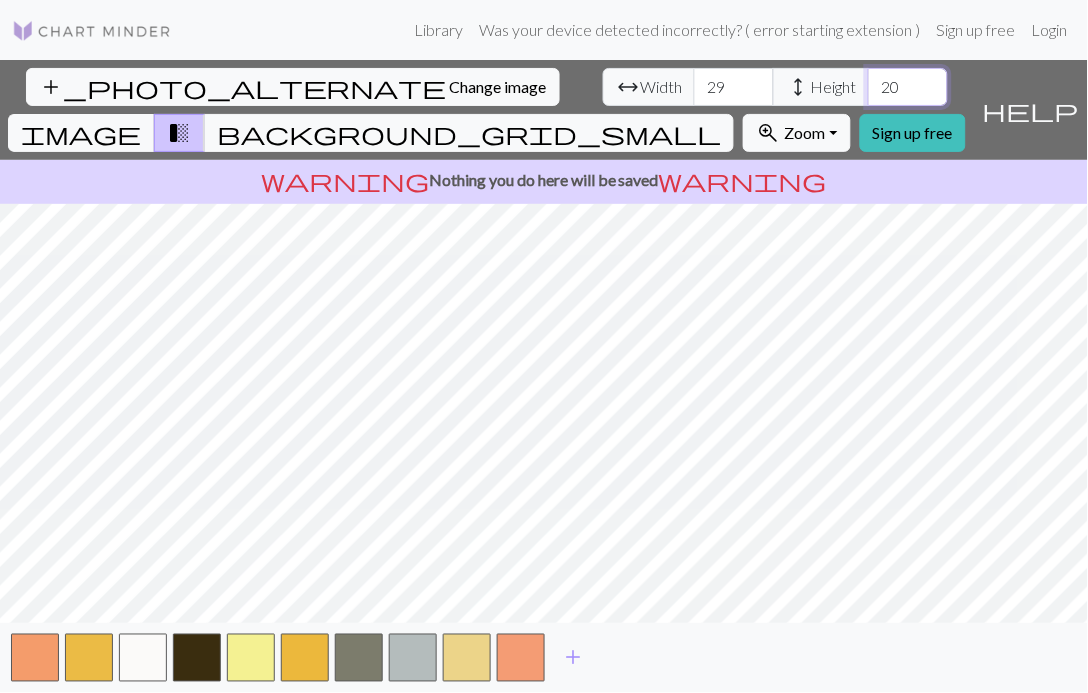 click on "20" at bounding box center [908, 87] 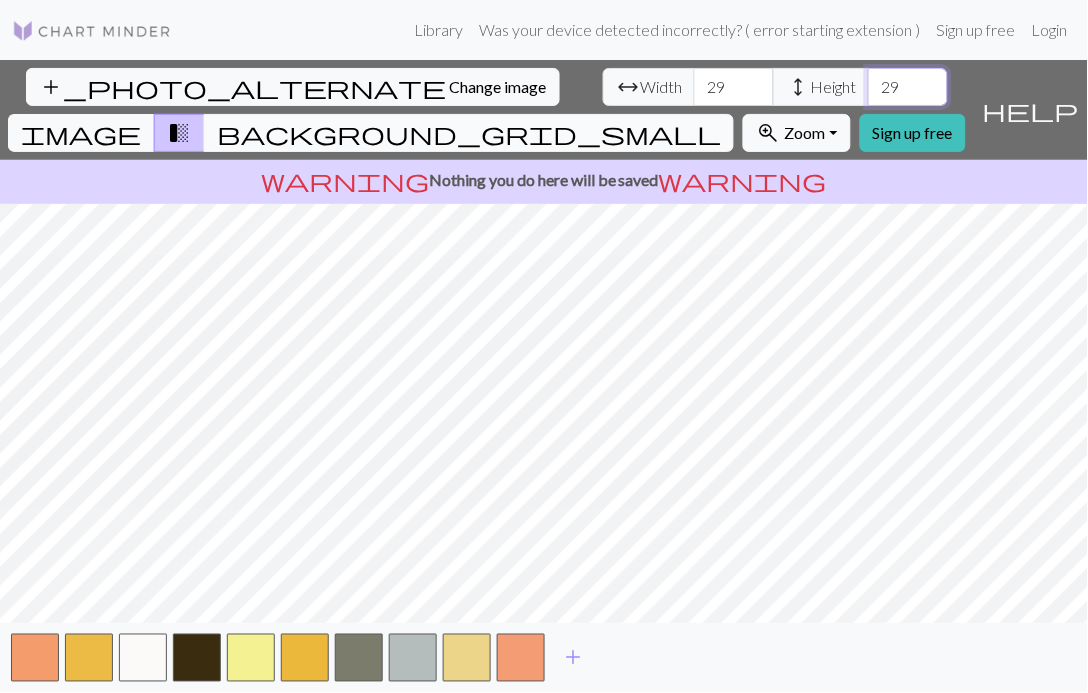 type on "29" 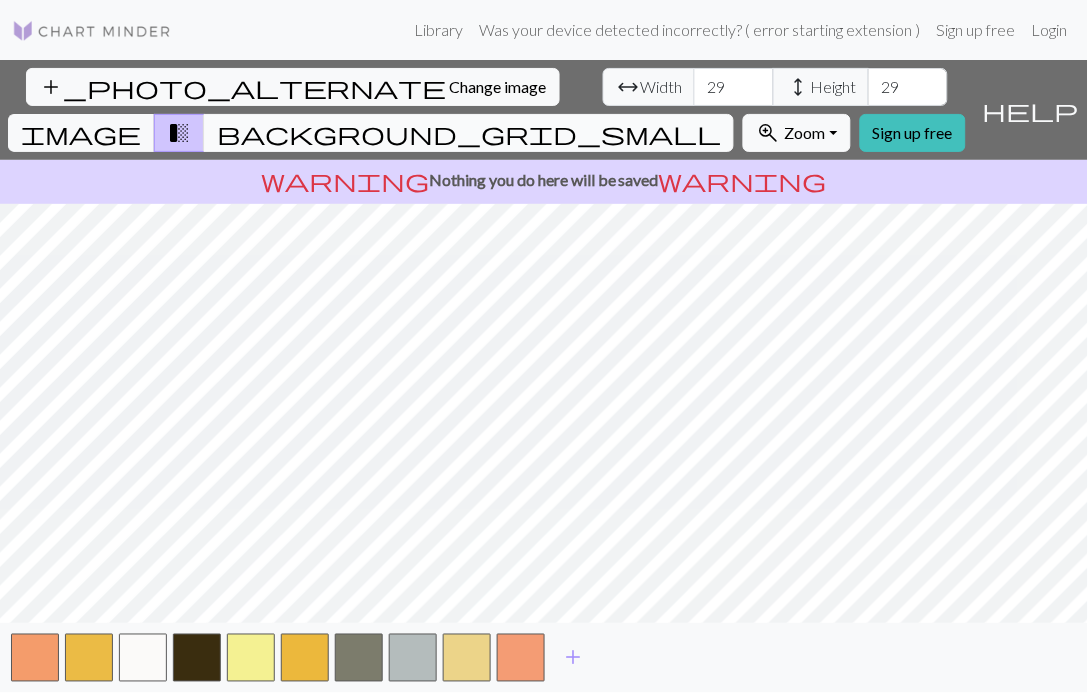 click on "background_grid_small" at bounding box center [469, 133] 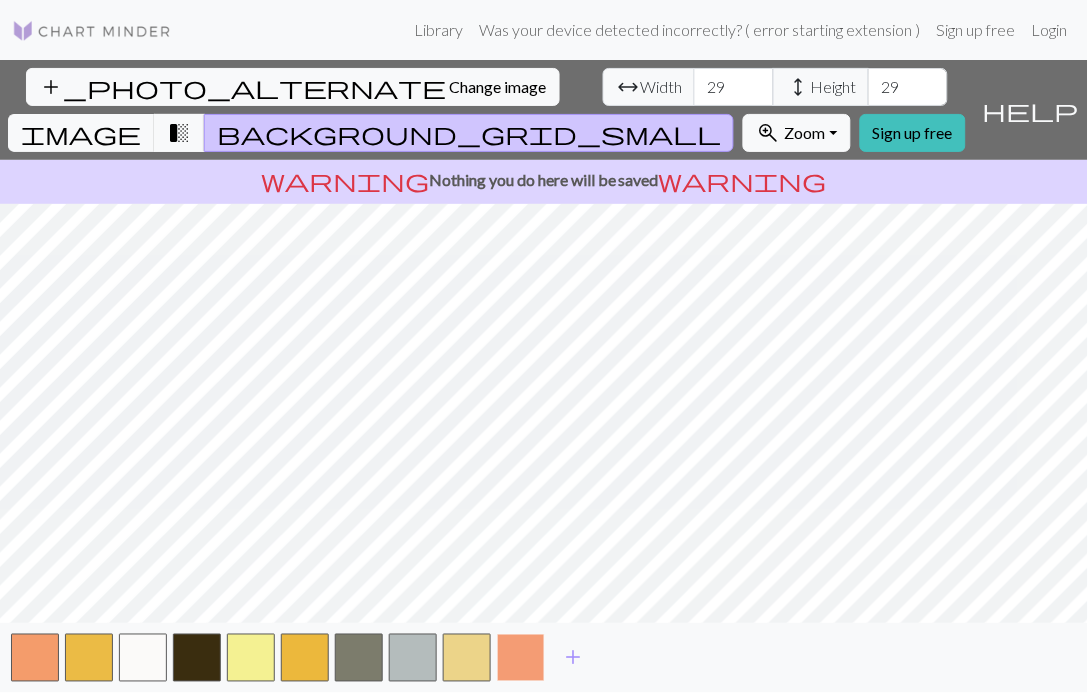click at bounding box center (521, 658) 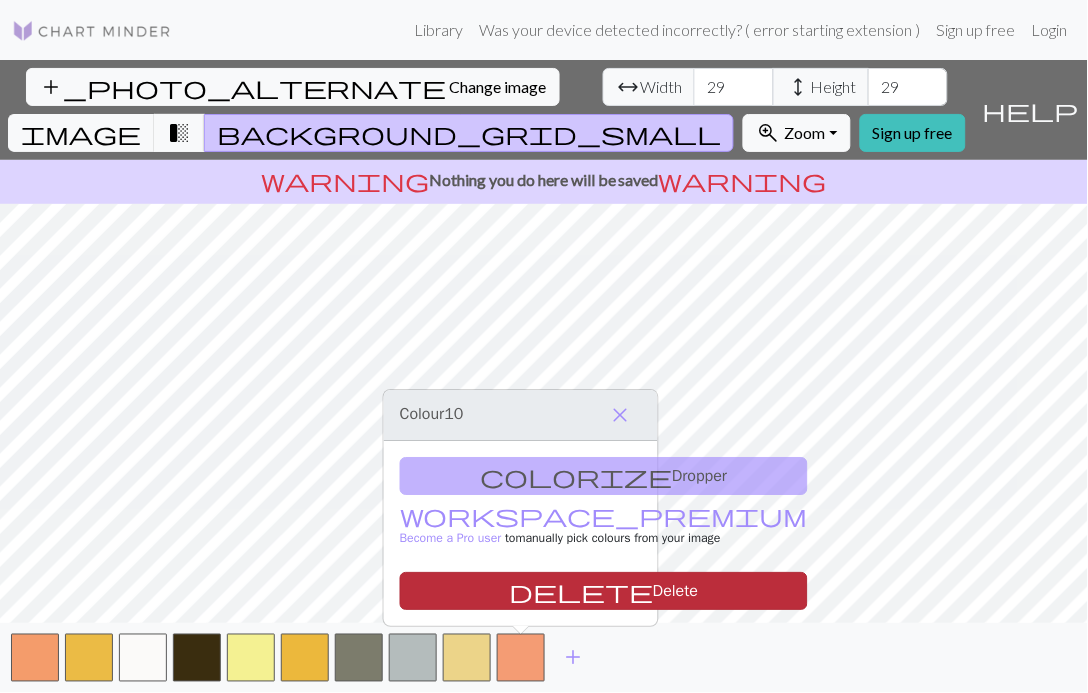 click on "delete Delete" at bounding box center [604, 591] 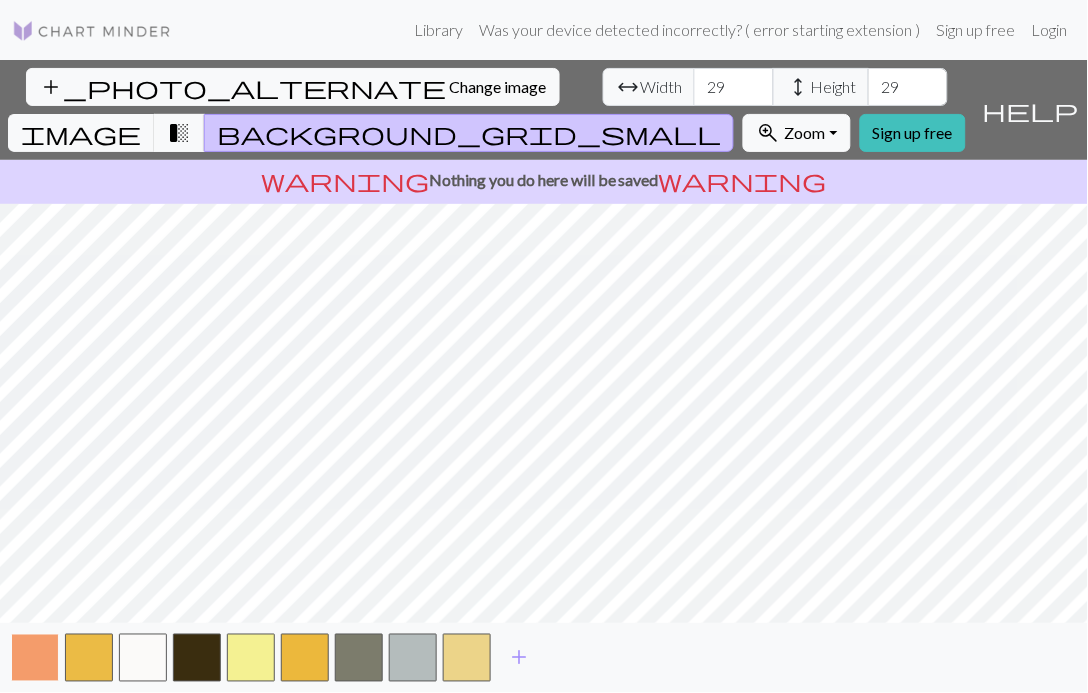 click at bounding box center [35, 658] 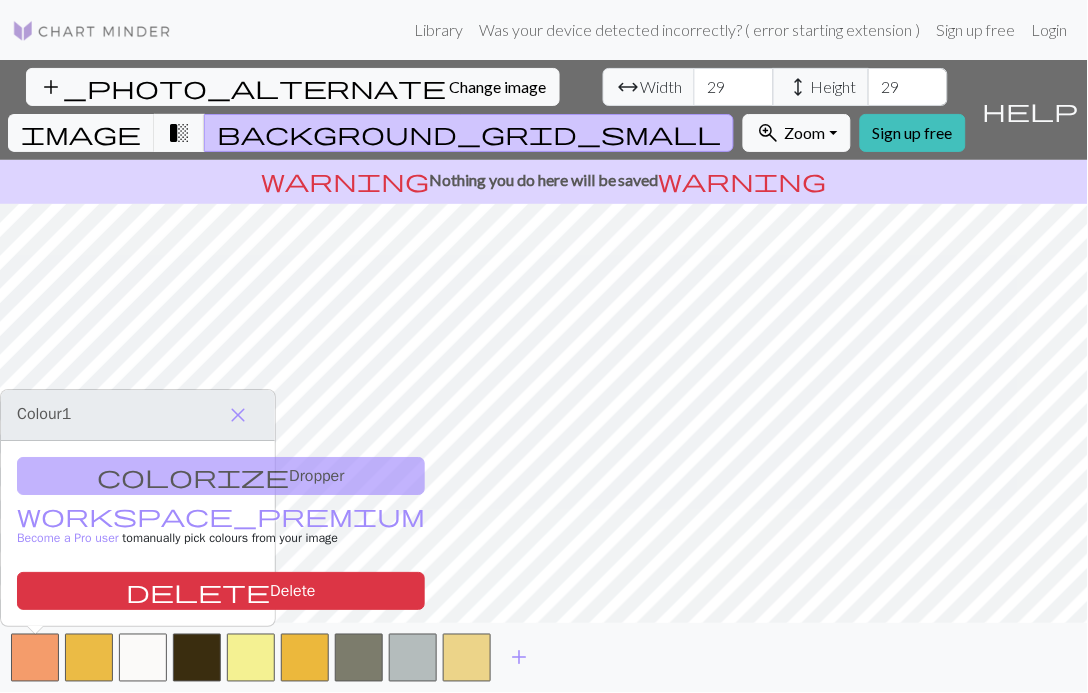 click on "colorize Dropper workspace_premium Become a Pro user   to  manually pick colours from your image delete Delete" at bounding box center (138, 533) 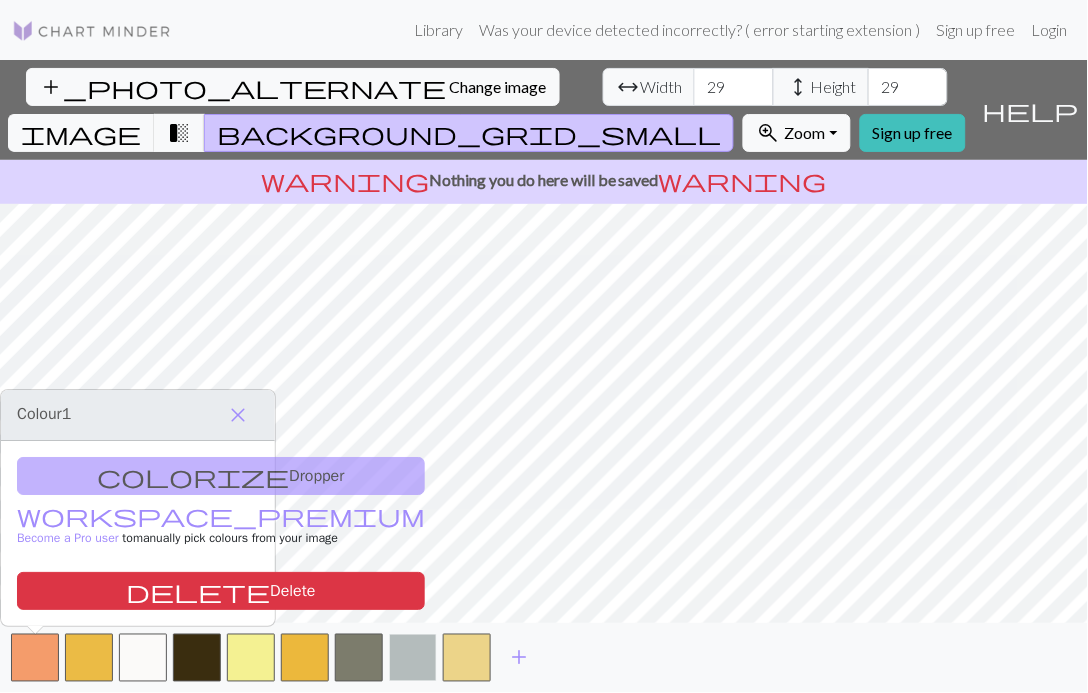 click at bounding box center [413, 658] 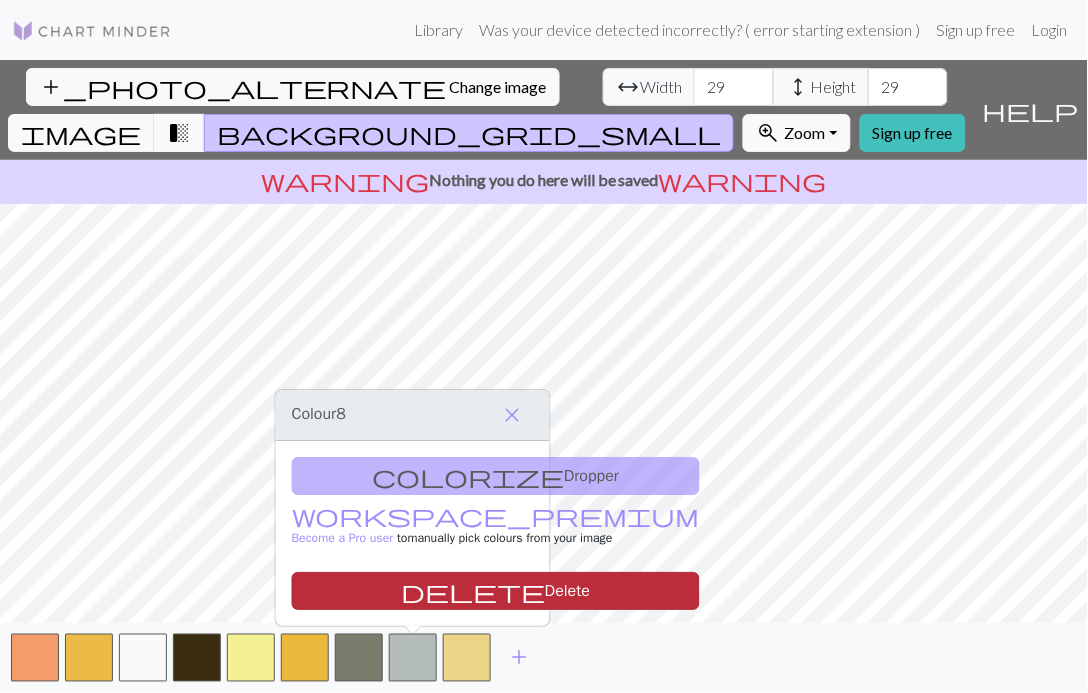 click on "delete Delete" at bounding box center (496, 591) 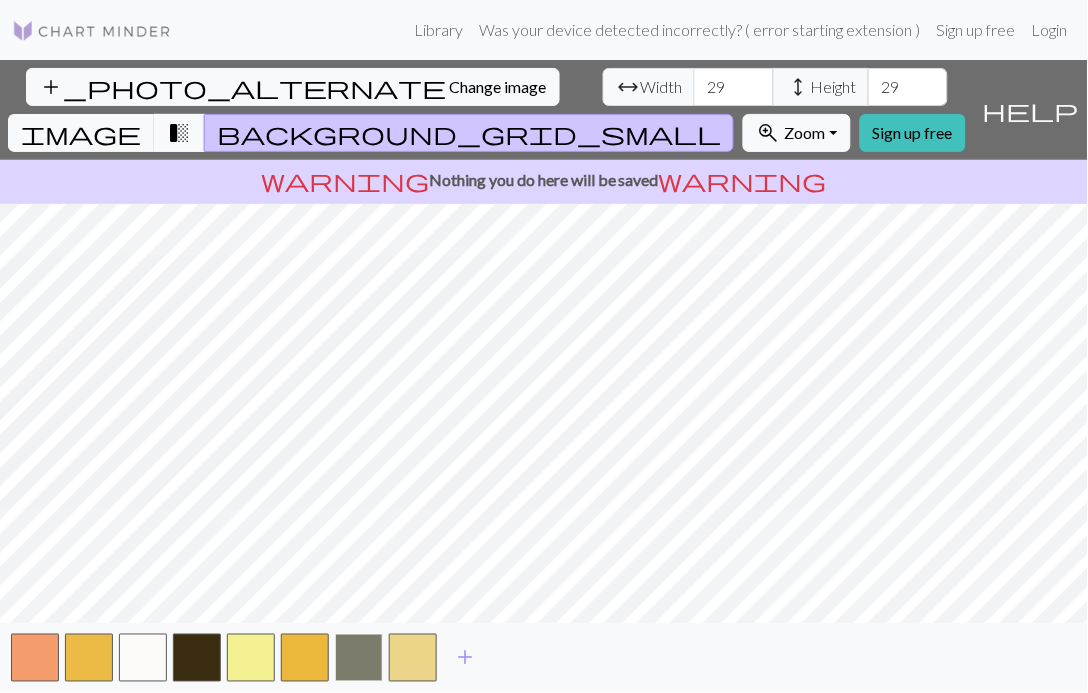 click at bounding box center [359, 658] 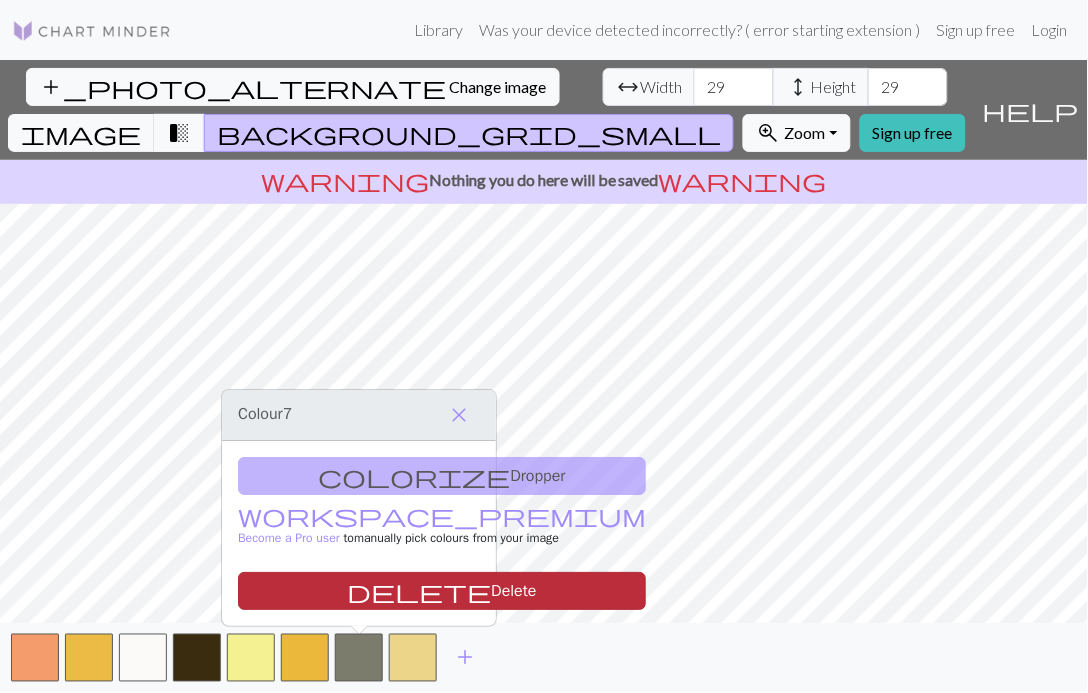 click on "delete Delete" at bounding box center (442, 591) 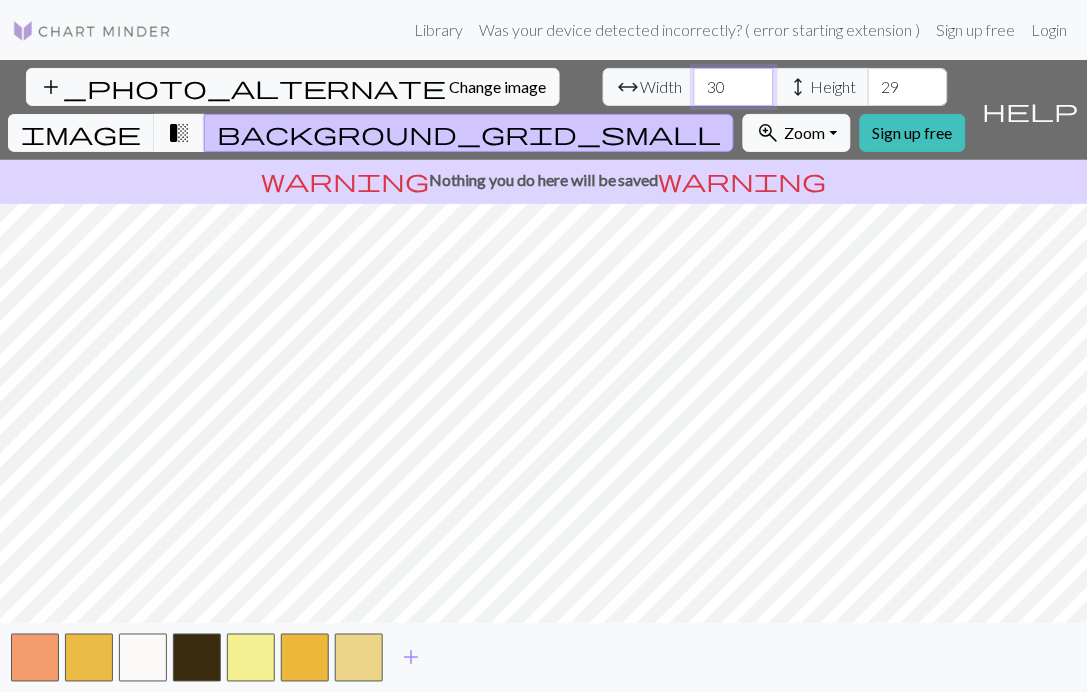 click on "30" at bounding box center [734, 87] 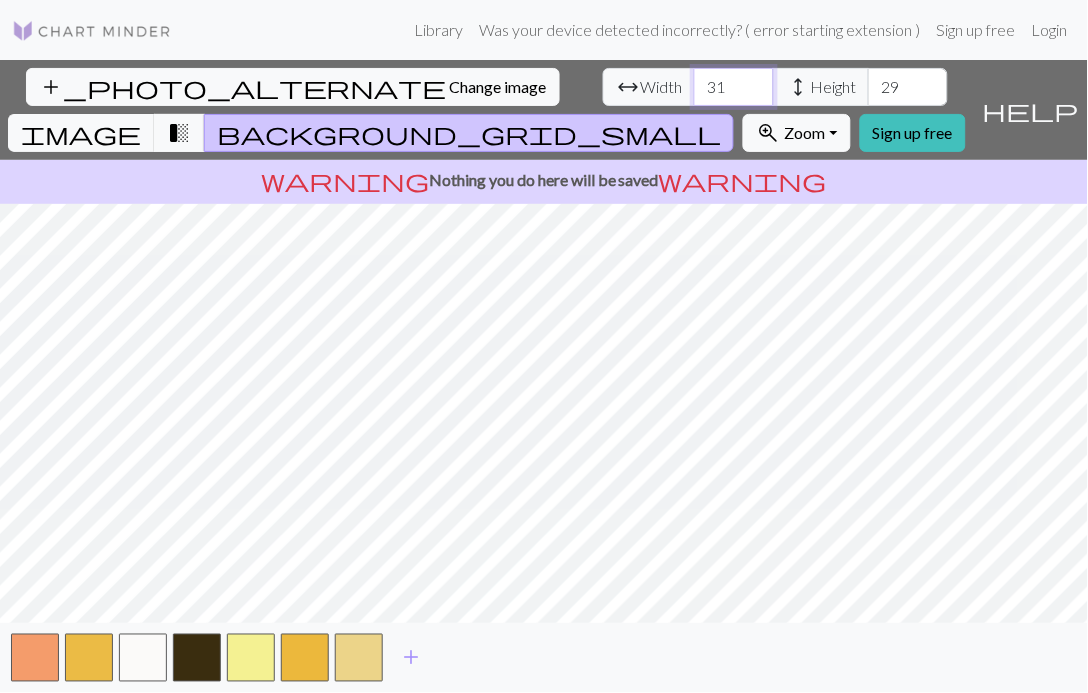 type on "31" 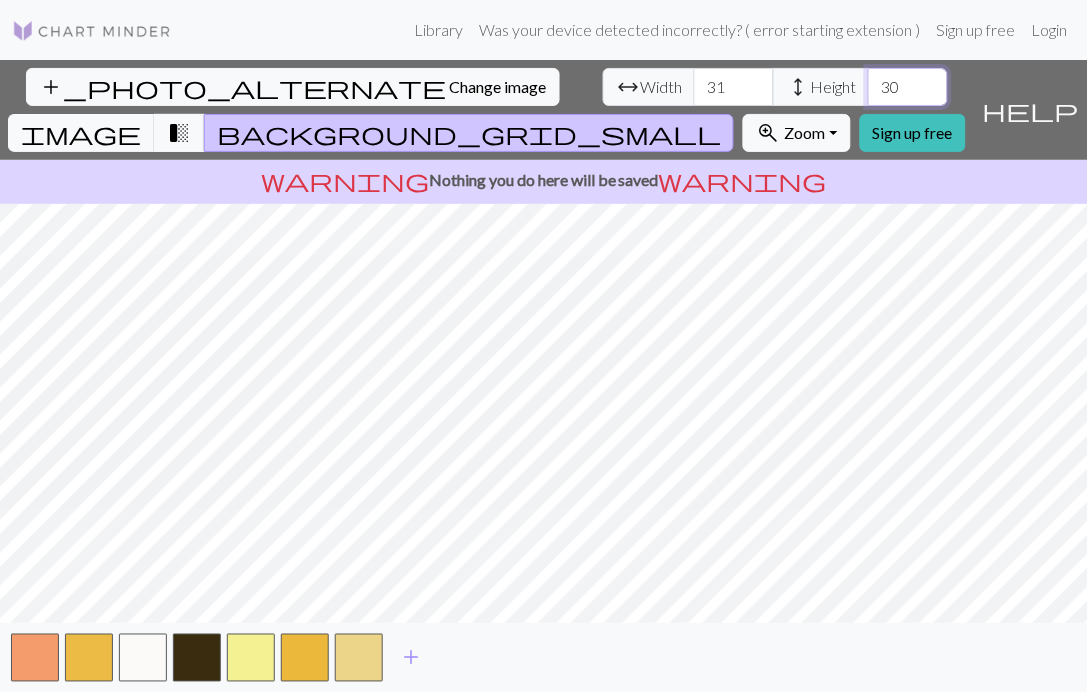 click on "30" at bounding box center [908, 87] 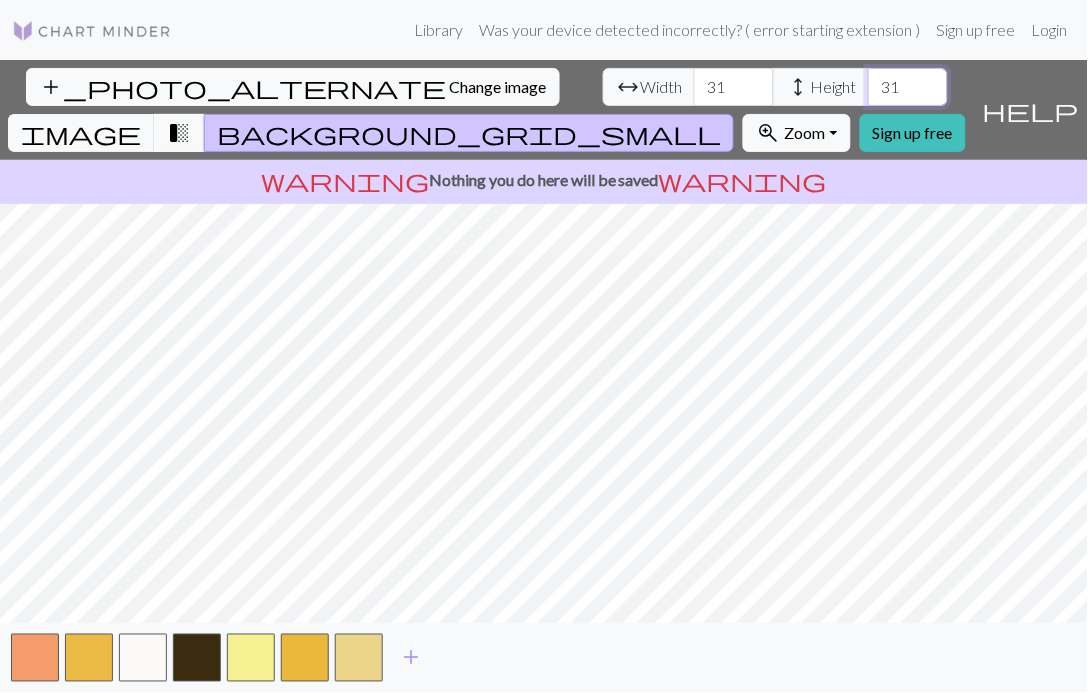 type on "31" 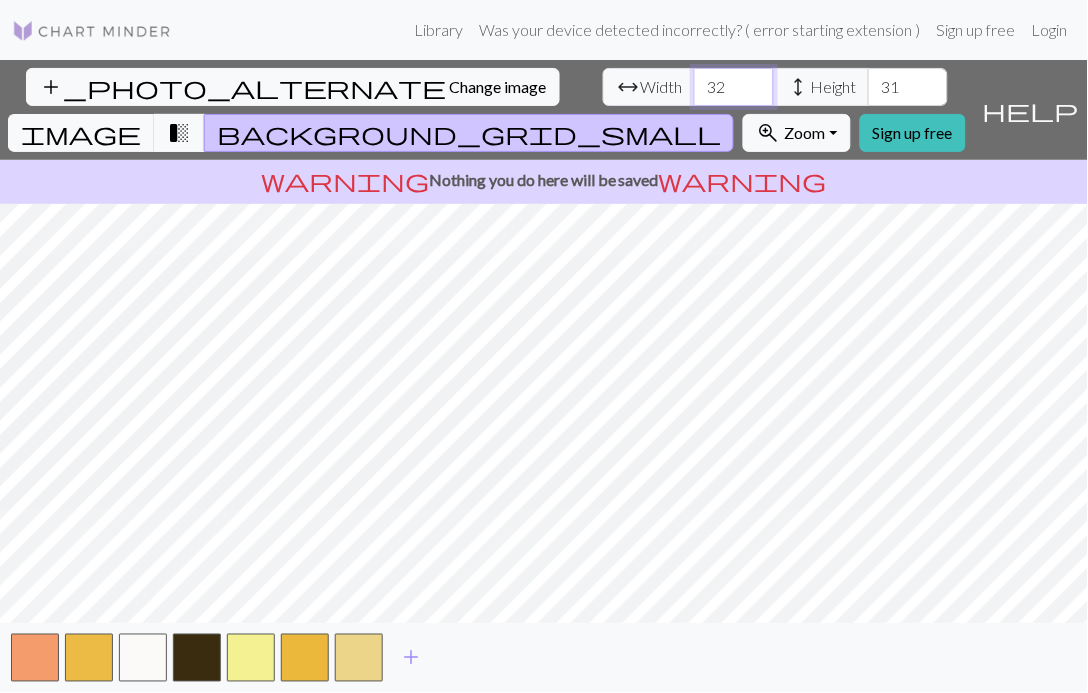 click on "32" at bounding box center [734, 87] 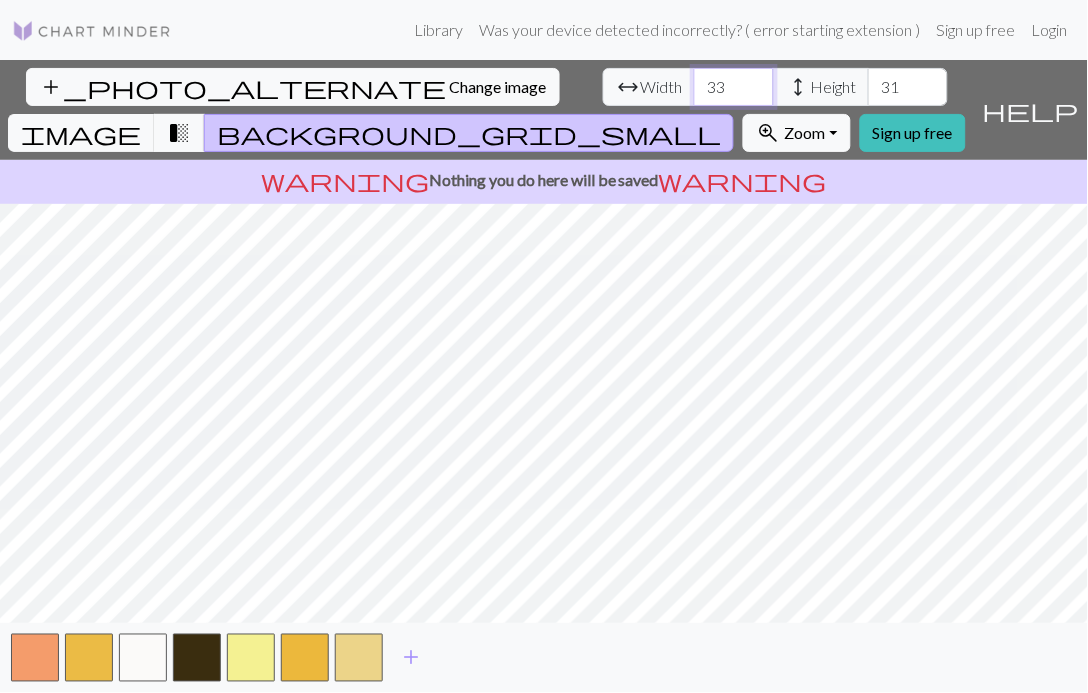 click on "33" at bounding box center (734, 87) 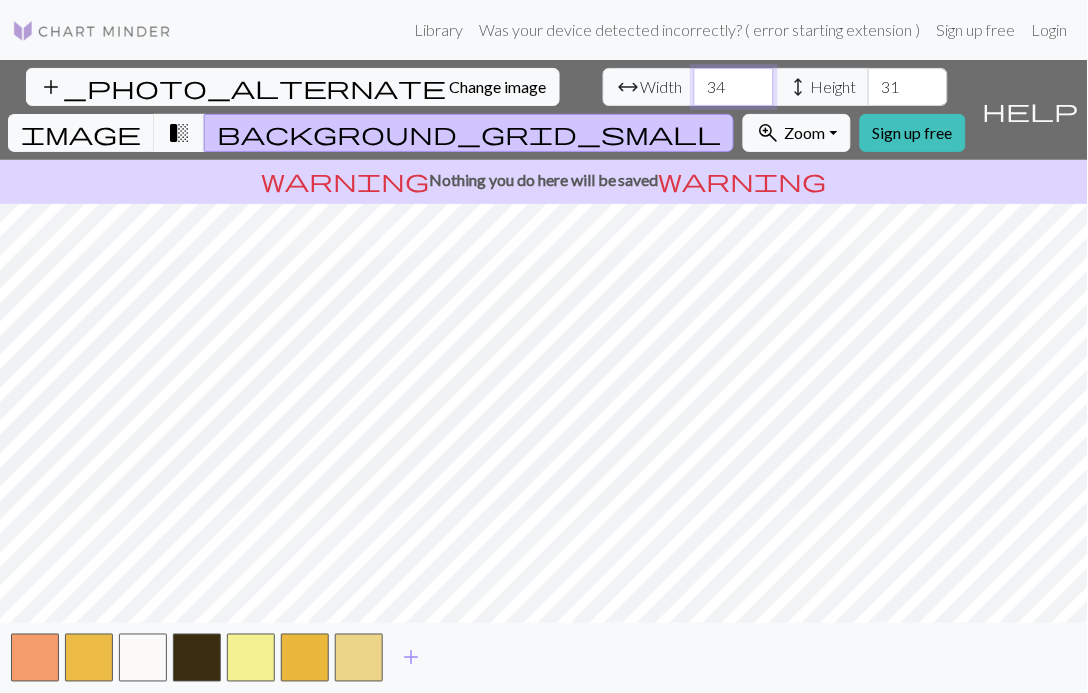 click on "34" at bounding box center [734, 87] 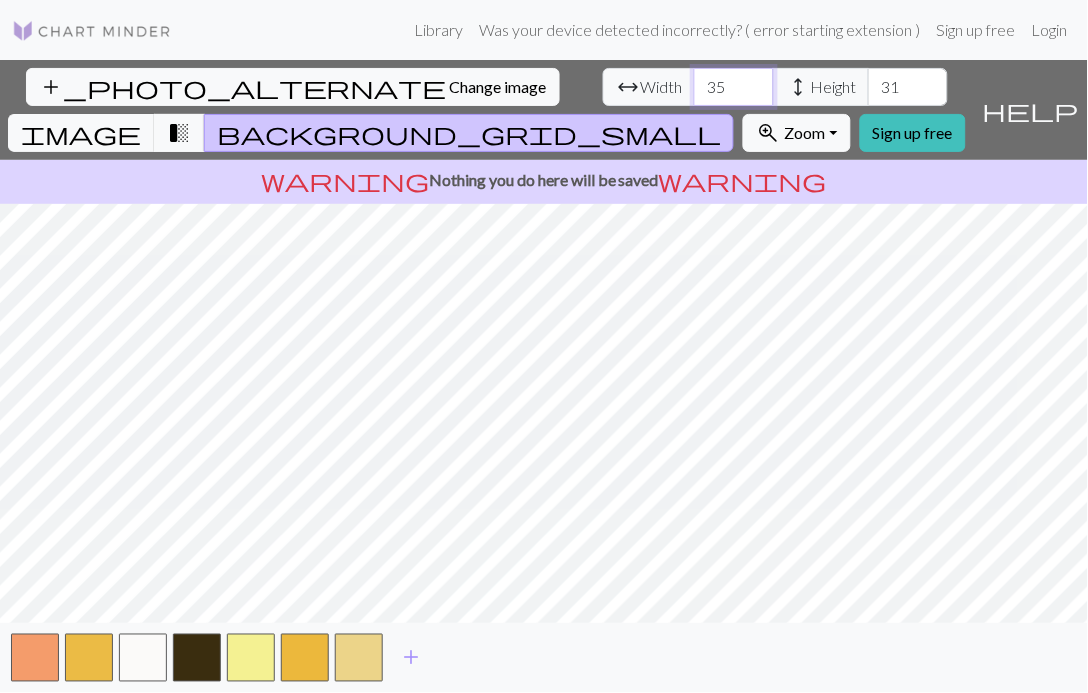 type on "35" 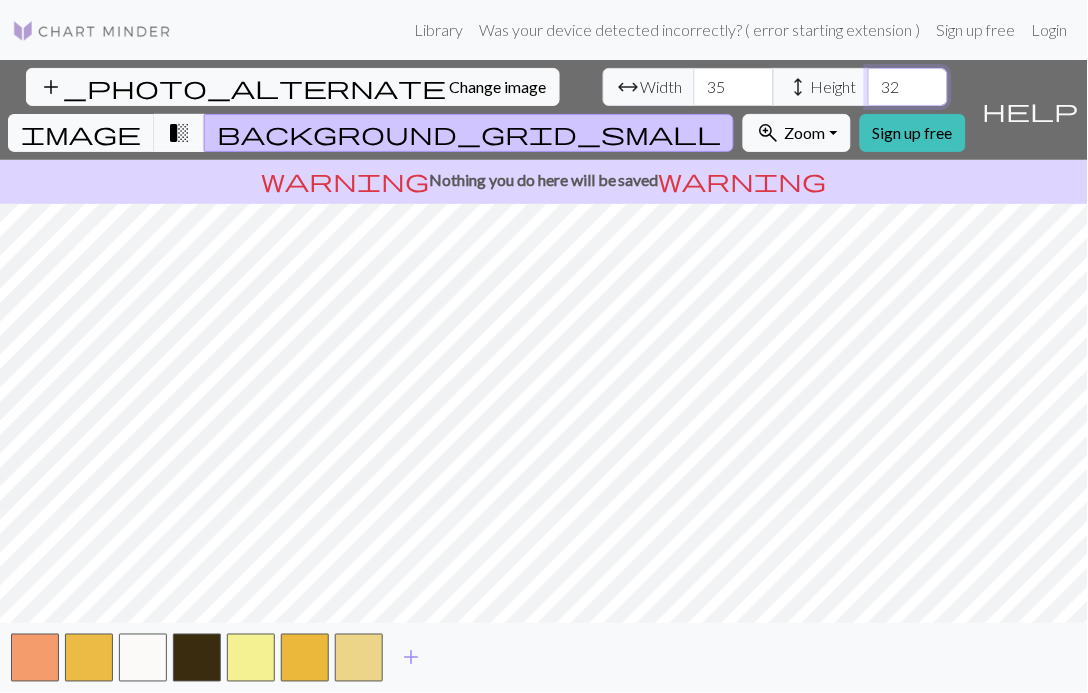 click on "32" at bounding box center [908, 87] 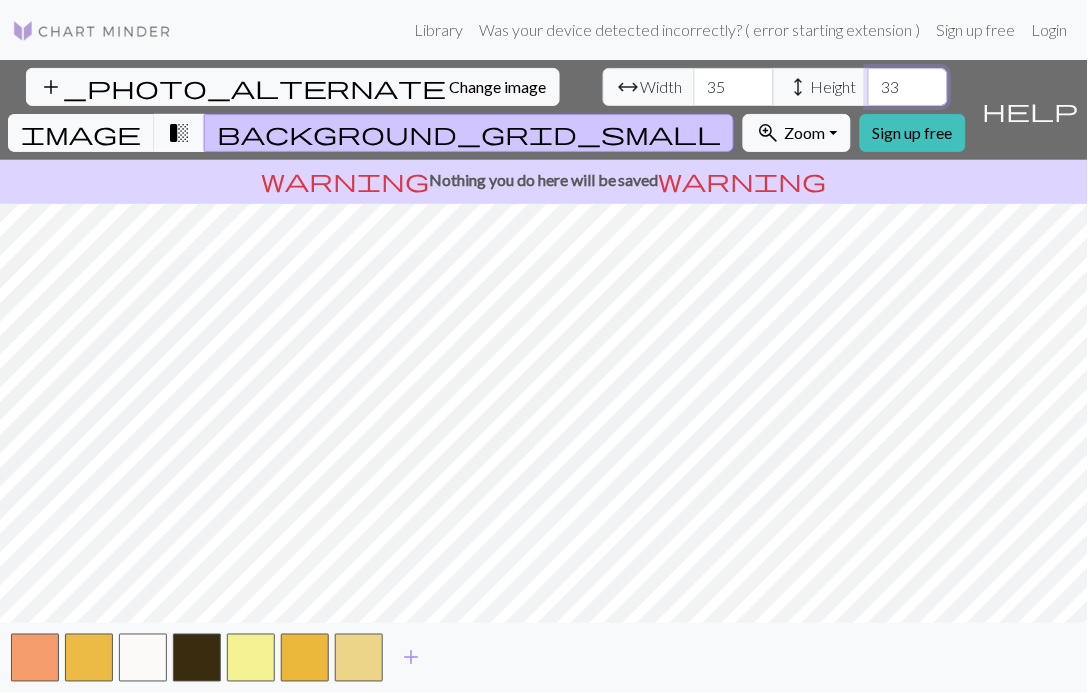 click on "33" at bounding box center [908, 87] 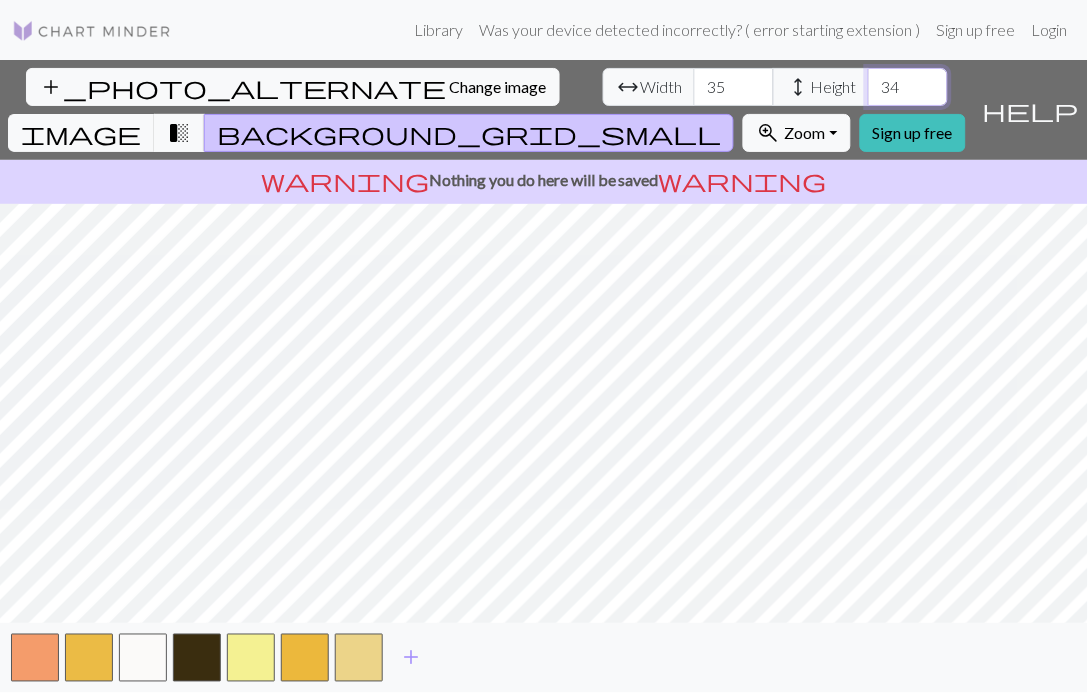 click on "34" at bounding box center [908, 87] 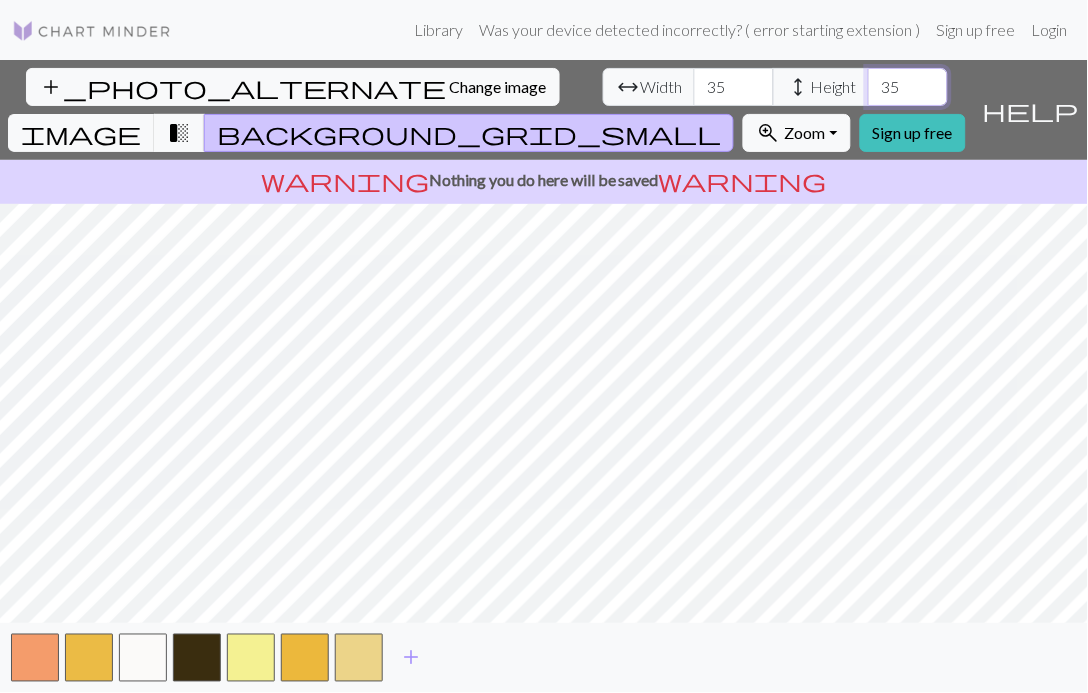 click on "35" at bounding box center [908, 87] 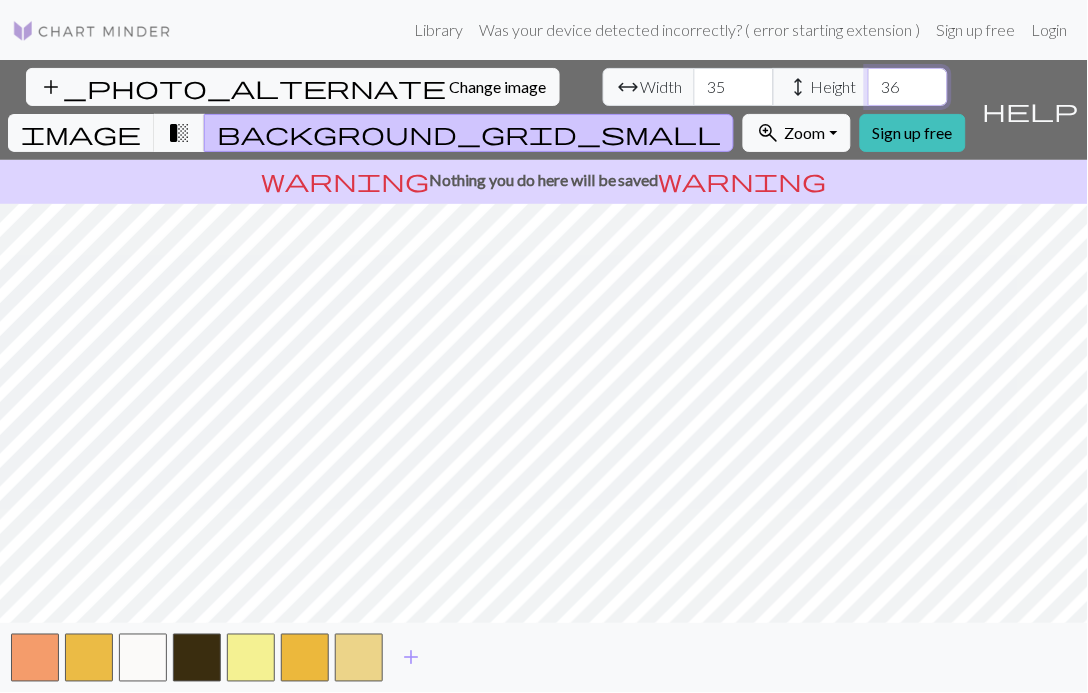 click on "36" at bounding box center (908, 87) 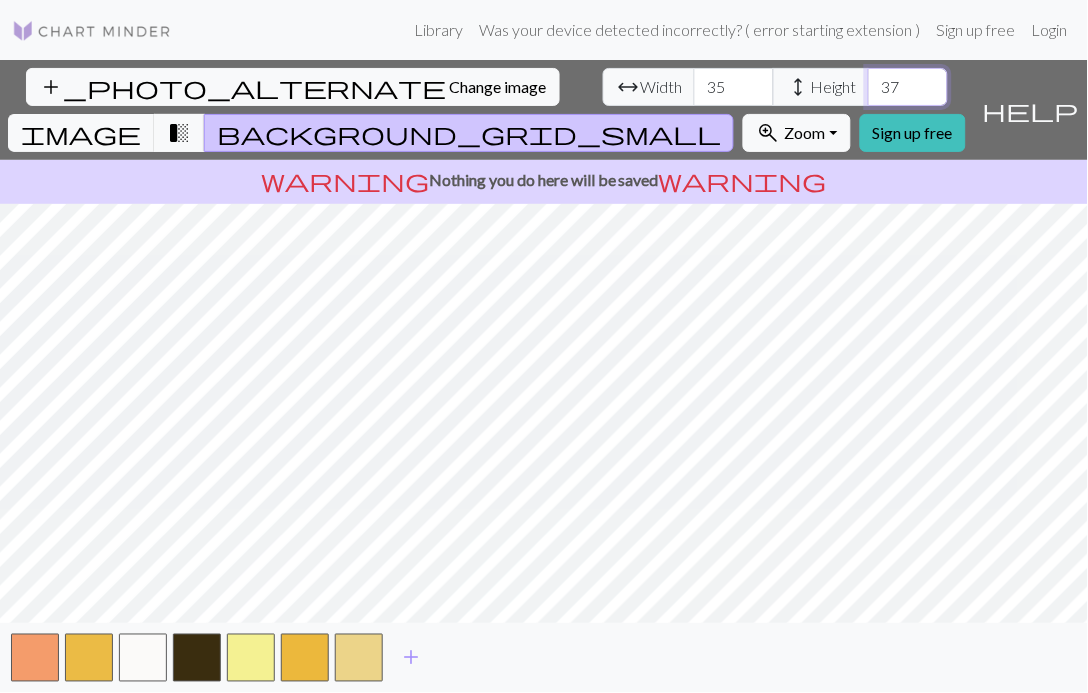 click on "37" at bounding box center (908, 87) 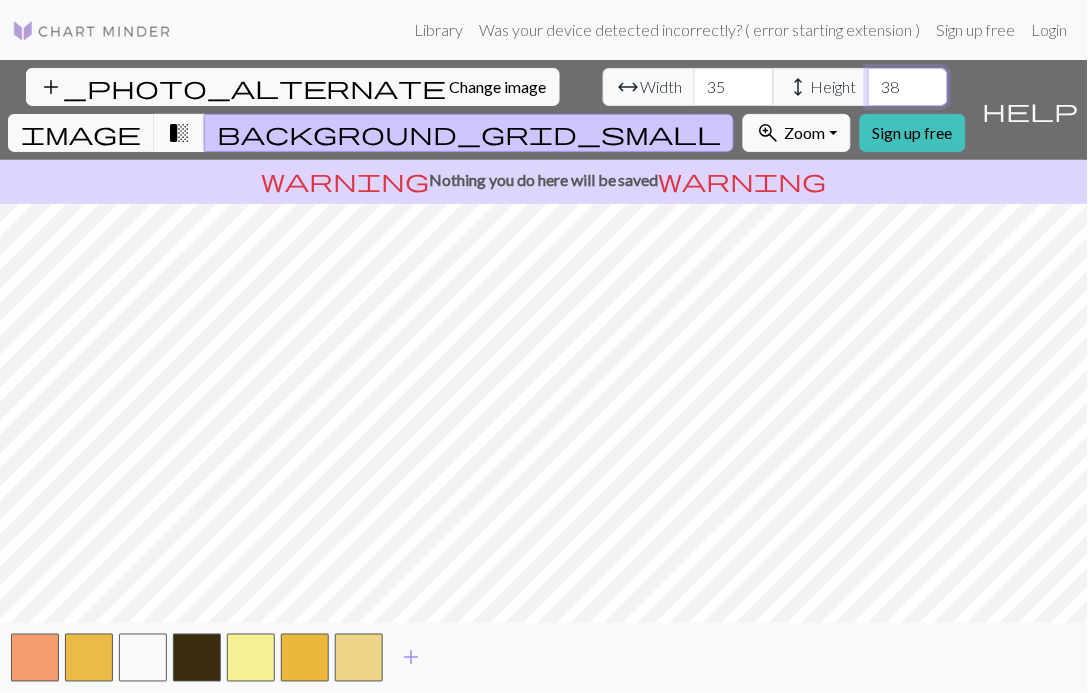 click on "38" at bounding box center [908, 87] 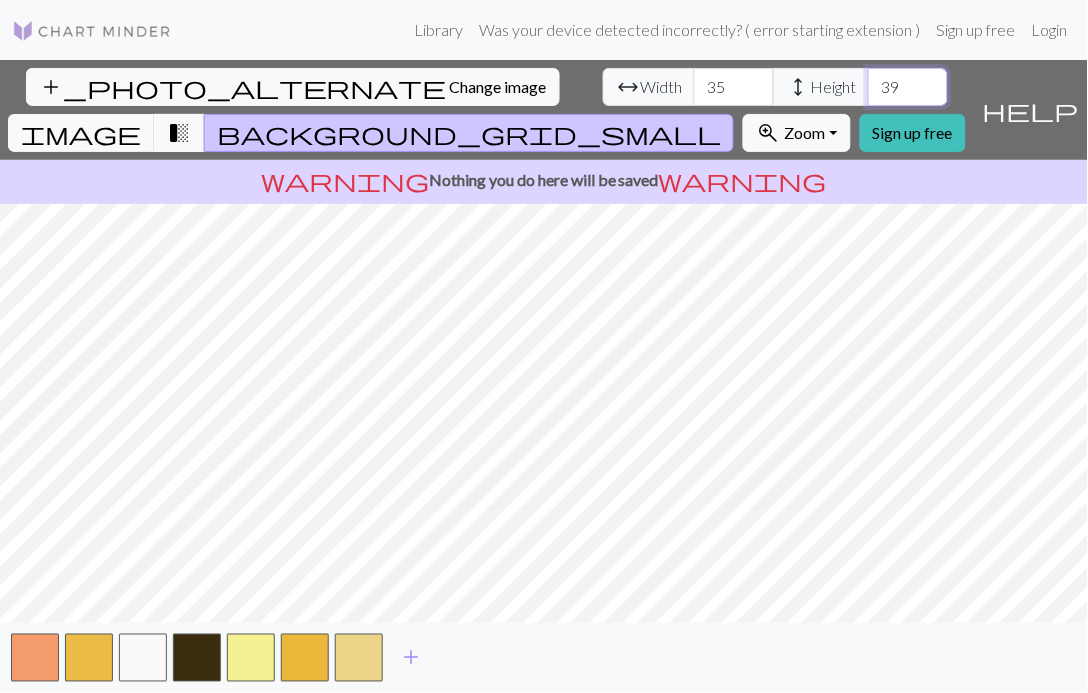 click on "39" at bounding box center (908, 87) 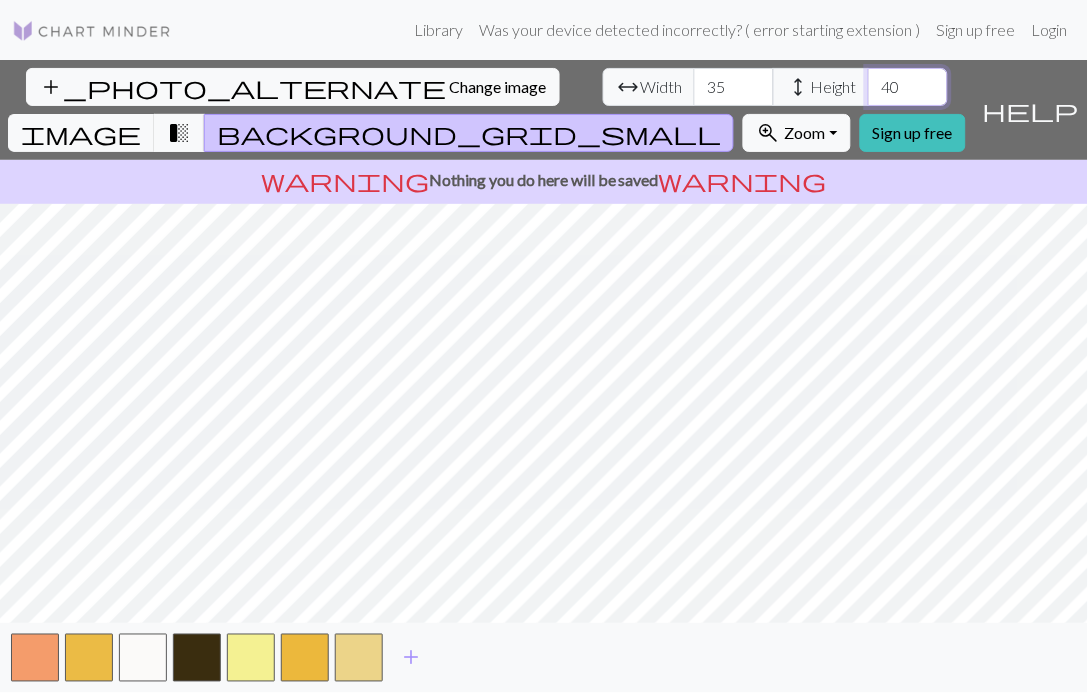 type on "40" 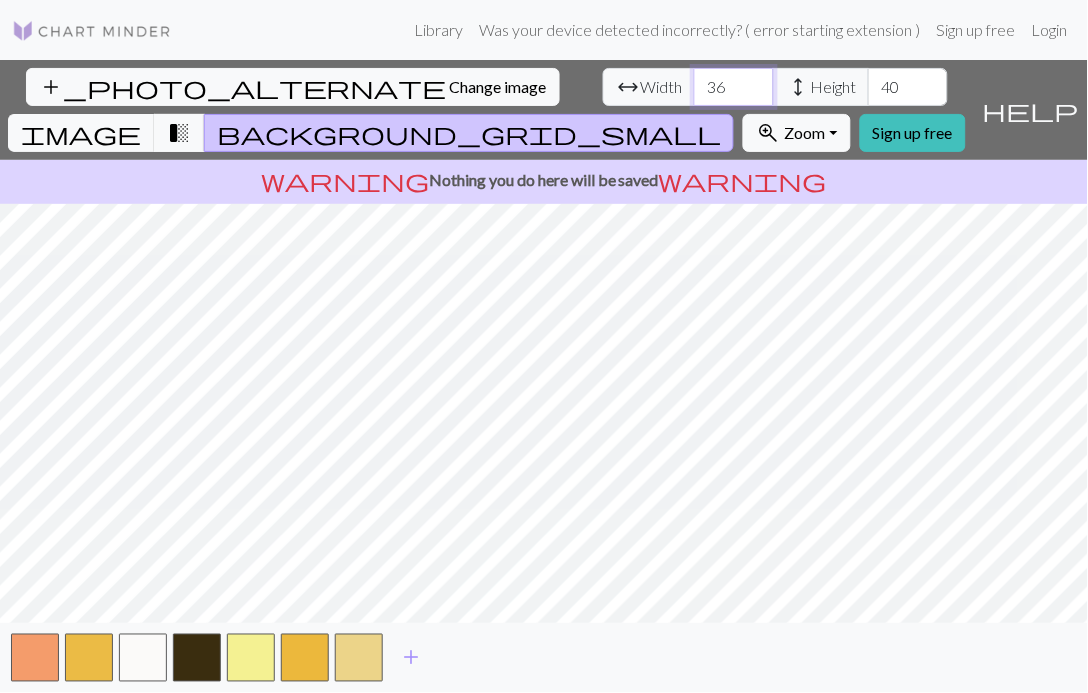 click on "36" at bounding box center (734, 87) 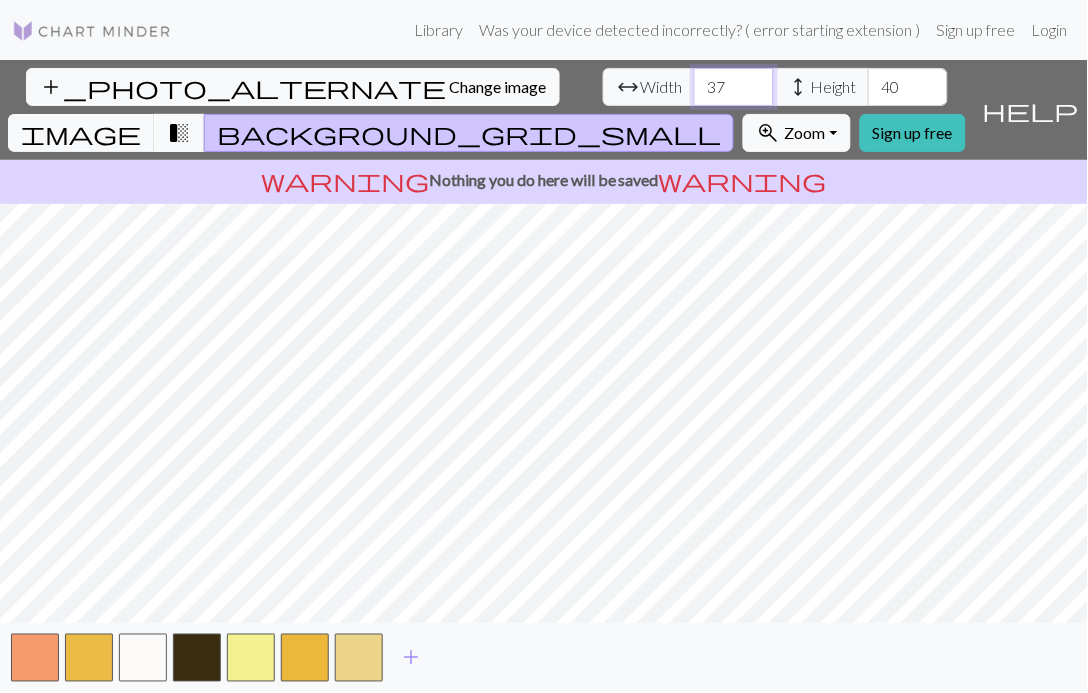 click on "37" at bounding box center (734, 87) 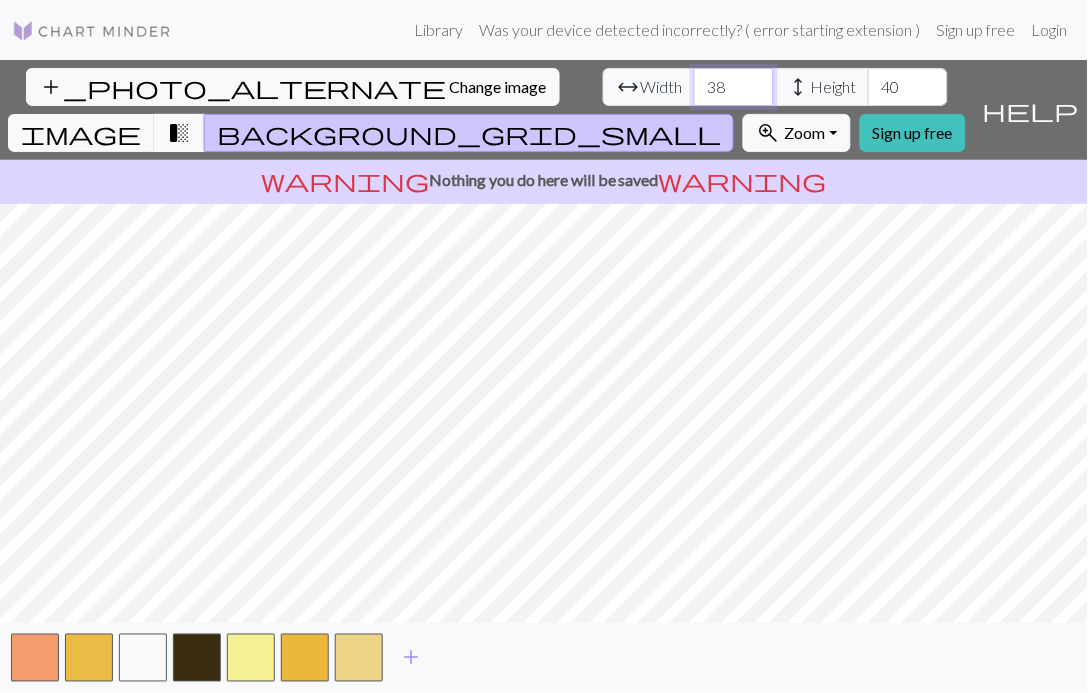 click on "38" at bounding box center (734, 87) 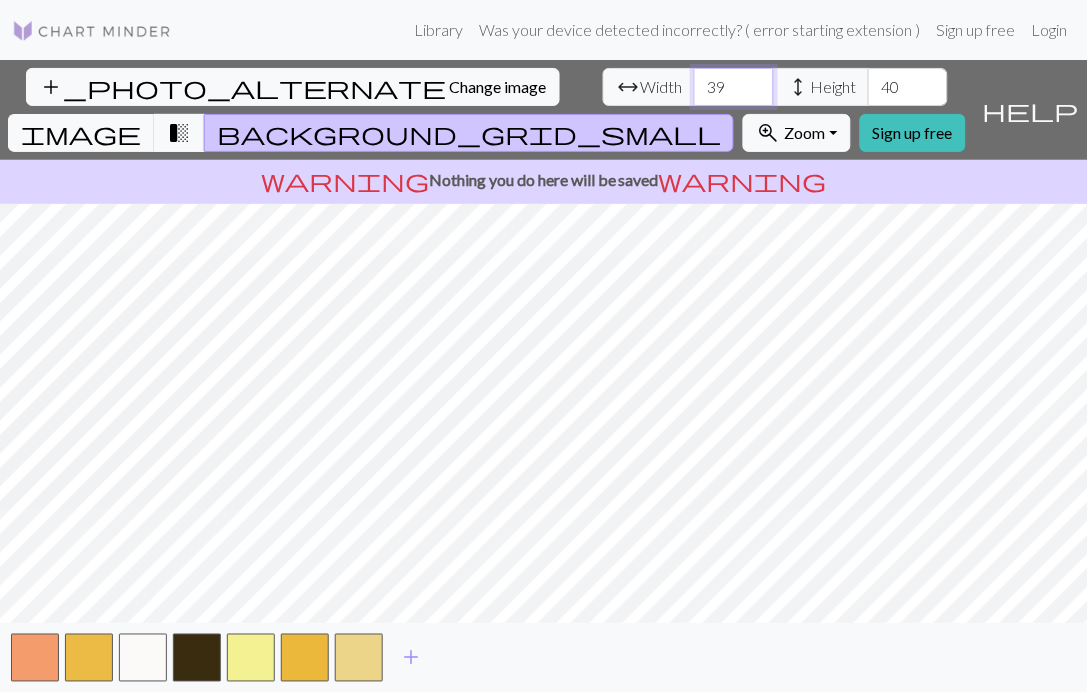 click on "39" at bounding box center (734, 87) 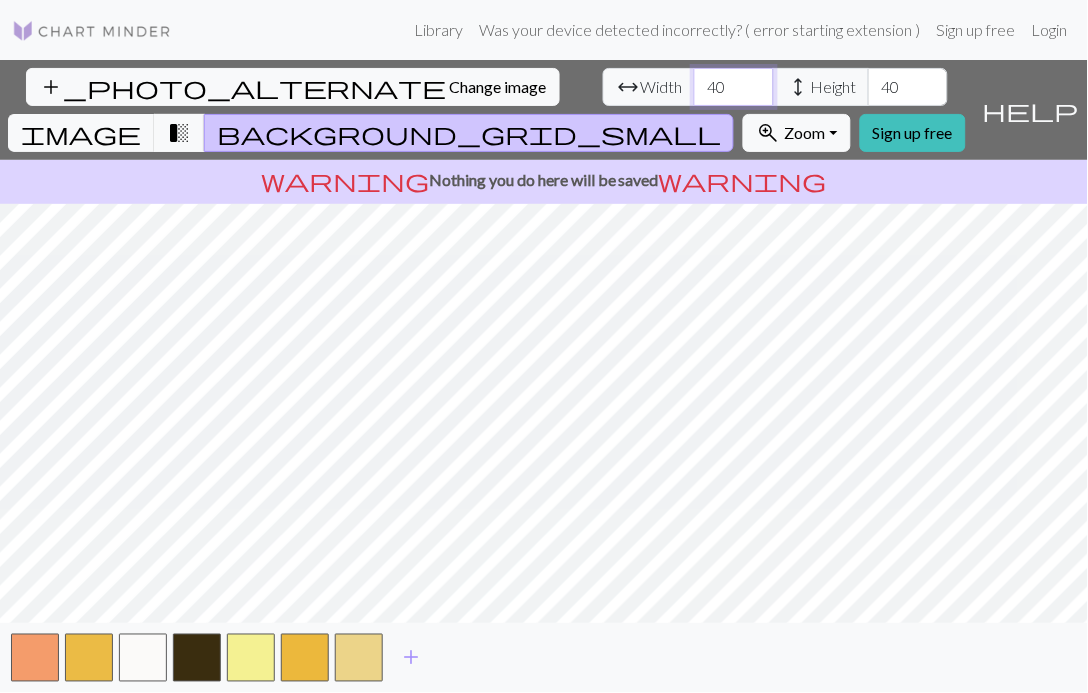 type on "40" 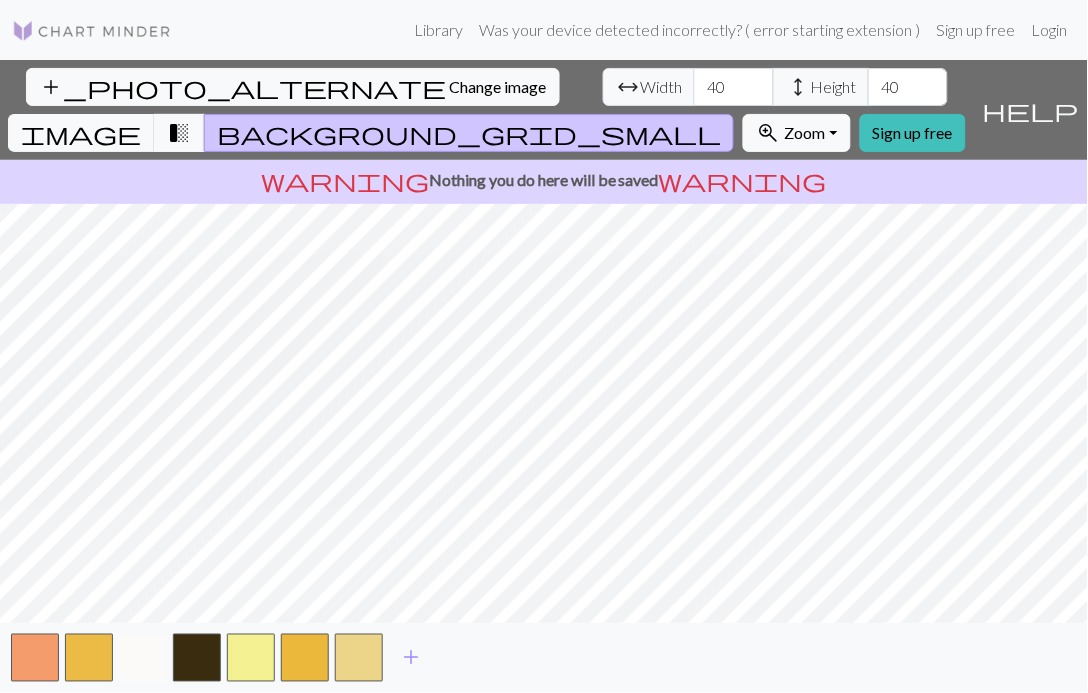 click at bounding box center (143, 658) 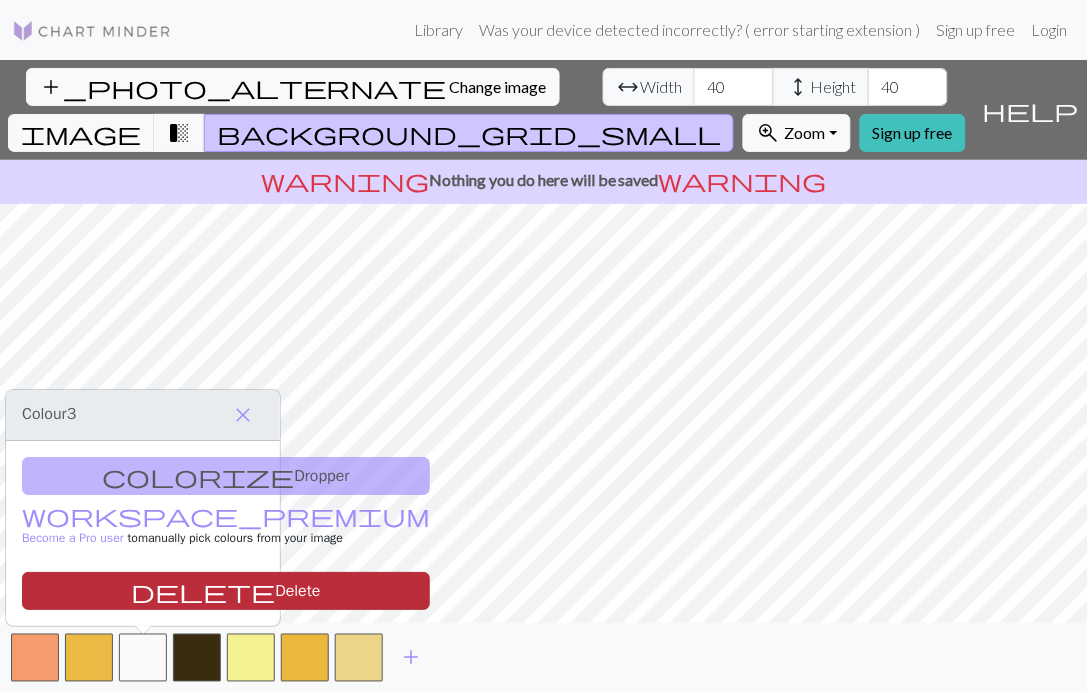 click on "delete Delete" at bounding box center [226, 591] 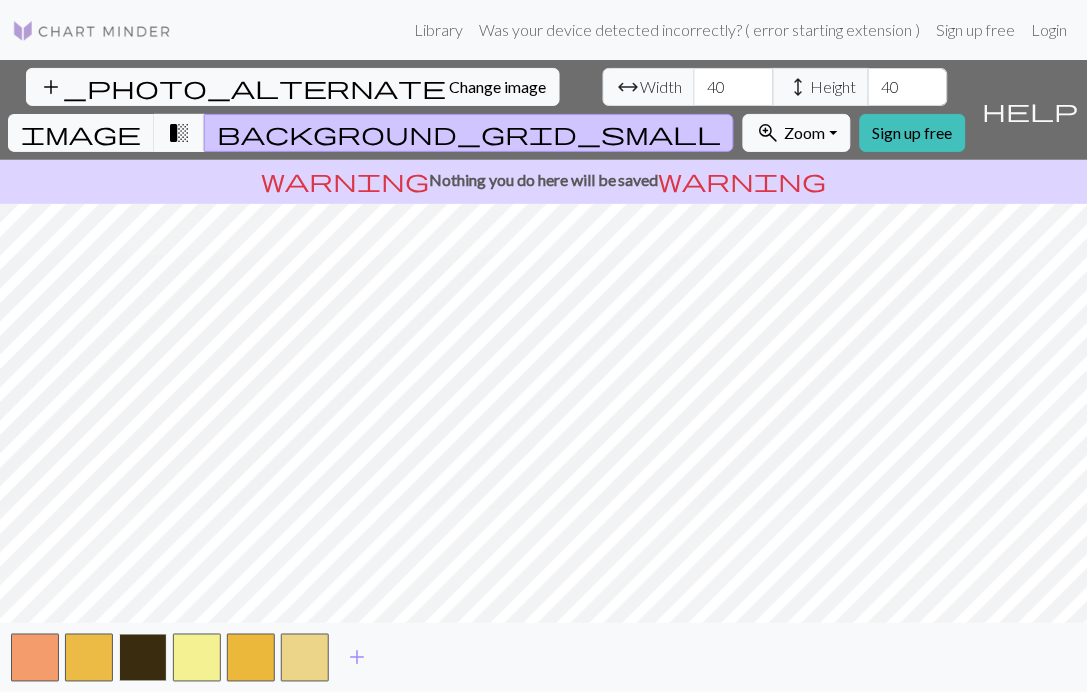 click at bounding box center (143, 658) 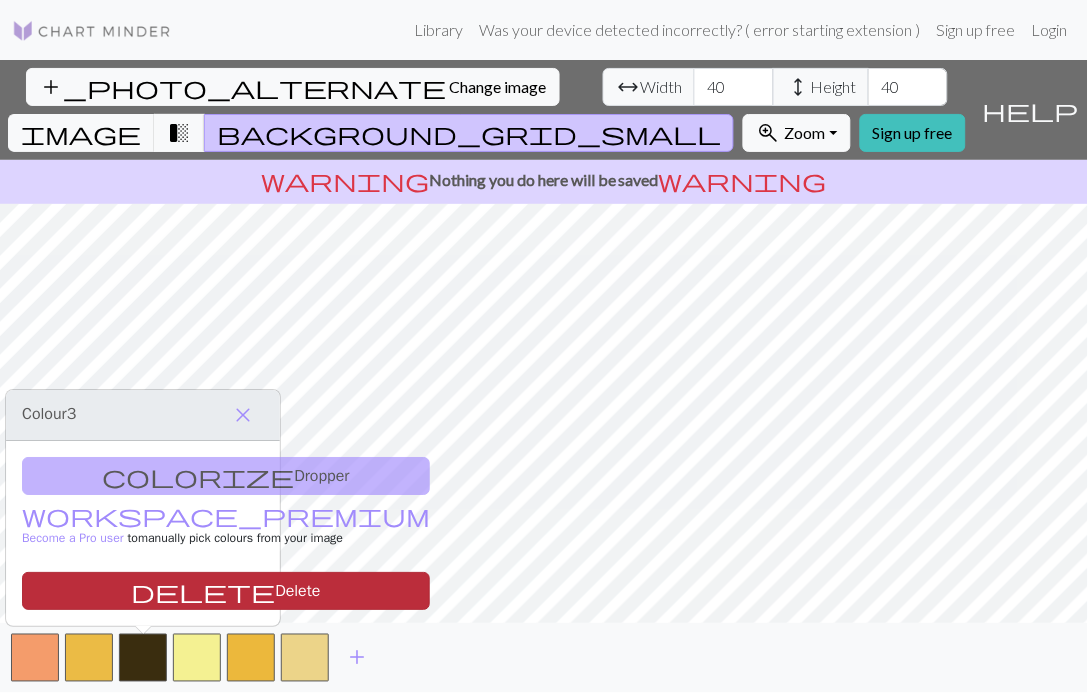 click on "delete Delete" at bounding box center (226, 591) 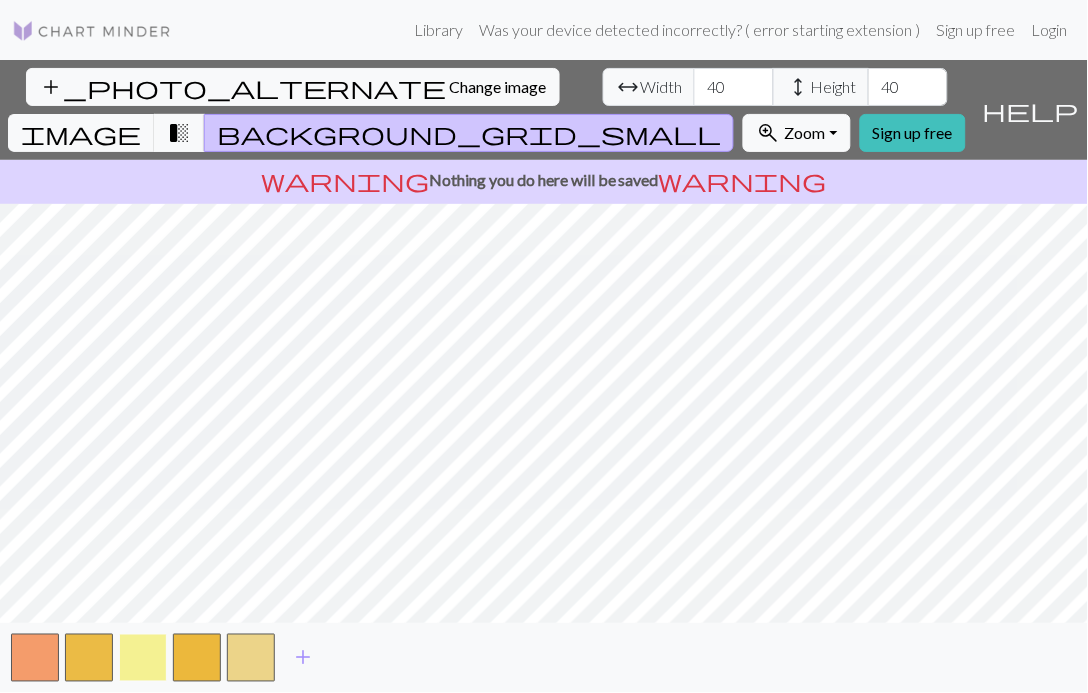 click at bounding box center (143, 658) 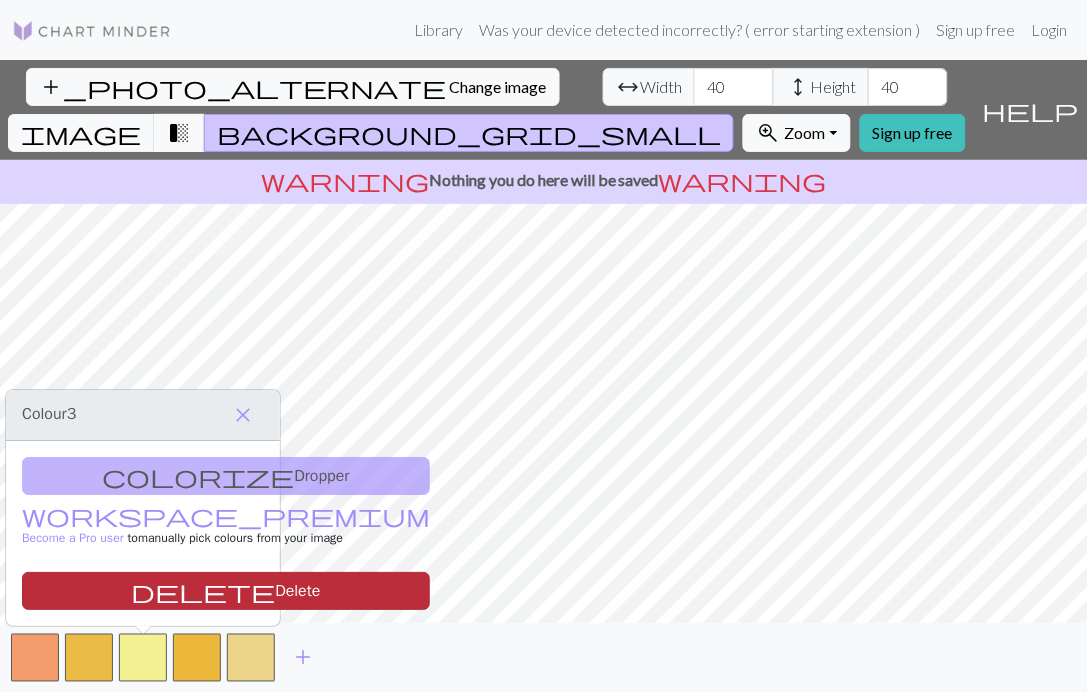click on "delete Delete" at bounding box center (226, 591) 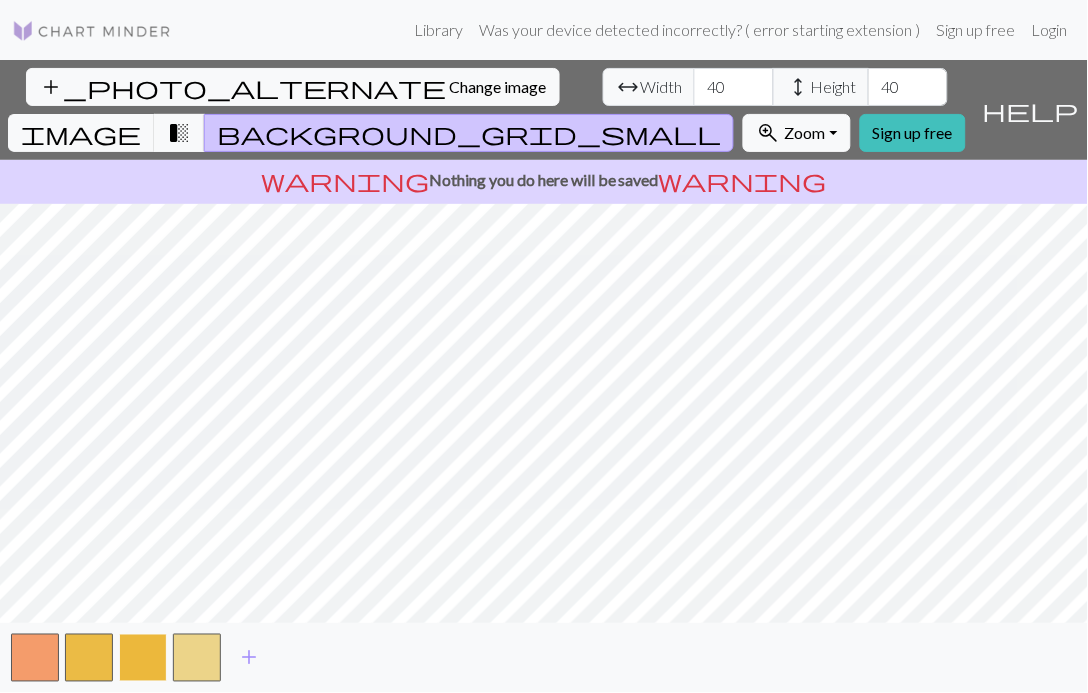 click at bounding box center (143, 658) 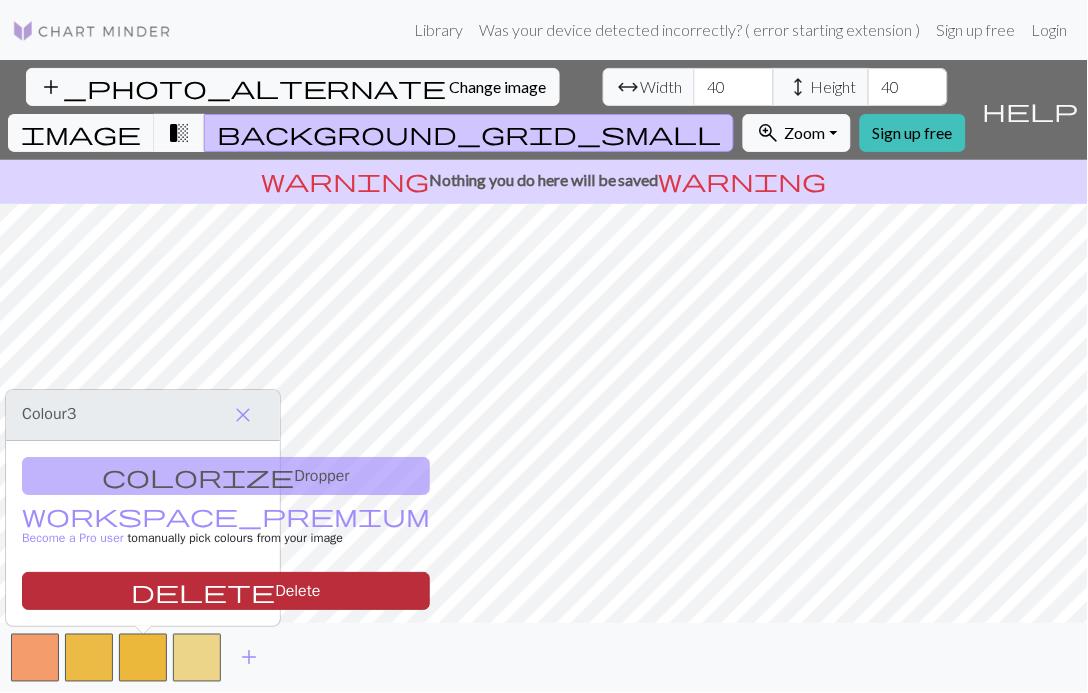 click on "delete Delete" at bounding box center (226, 591) 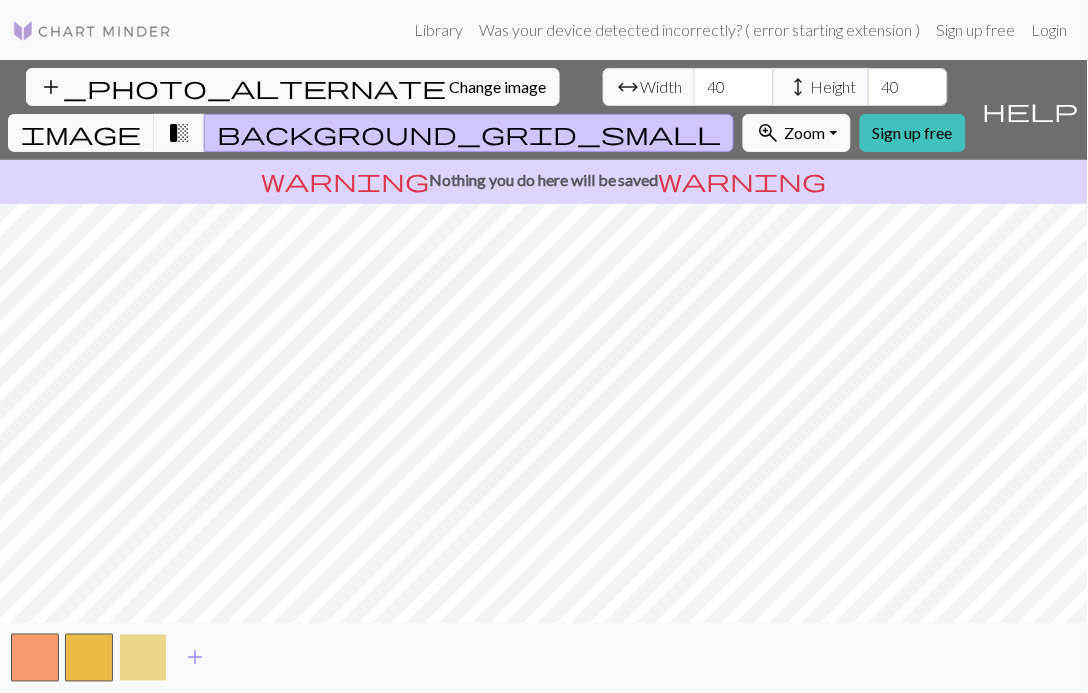 click at bounding box center [143, 658] 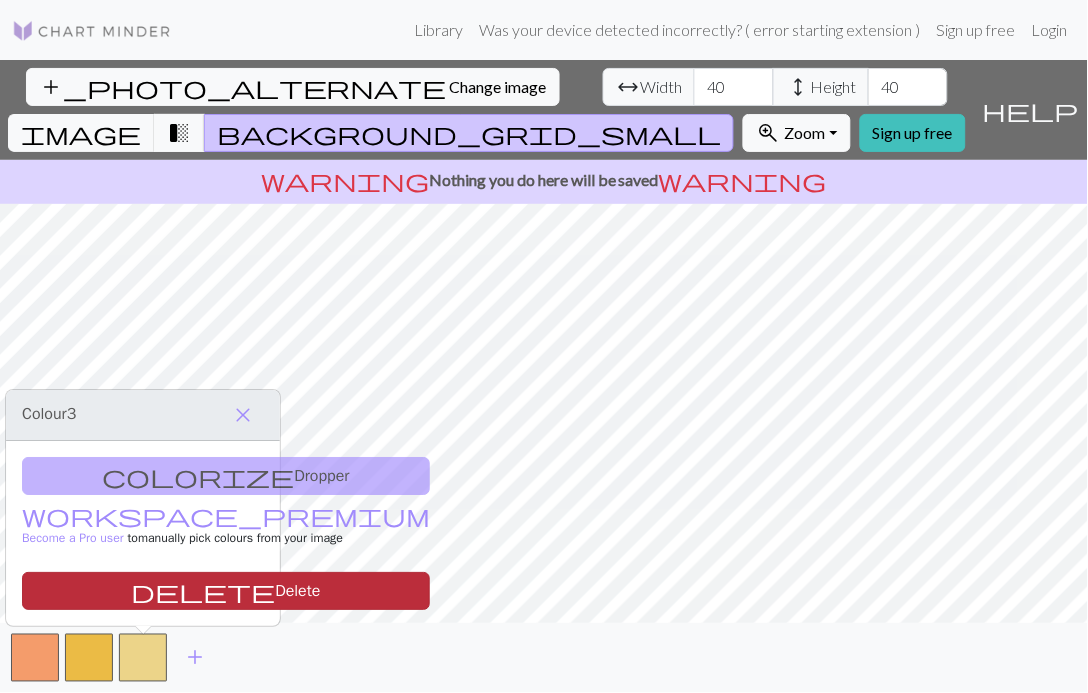 click on "delete Delete" at bounding box center [226, 591] 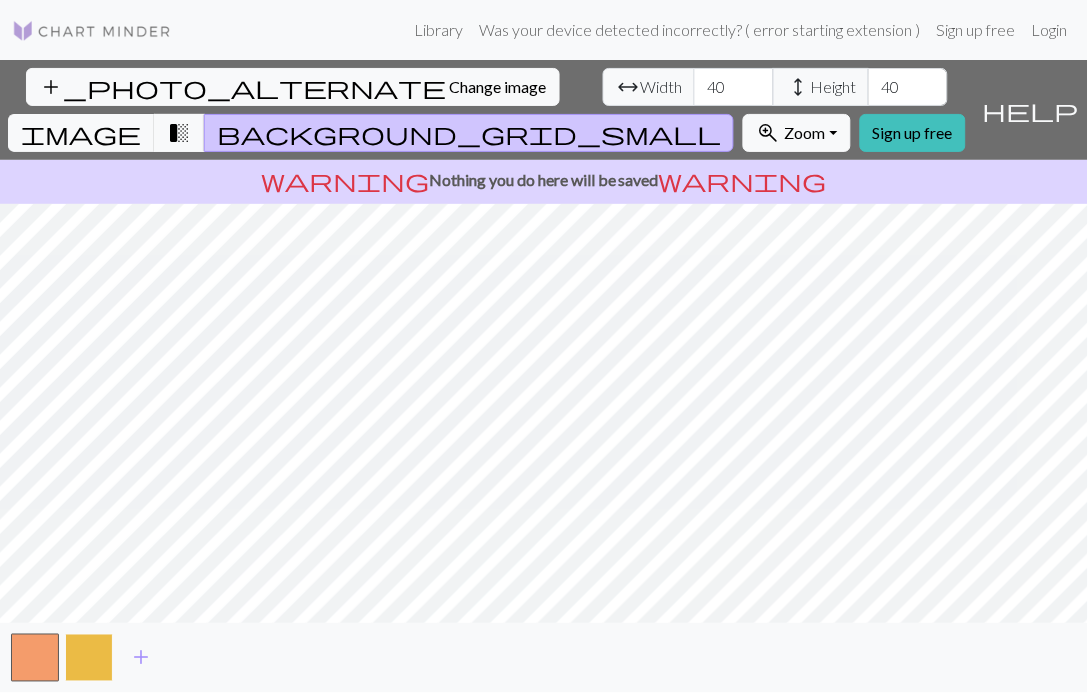 click at bounding box center [89, 658] 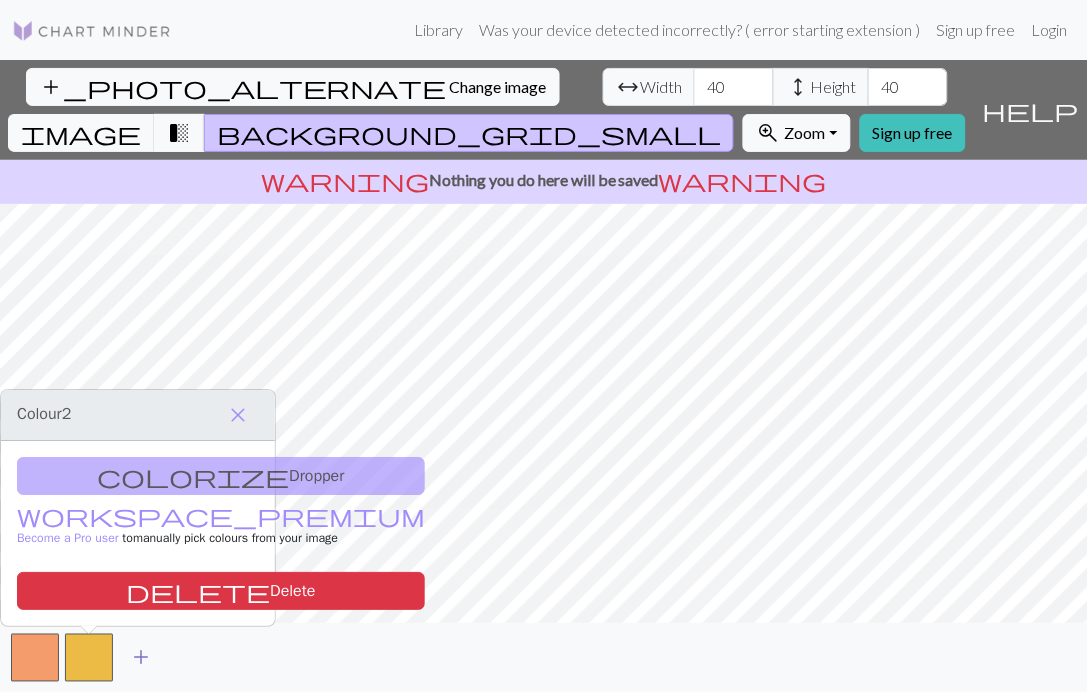 click on "add" at bounding box center (141, 658) 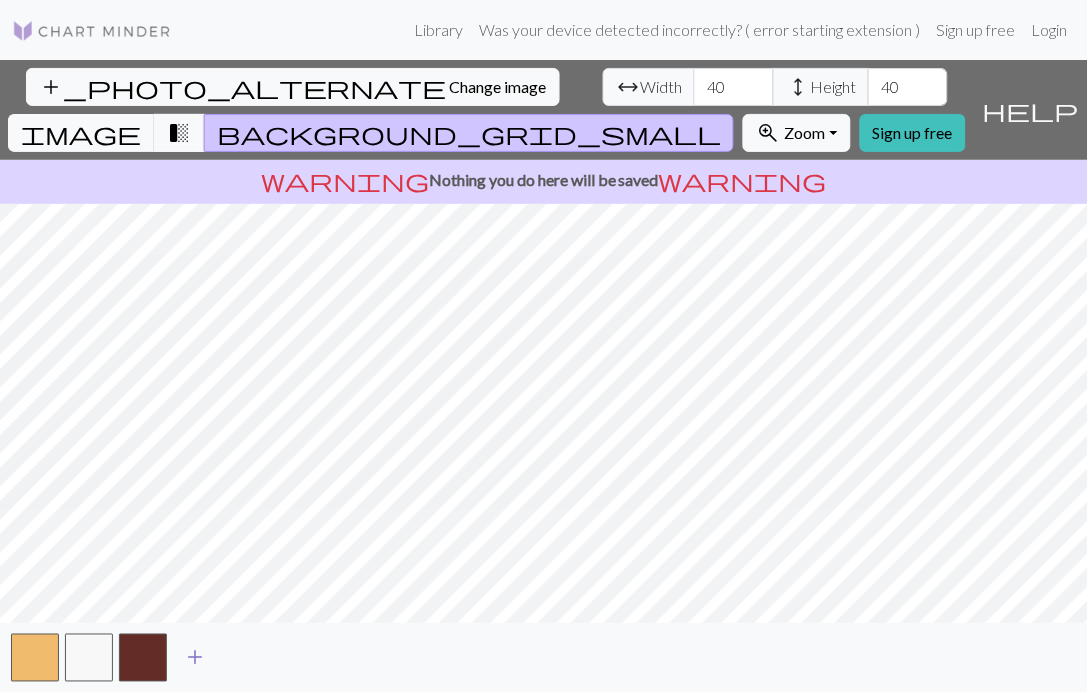 click on "add" at bounding box center [195, 658] 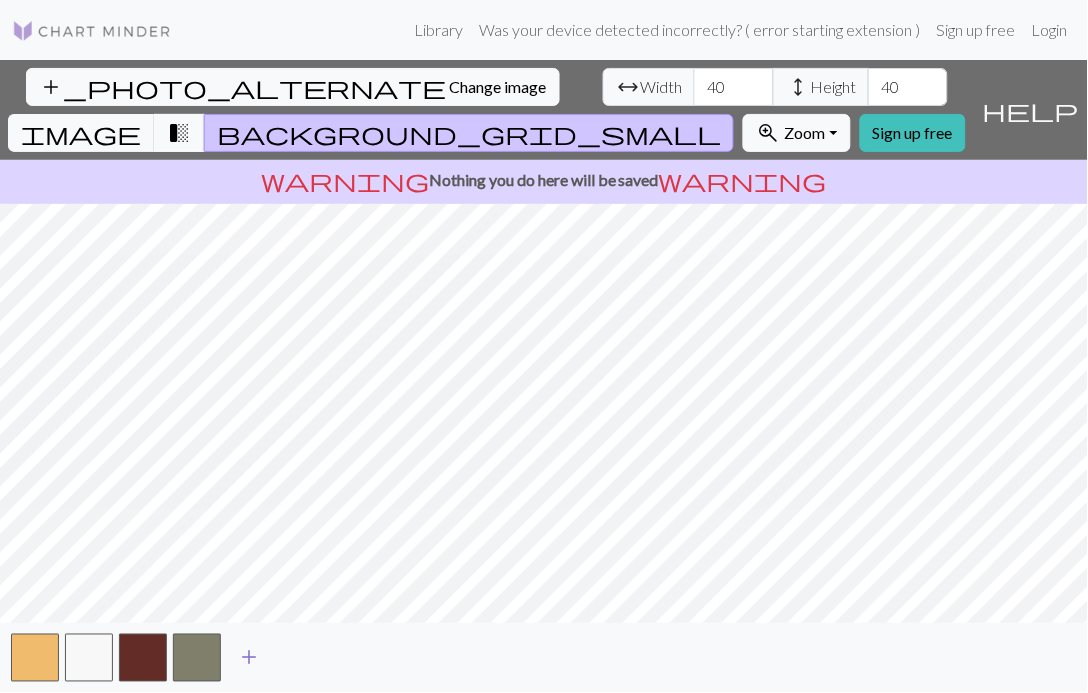 click on "add" at bounding box center [249, 658] 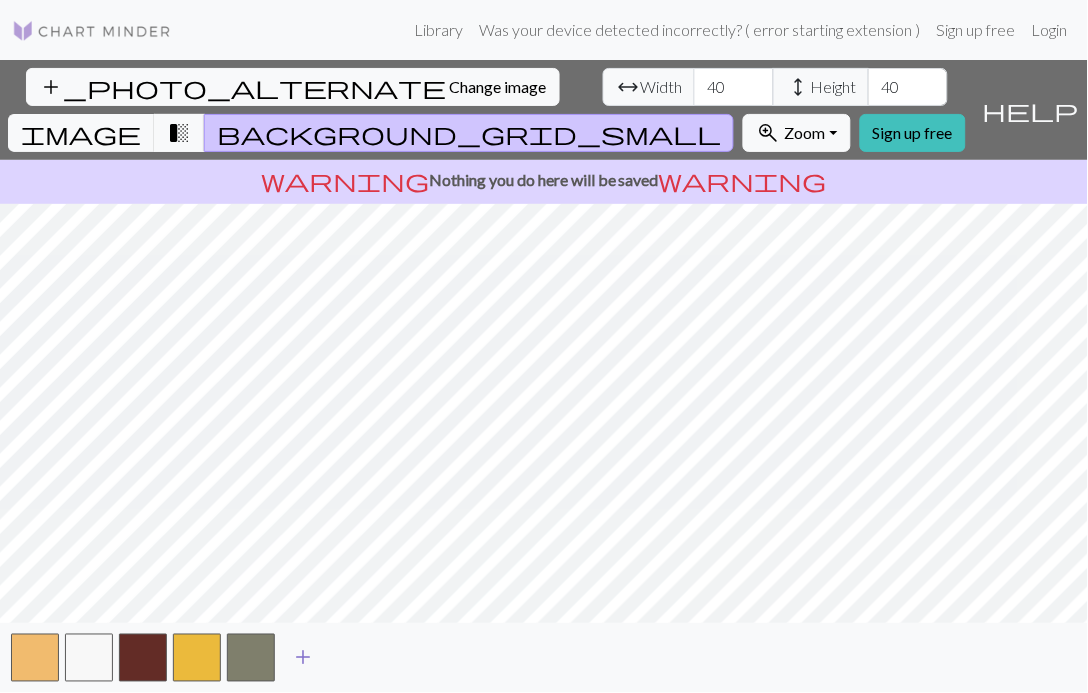click on "add" at bounding box center (303, 658) 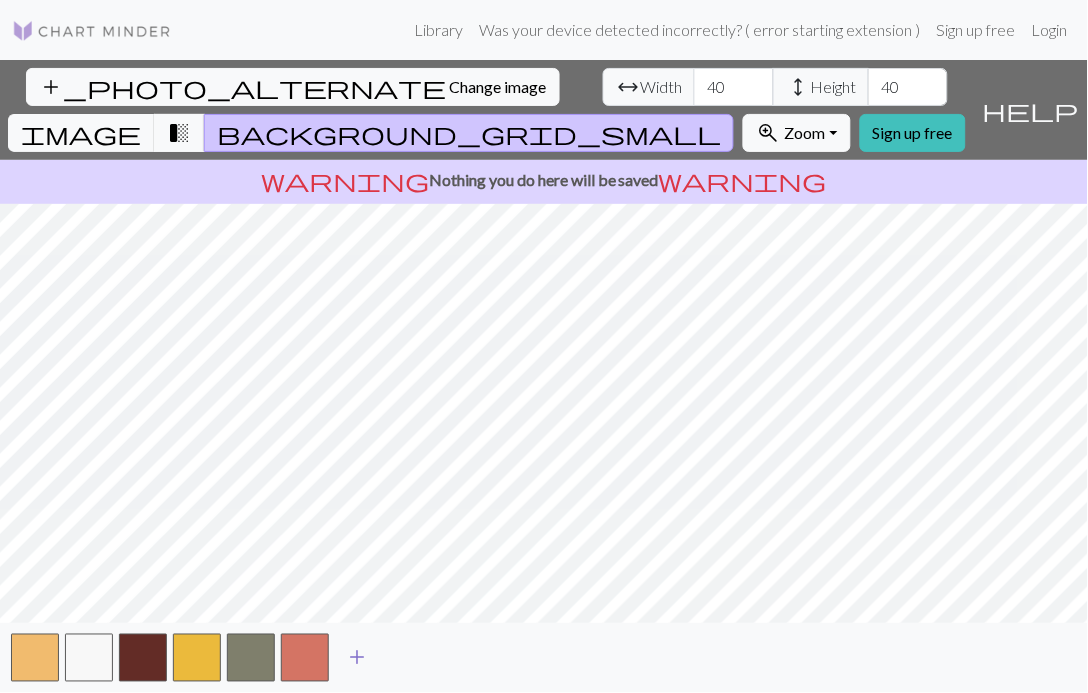 click on "add" at bounding box center [357, 658] 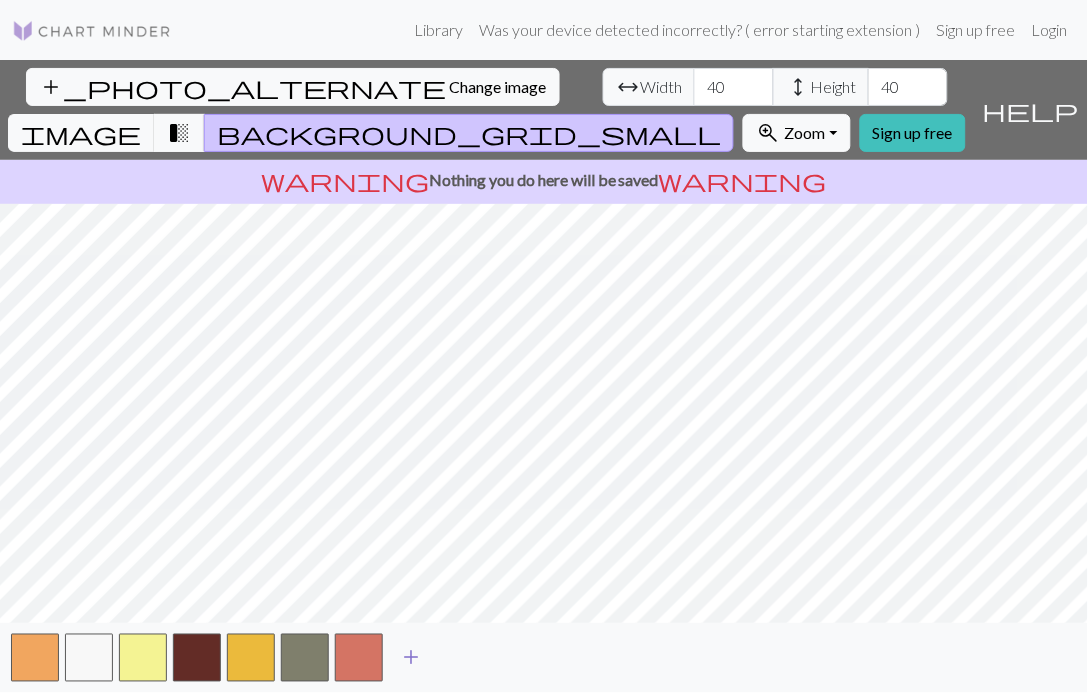click on "add" at bounding box center [411, 658] 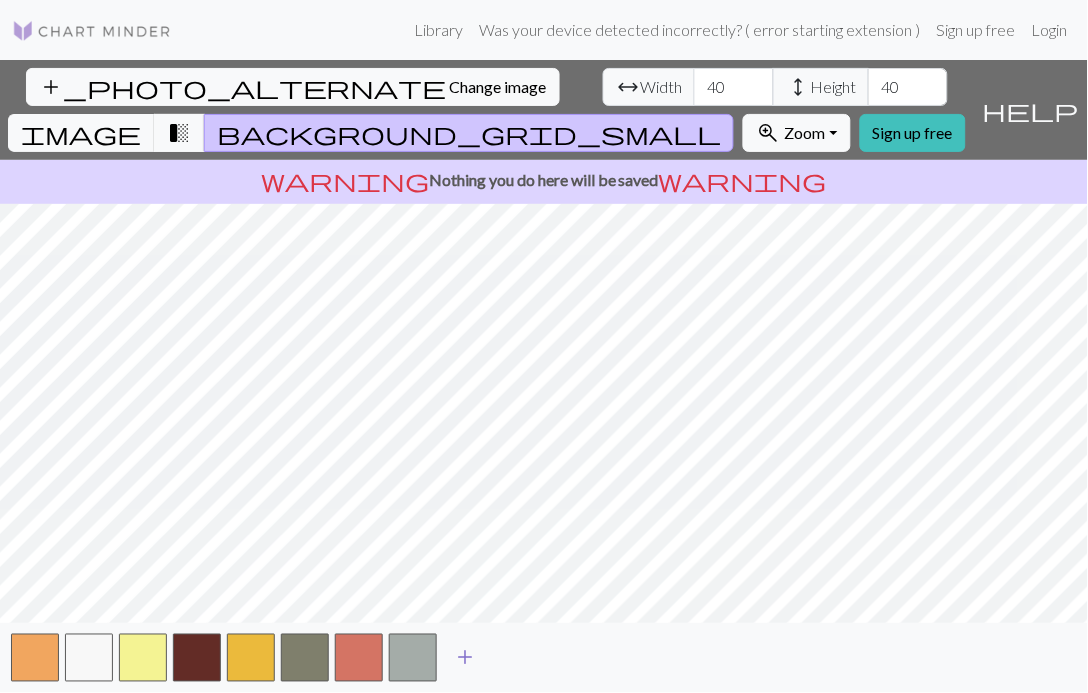click on "add" at bounding box center [465, 658] 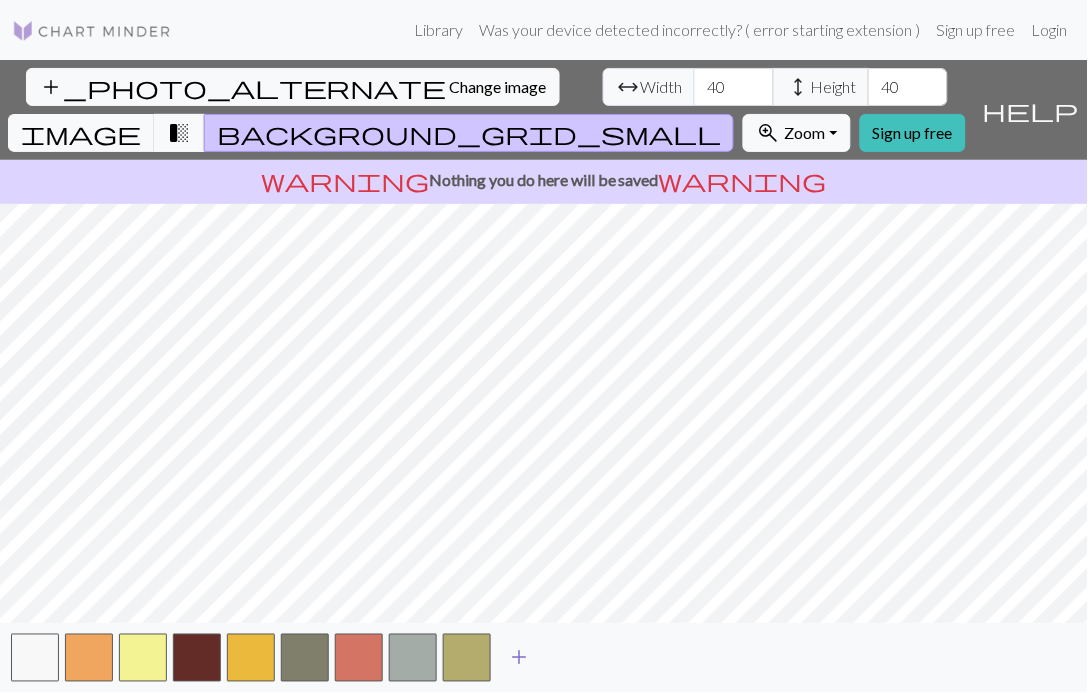 click on "add" at bounding box center [519, 658] 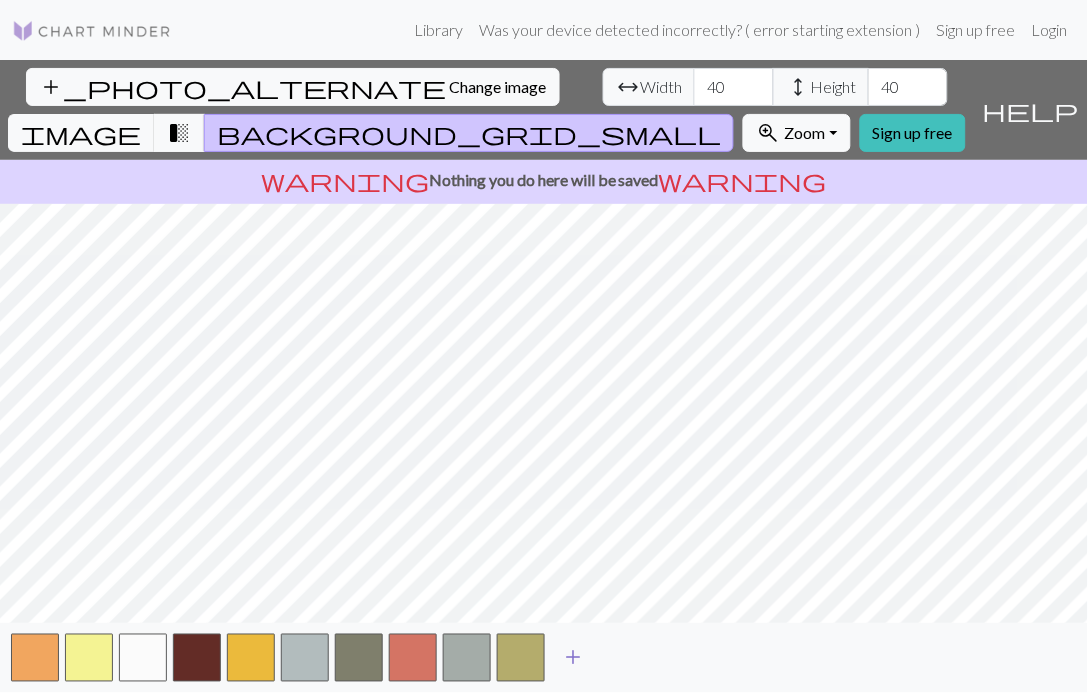 click on "add" at bounding box center [573, 658] 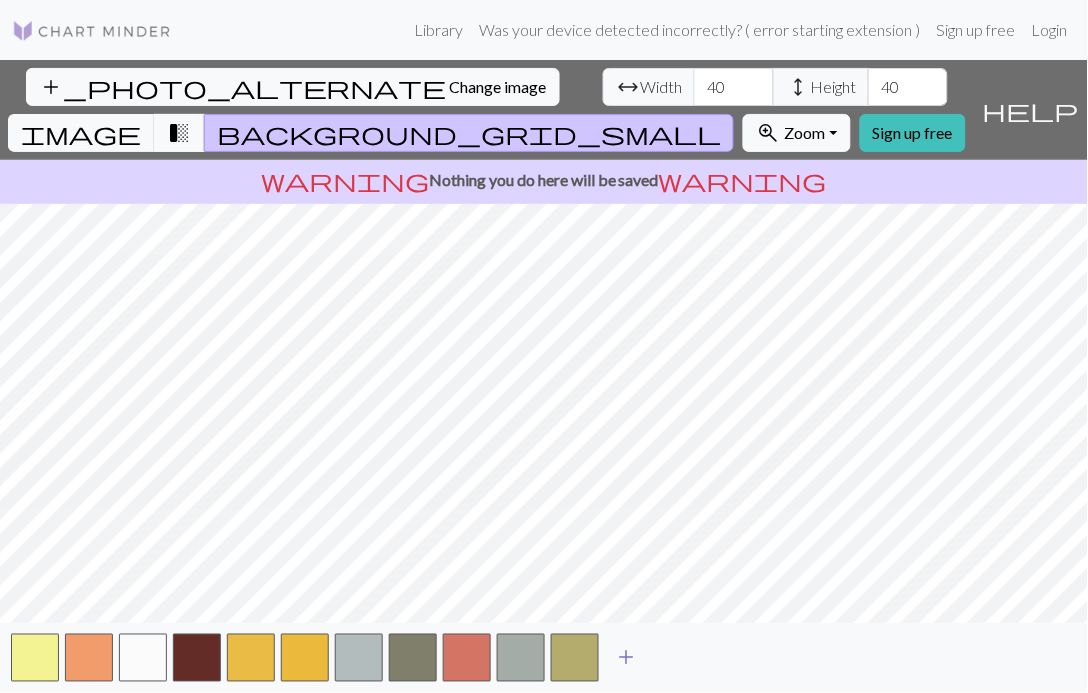 click on "add" at bounding box center (627, 658) 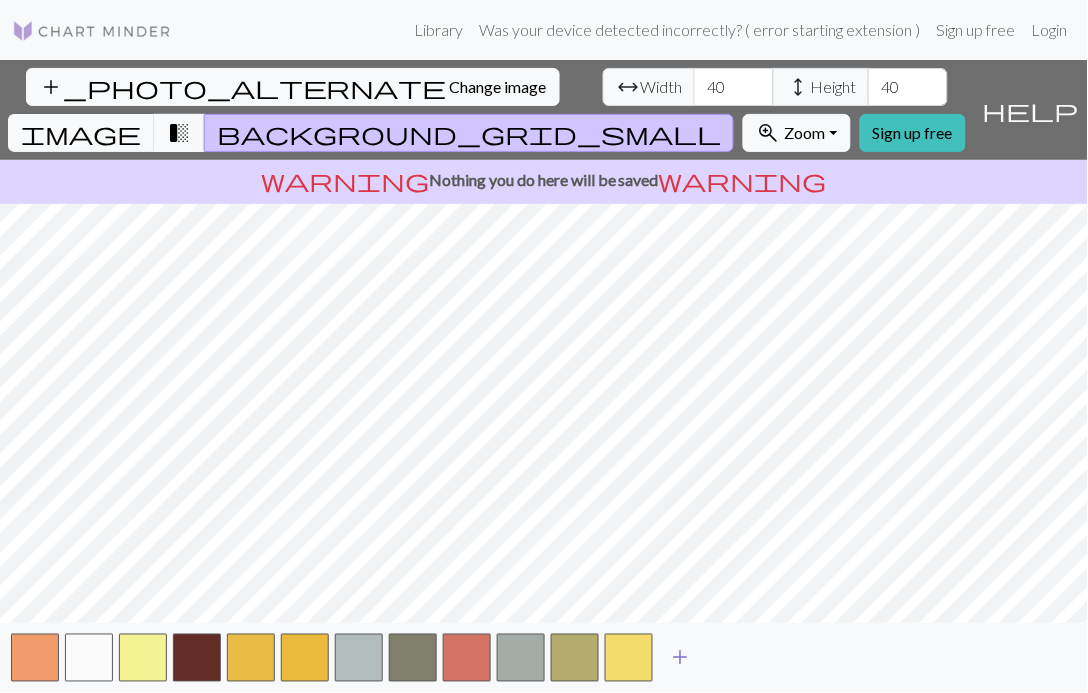 click on "add" at bounding box center [681, 658] 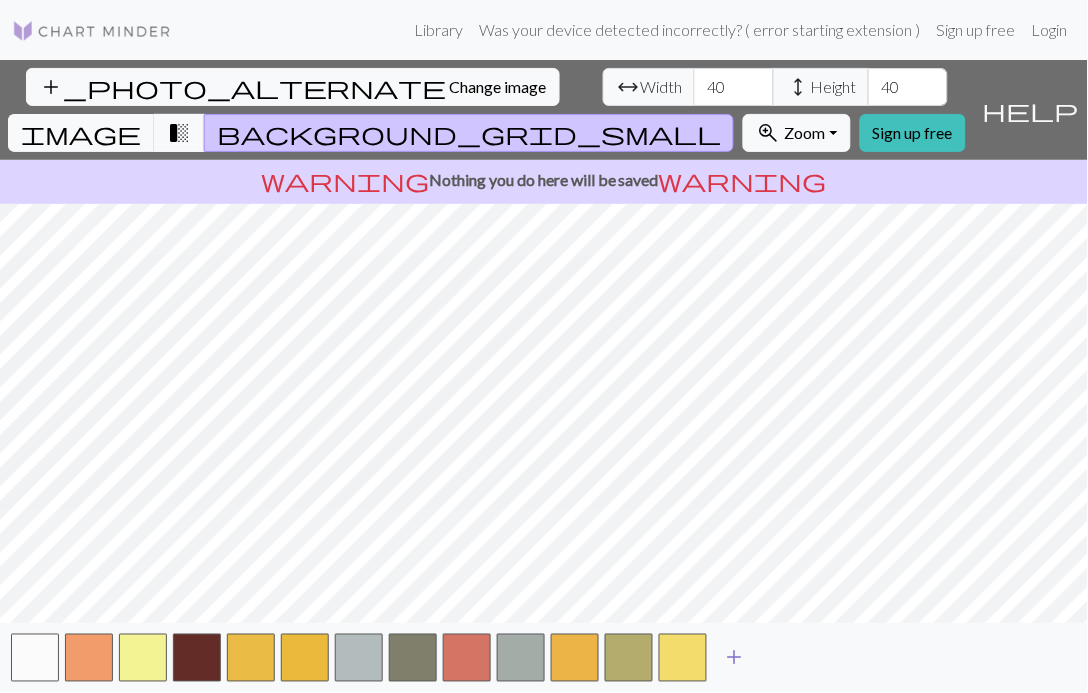 click on "add" at bounding box center (735, 658) 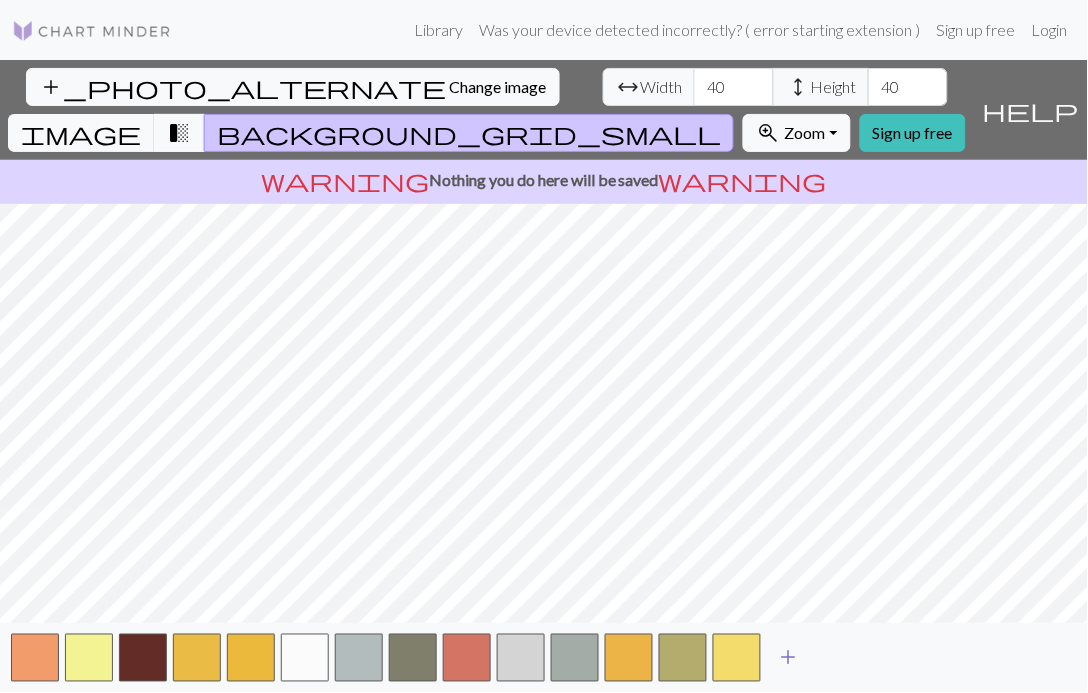 click on "add" at bounding box center [789, 658] 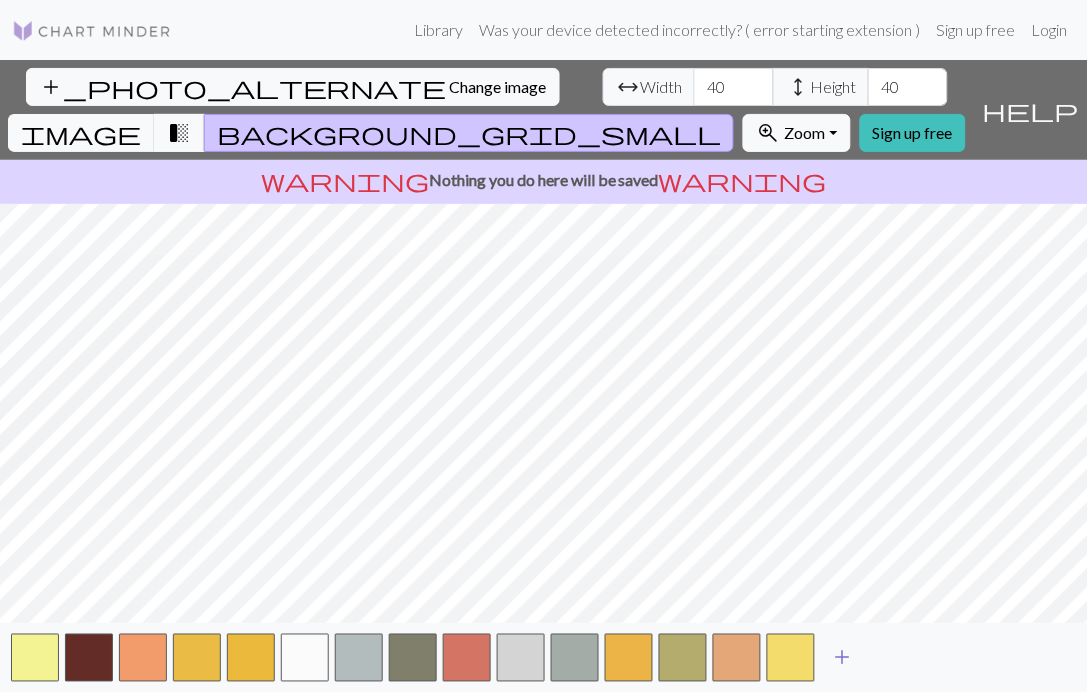 click on "add" at bounding box center (843, 658) 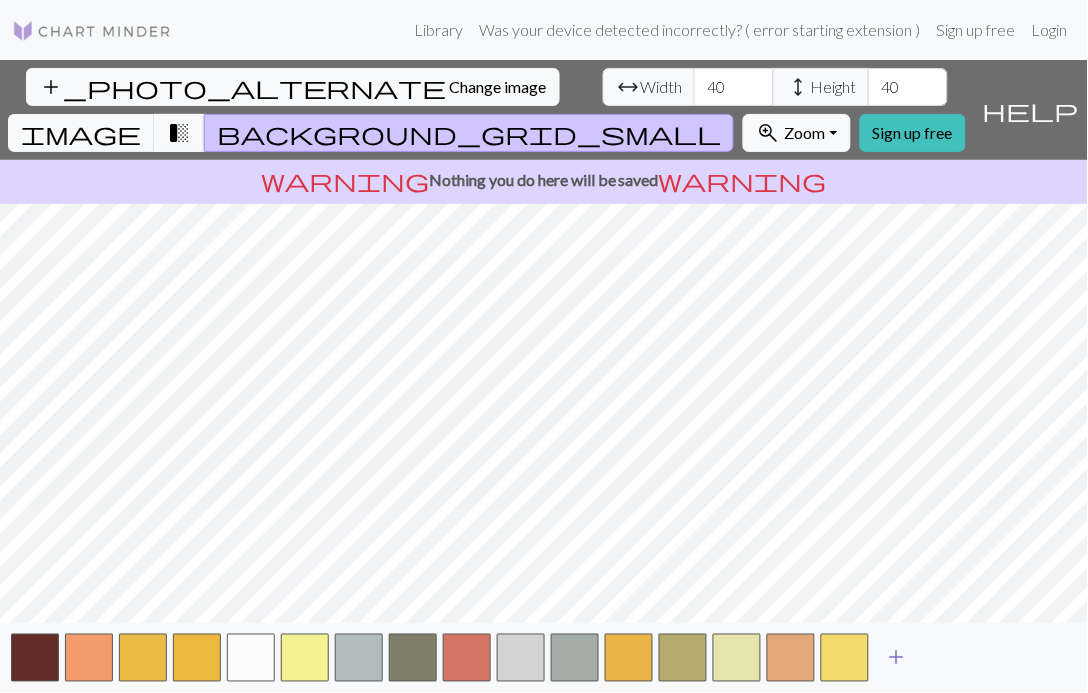 click on "add" at bounding box center (897, 658) 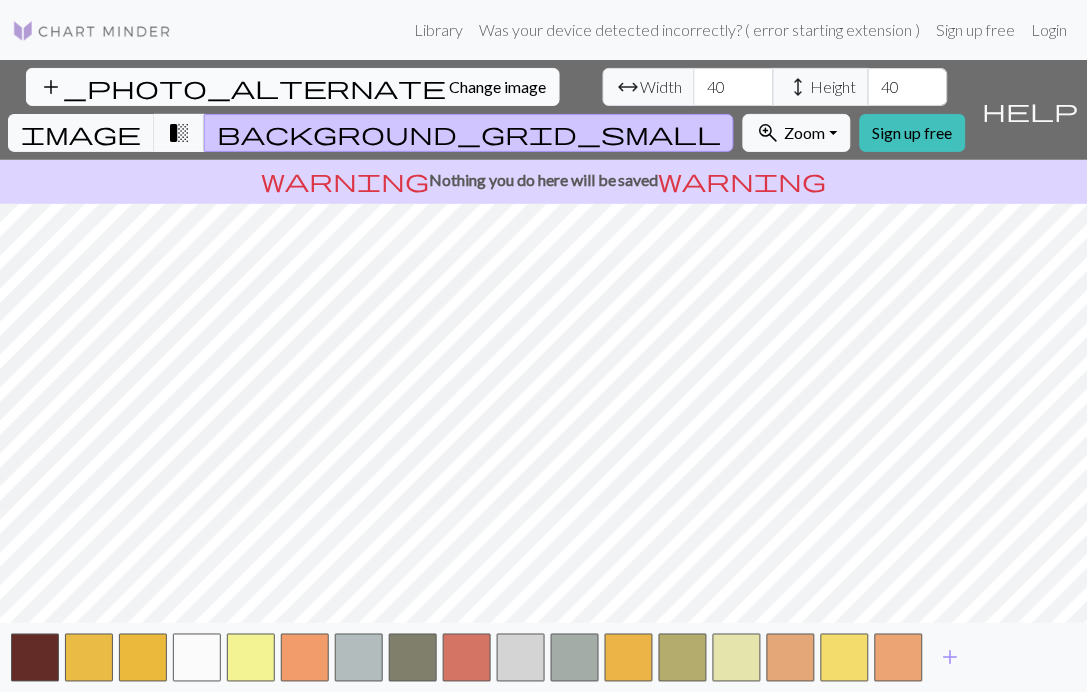 click on "add_photo_alternate   Change image" at bounding box center (293, 87) 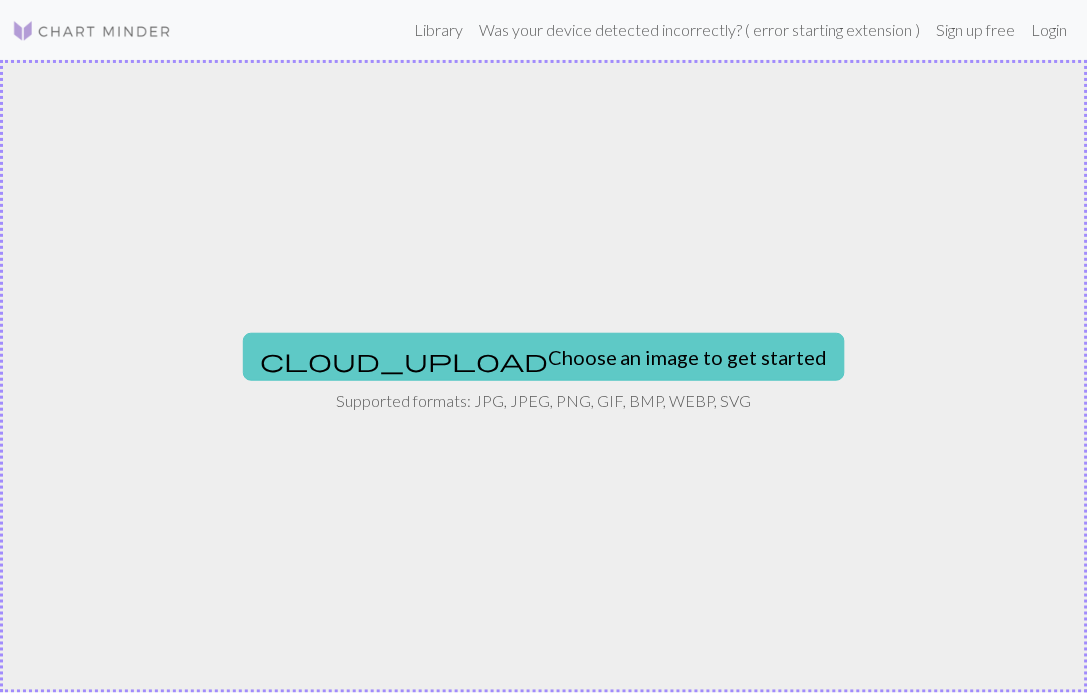 click on "cloud_upload  Choose an image to get started" at bounding box center [544, 357] 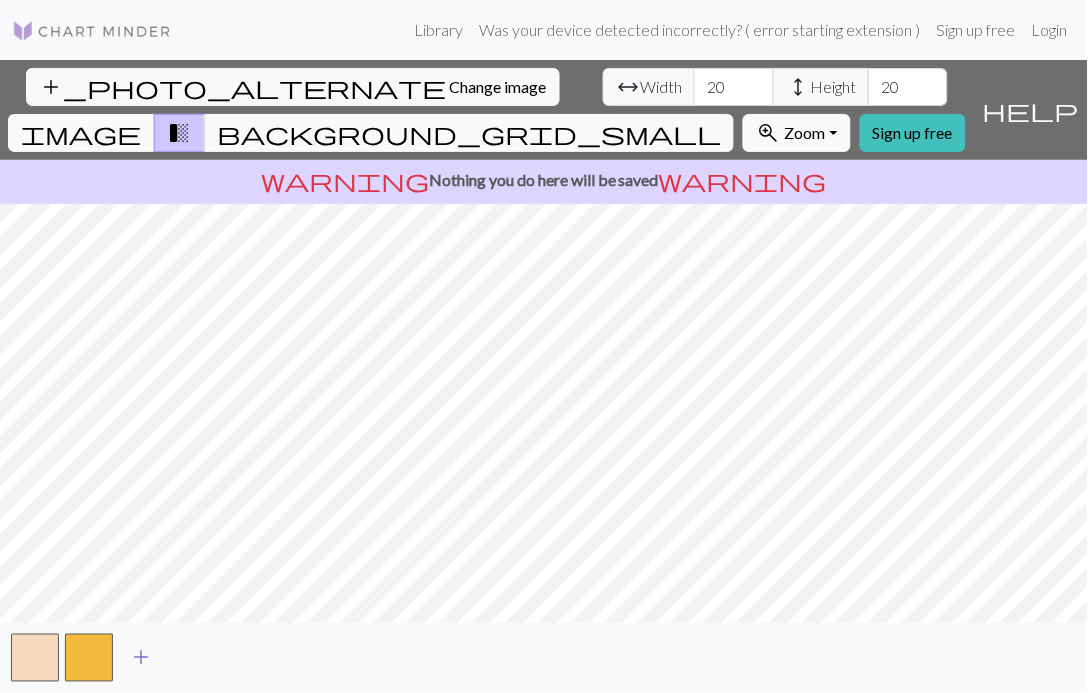 click on "add" at bounding box center [141, 658] 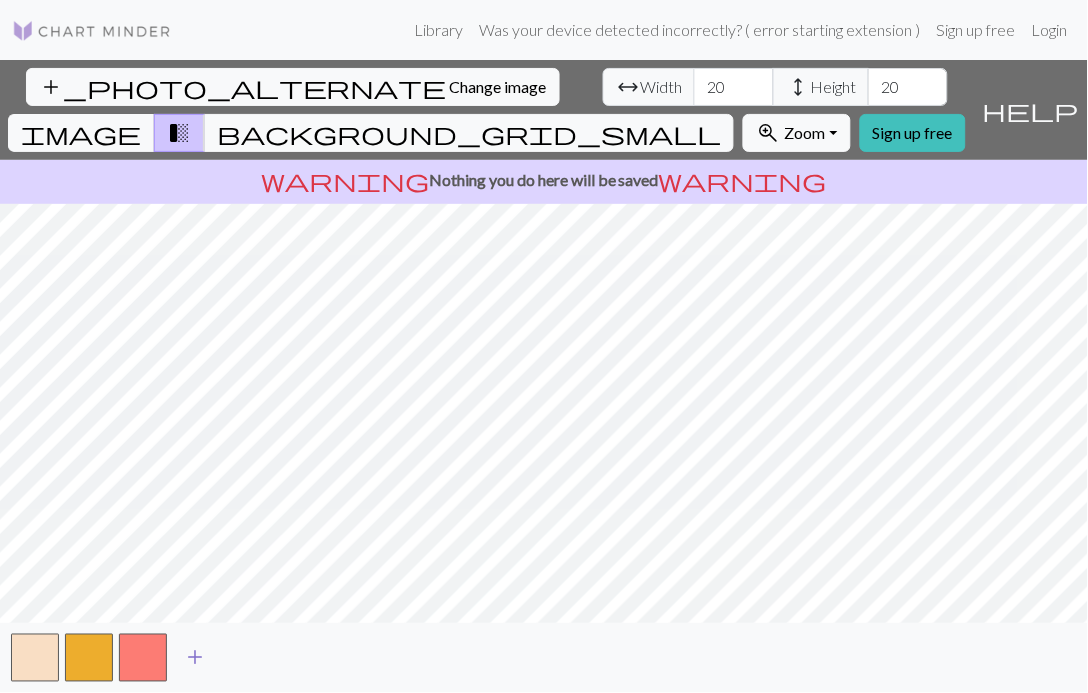 click on "add" at bounding box center (195, 658) 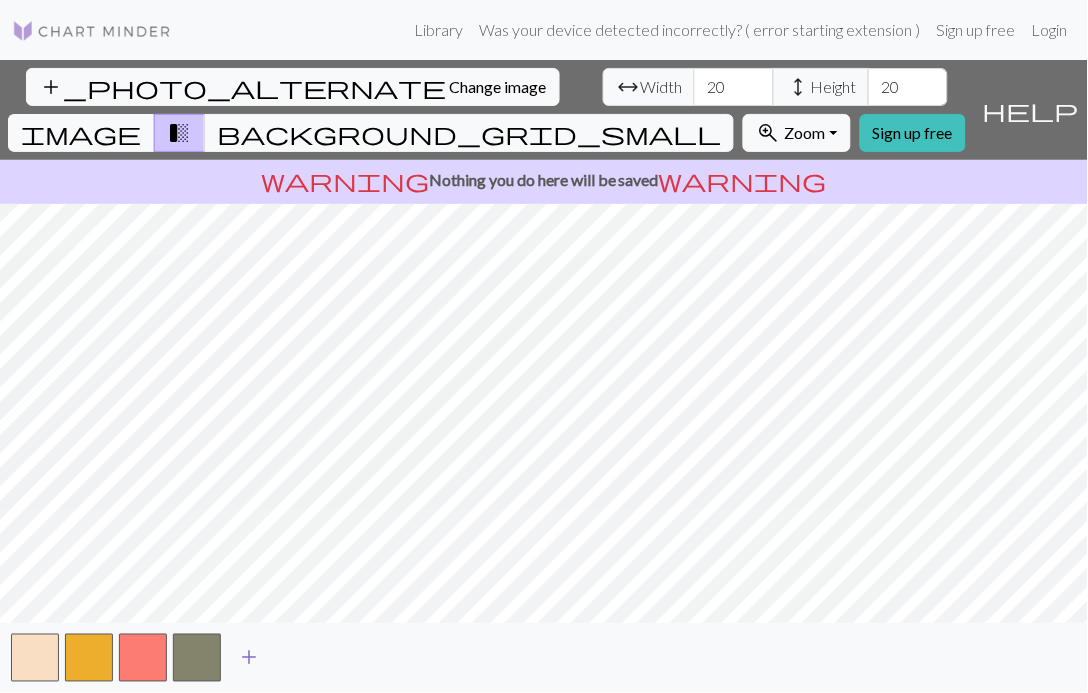 click on "add" at bounding box center (249, 658) 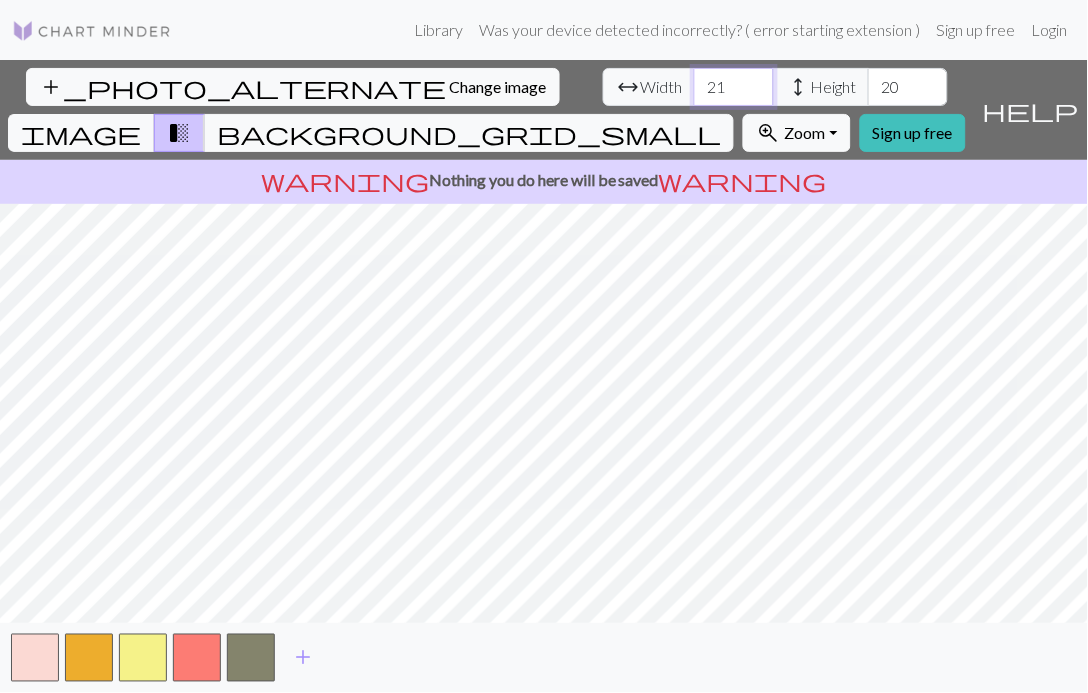 click on "21" at bounding box center (734, 87) 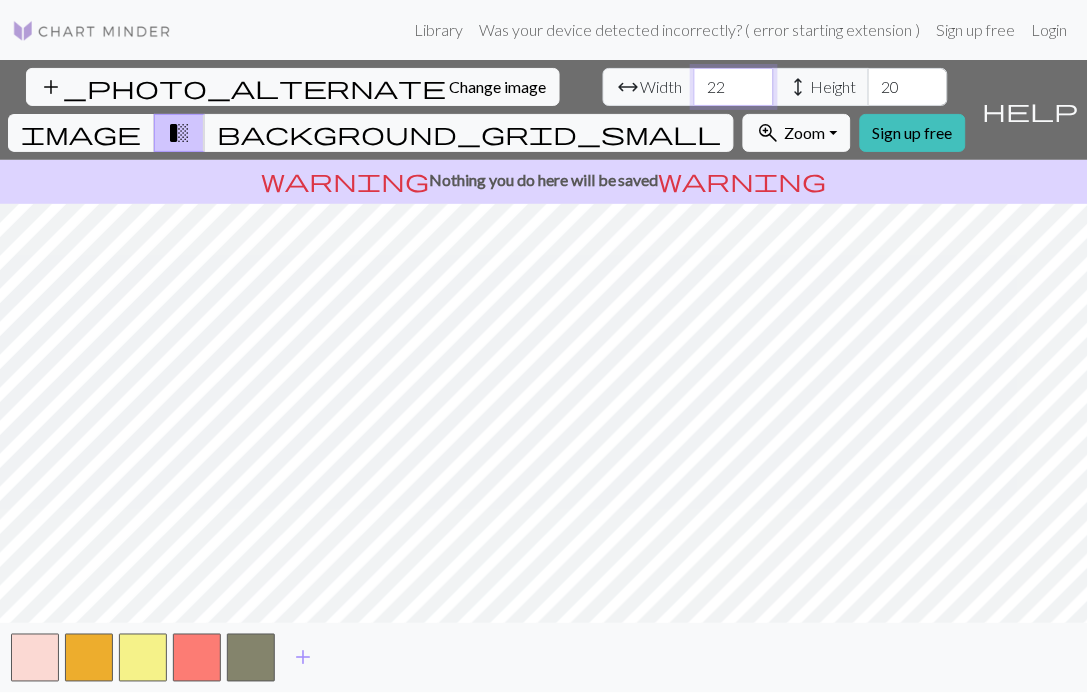click on "22" at bounding box center (734, 87) 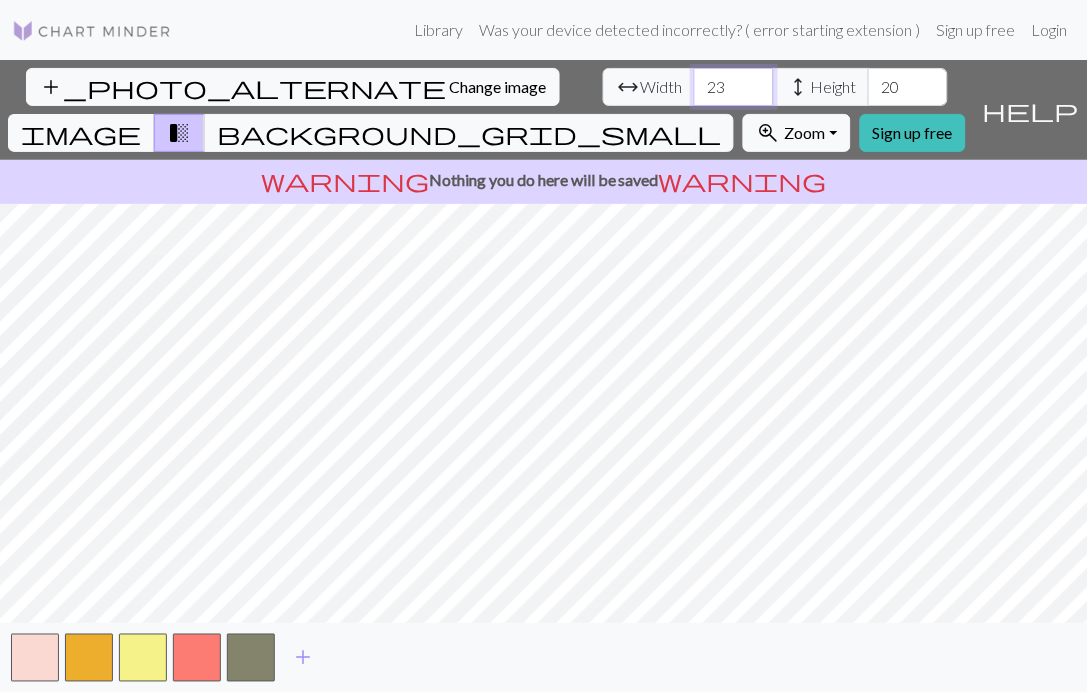 click on "23" at bounding box center (734, 87) 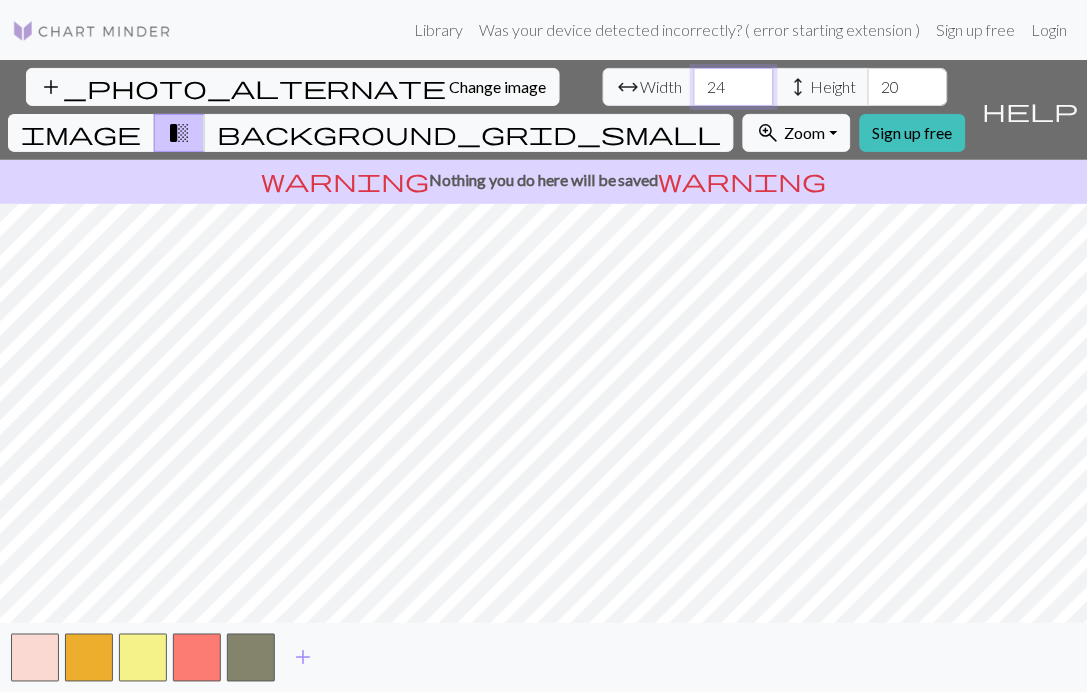 click on "24" at bounding box center [734, 87] 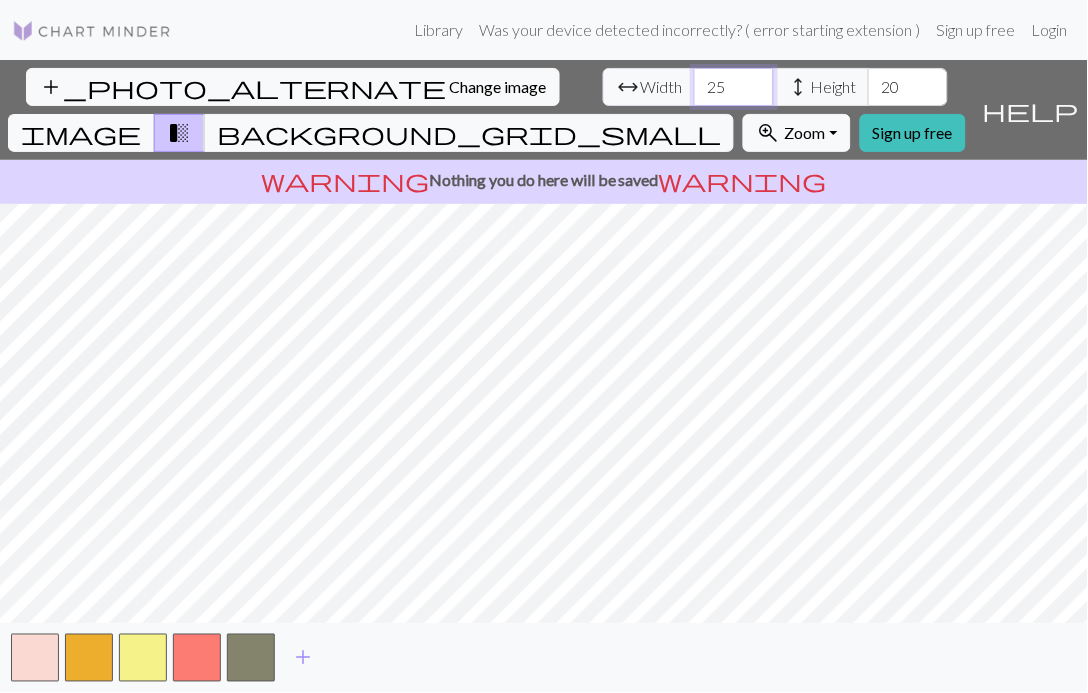 type on "25" 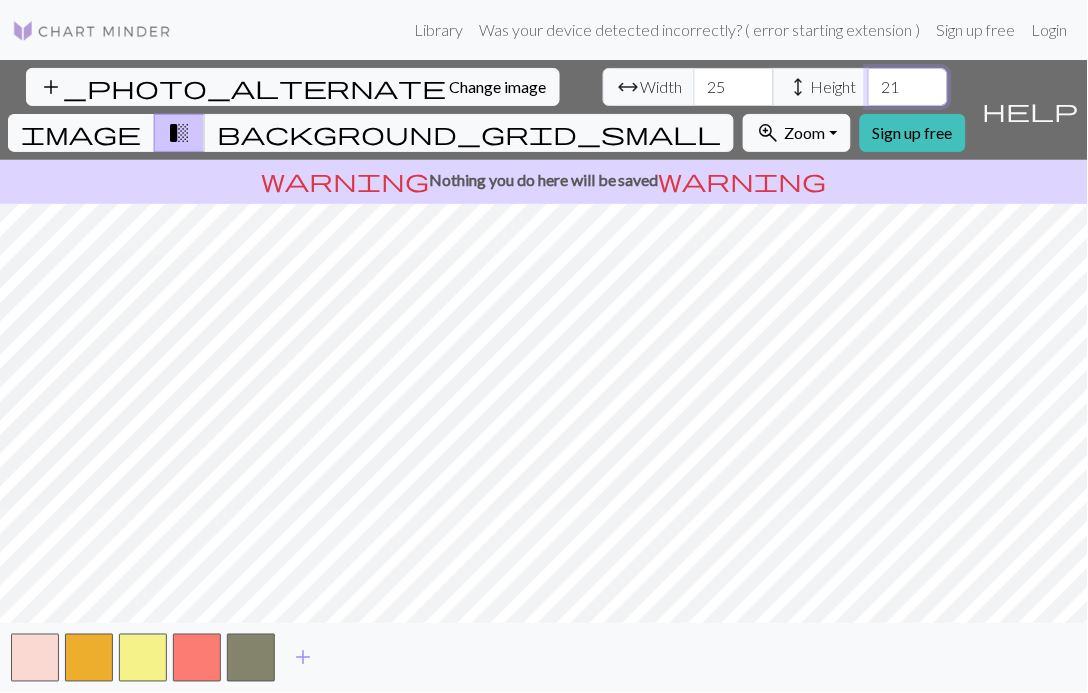 click on "21" at bounding box center [908, 87] 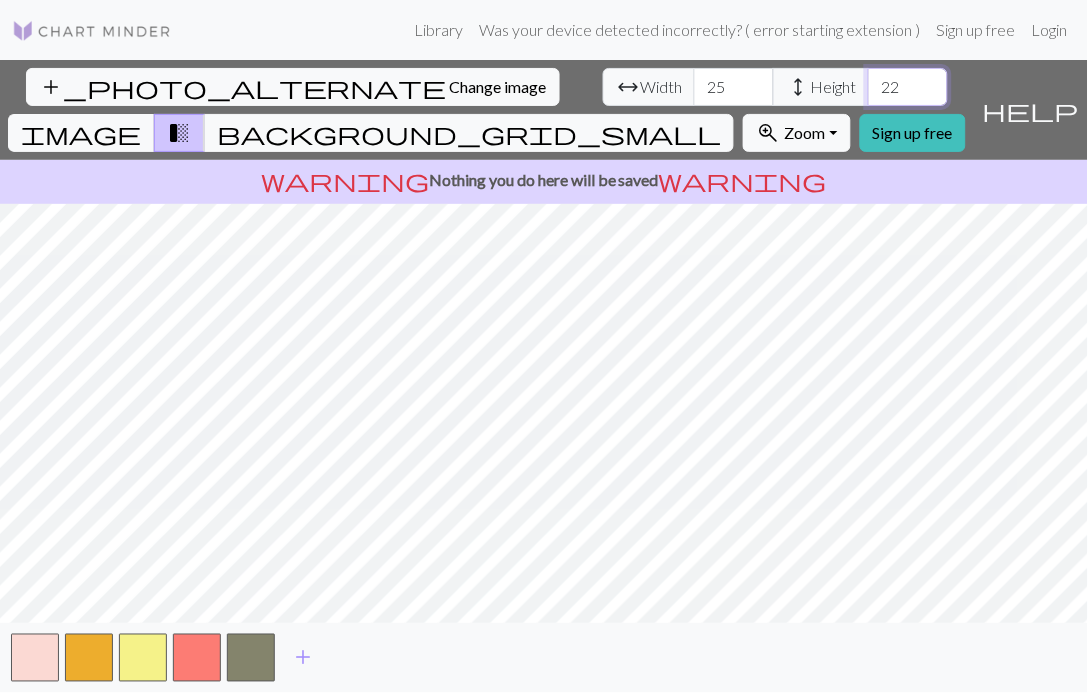 click on "22" at bounding box center [908, 87] 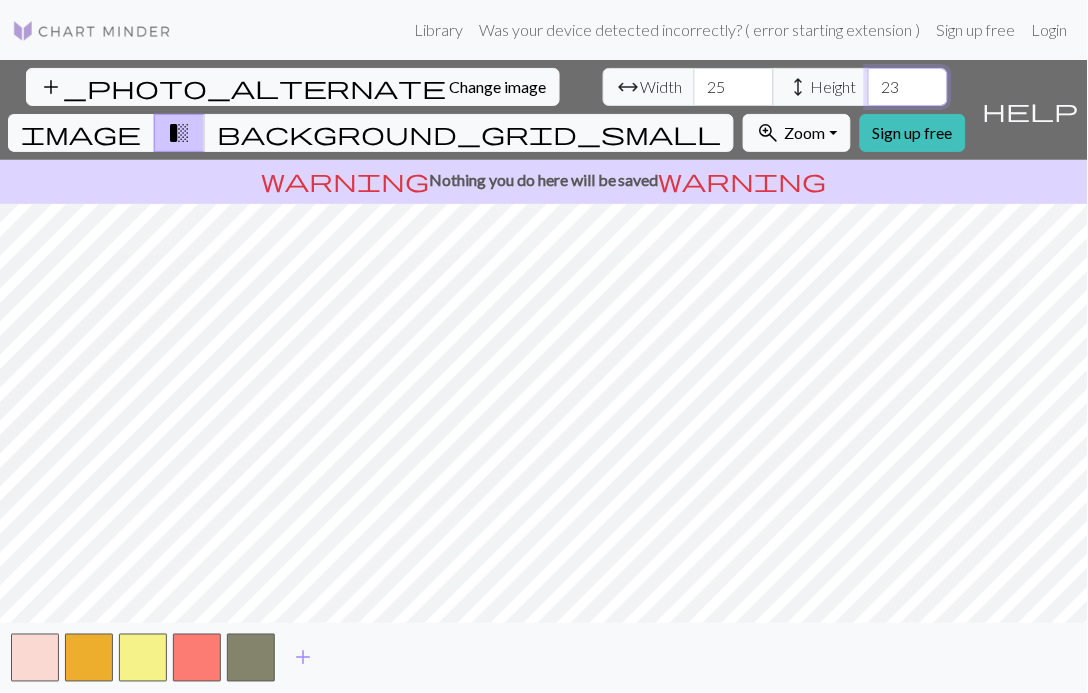 click on "23" at bounding box center (908, 87) 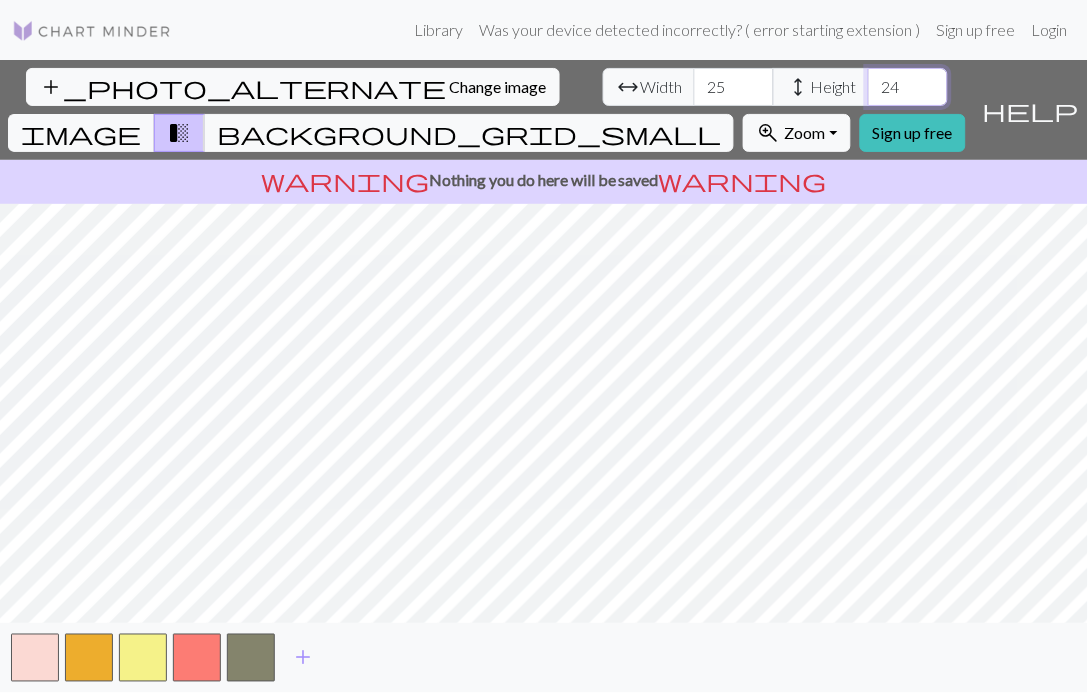 click on "24" at bounding box center [908, 87] 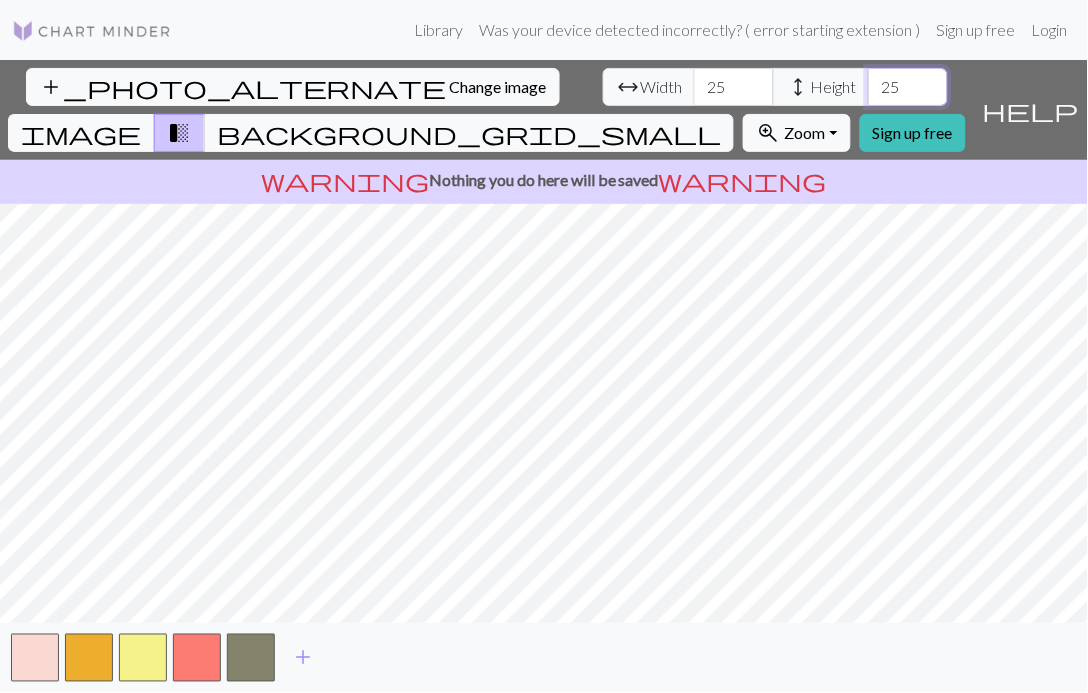 type on "25" 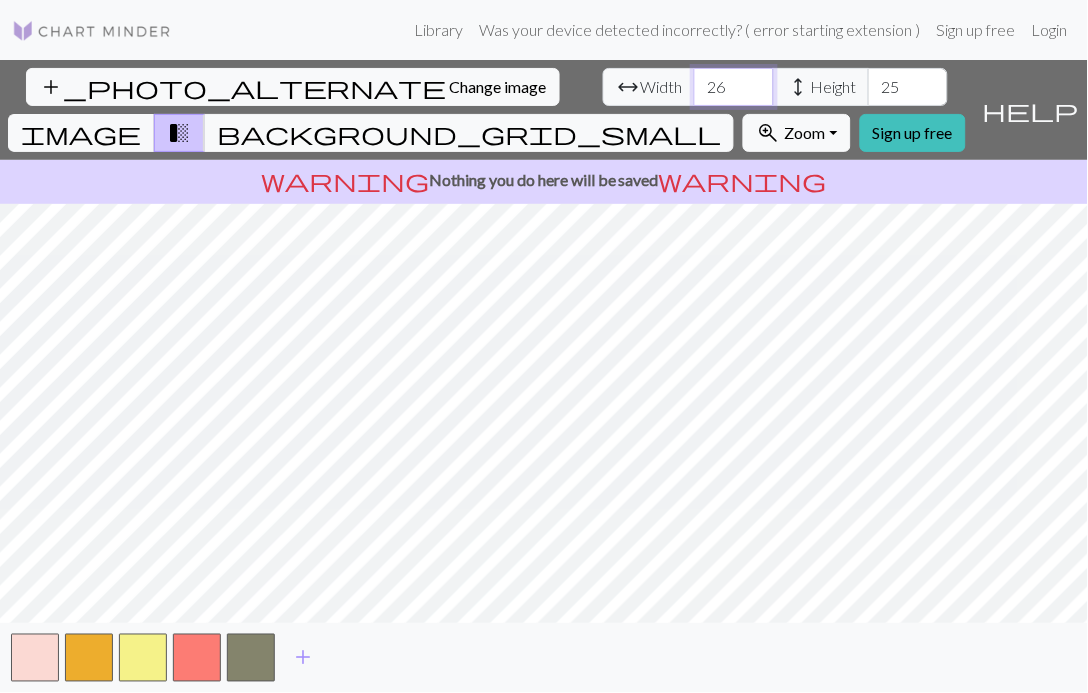 click on "26" at bounding box center [734, 87] 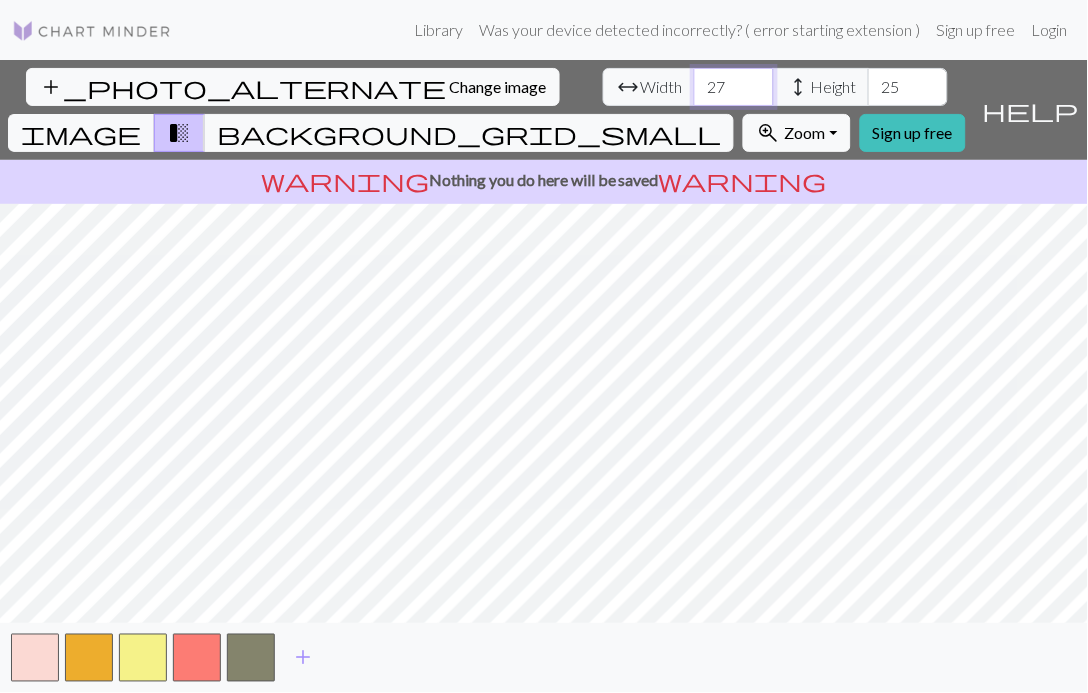 click on "27" at bounding box center [734, 87] 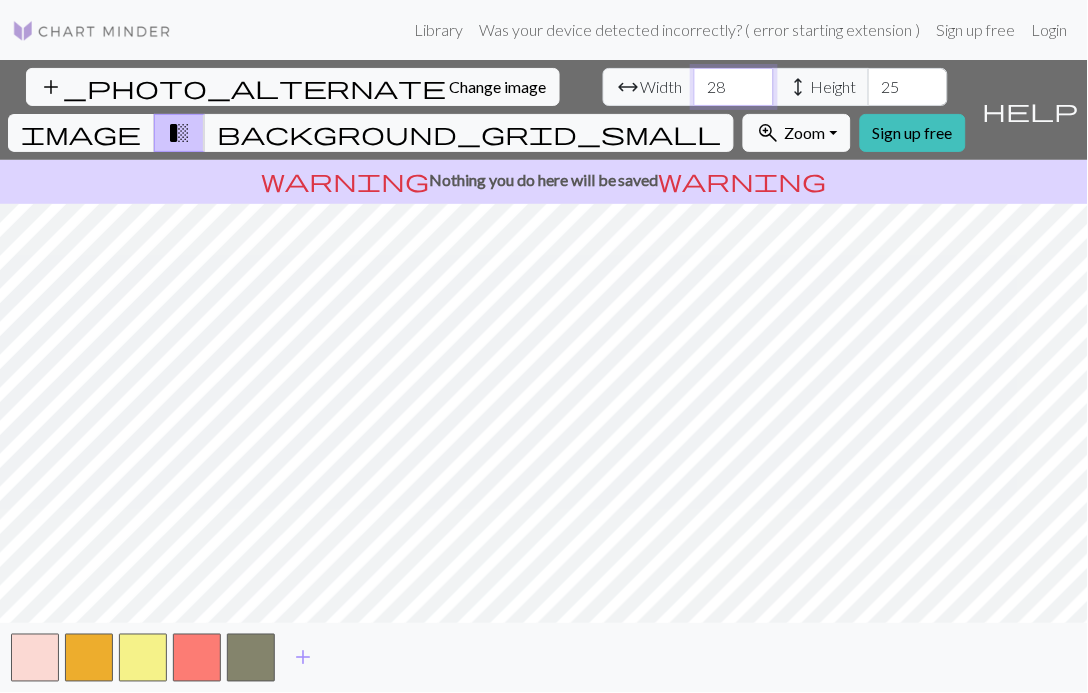 click on "28" at bounding box center [734, 87] 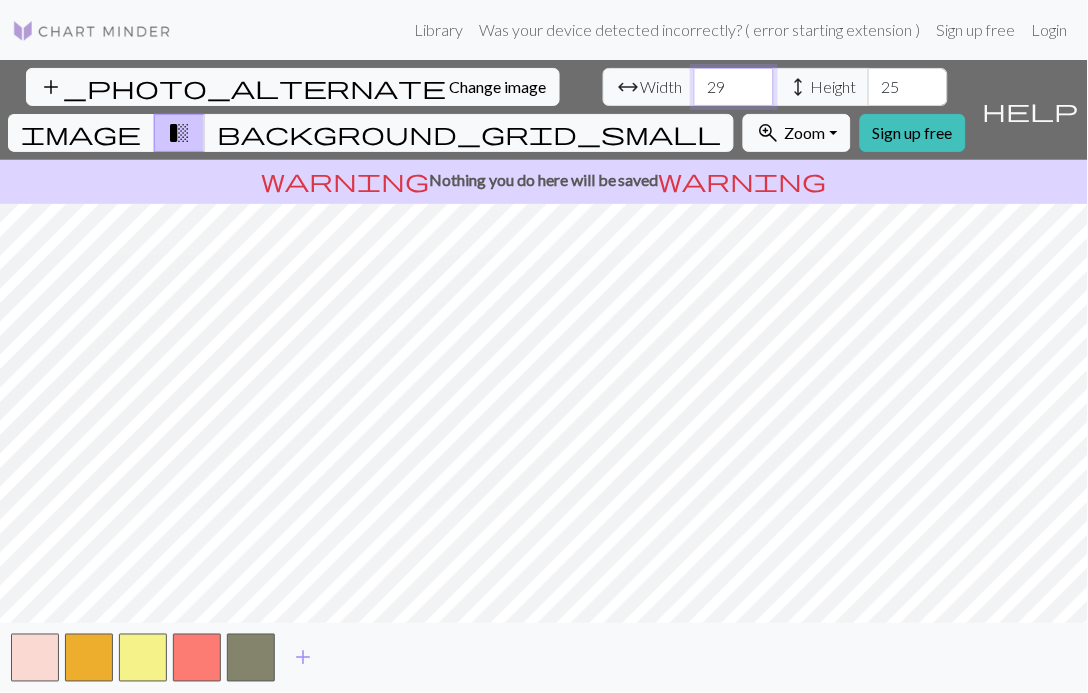 type on "29" 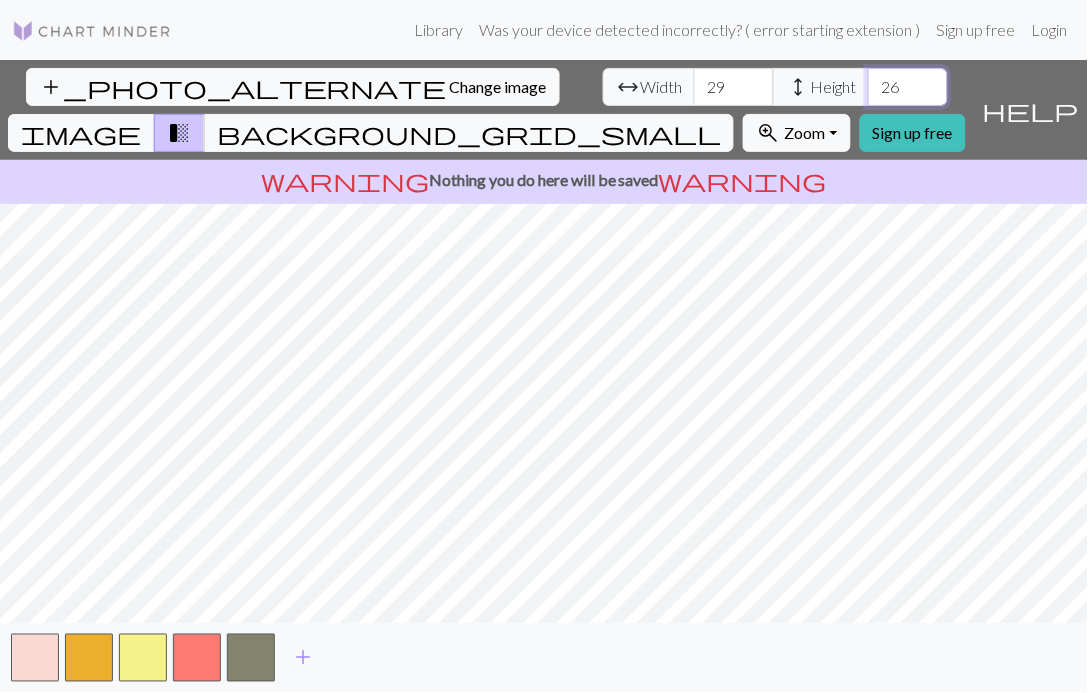 click on "26" at bounding box center [908, 87] 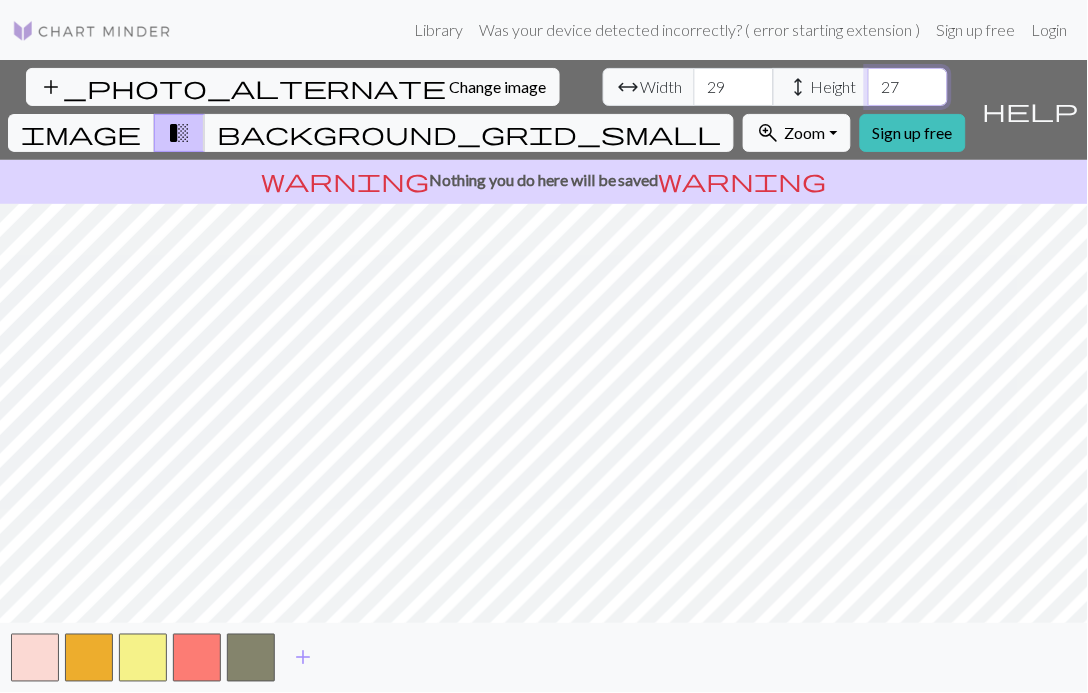 click on "27" at bounding box center (908, 87) 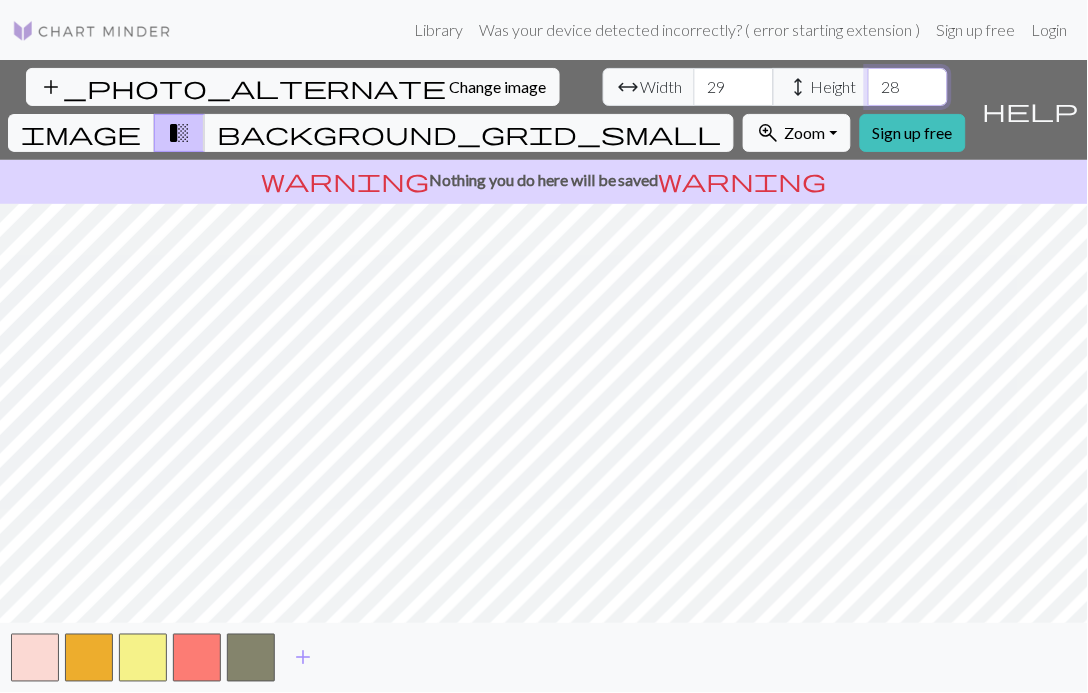 click on "28" at bounding box center (908, 87) 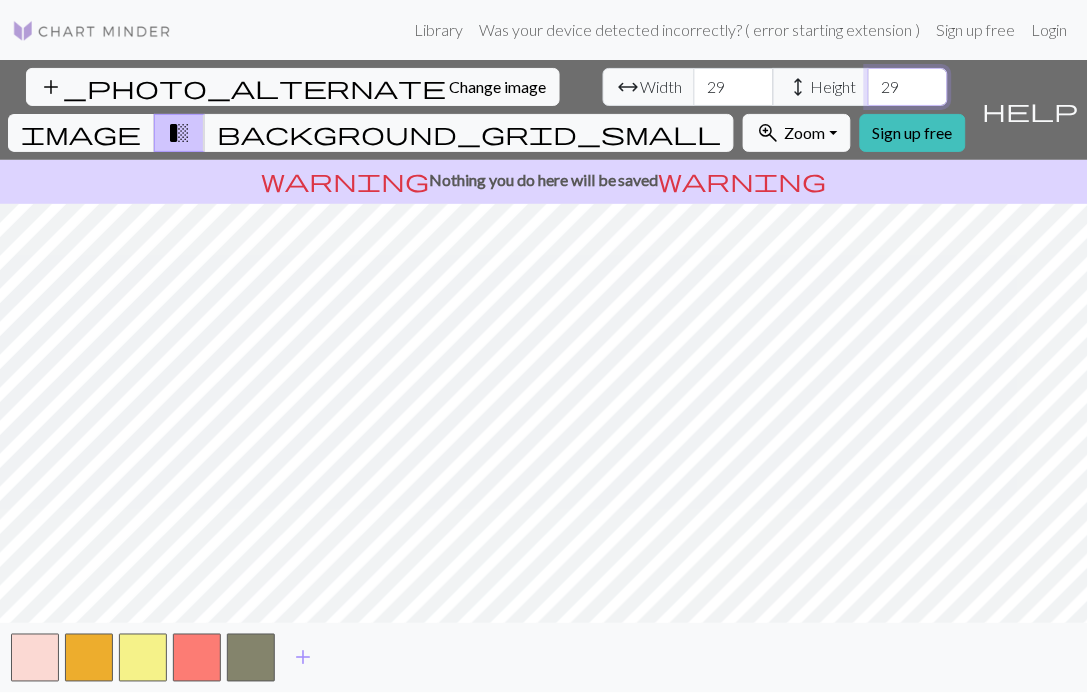 type on "29" 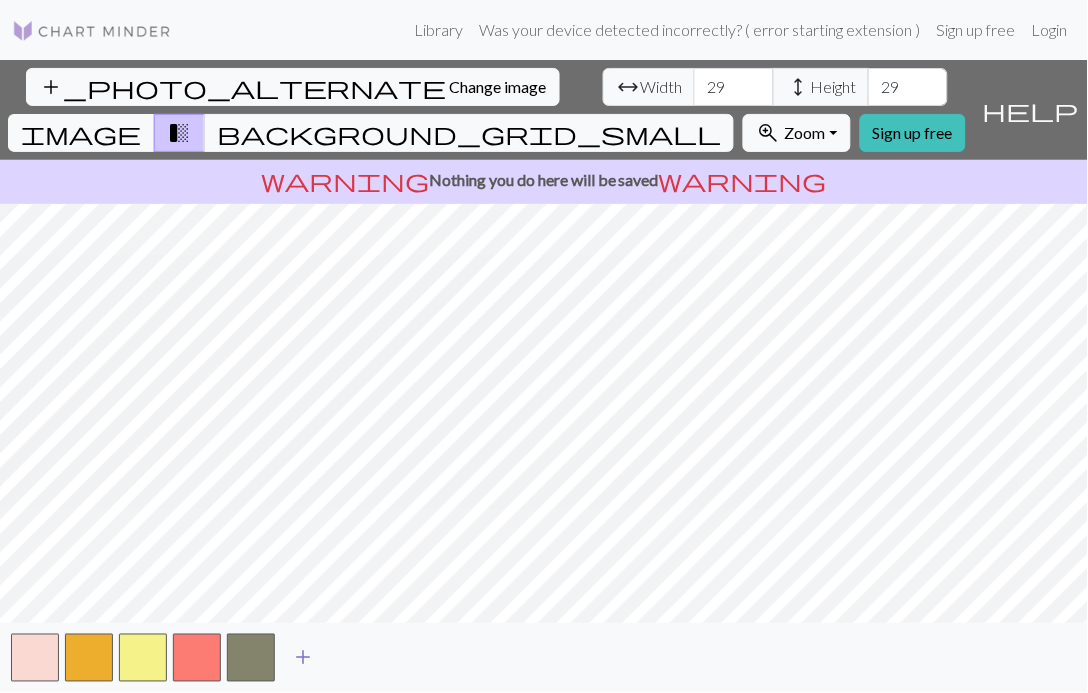 click on "add" at bounding box center (303, 658) 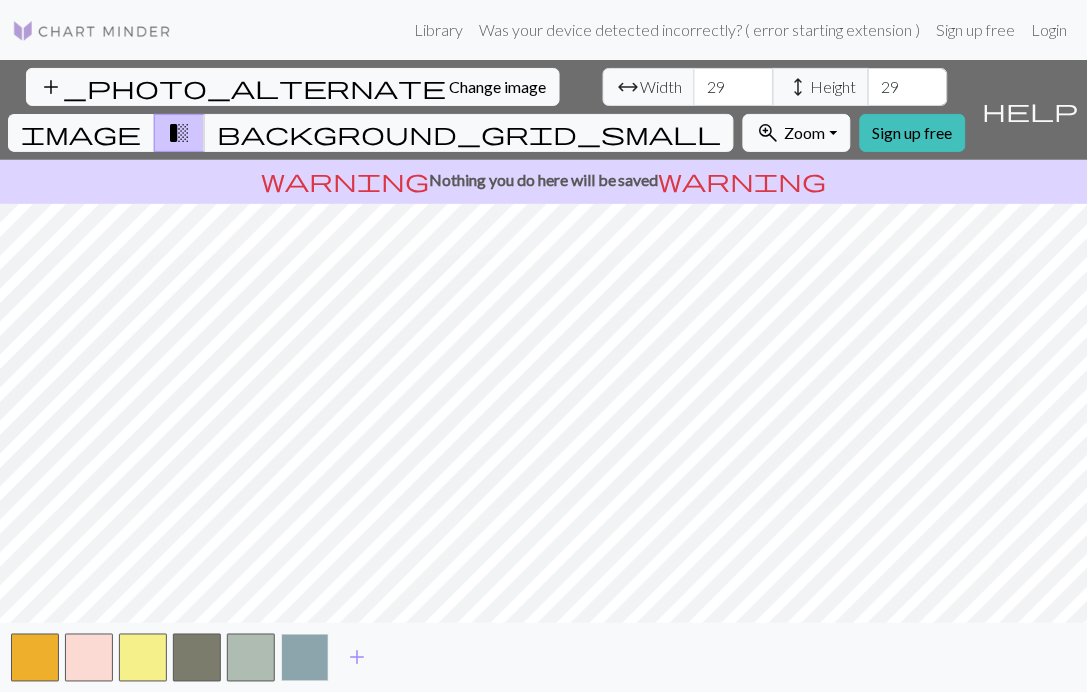click at bounding box center [305, 658] 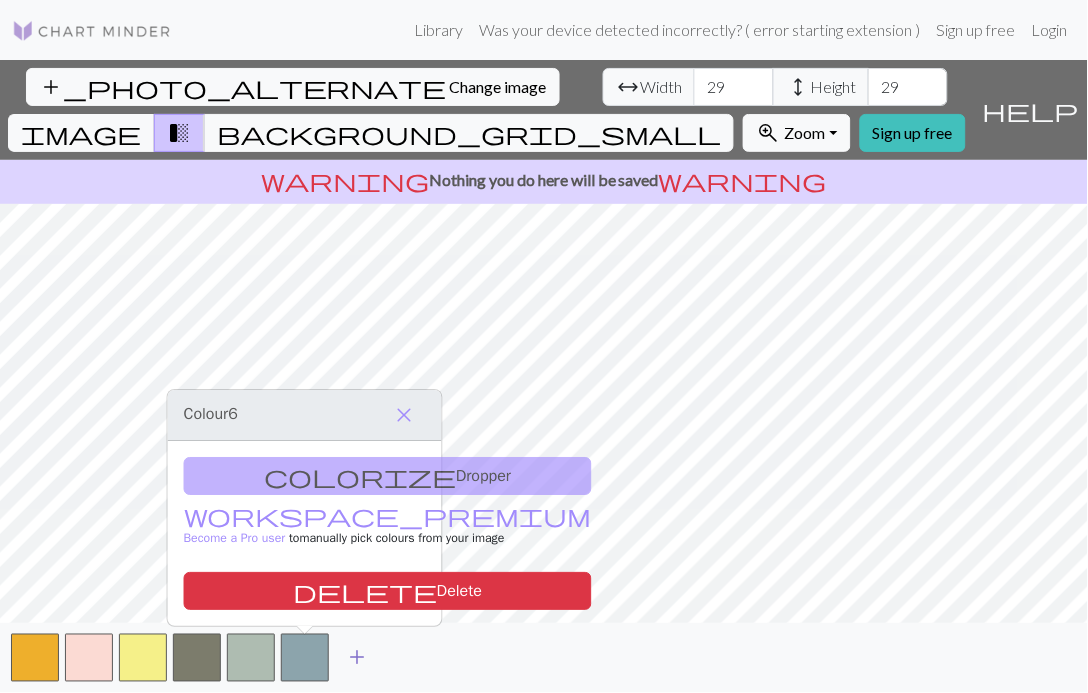 click on "add" at bounding box center [357, 658] 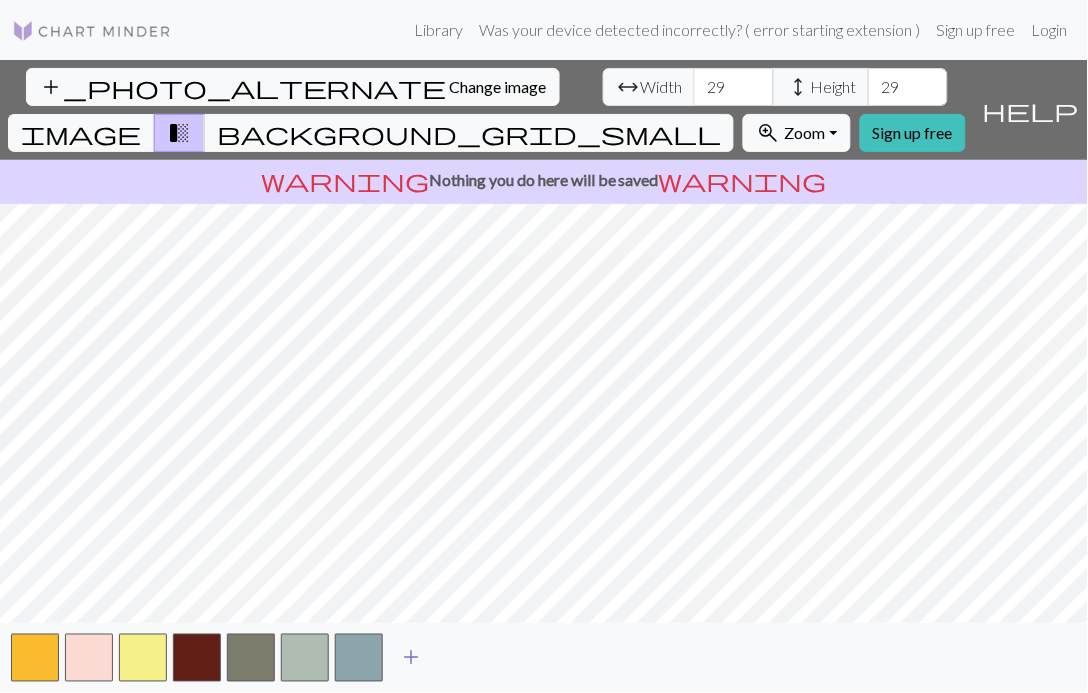 click on "add" at bounding box center (411, 658) 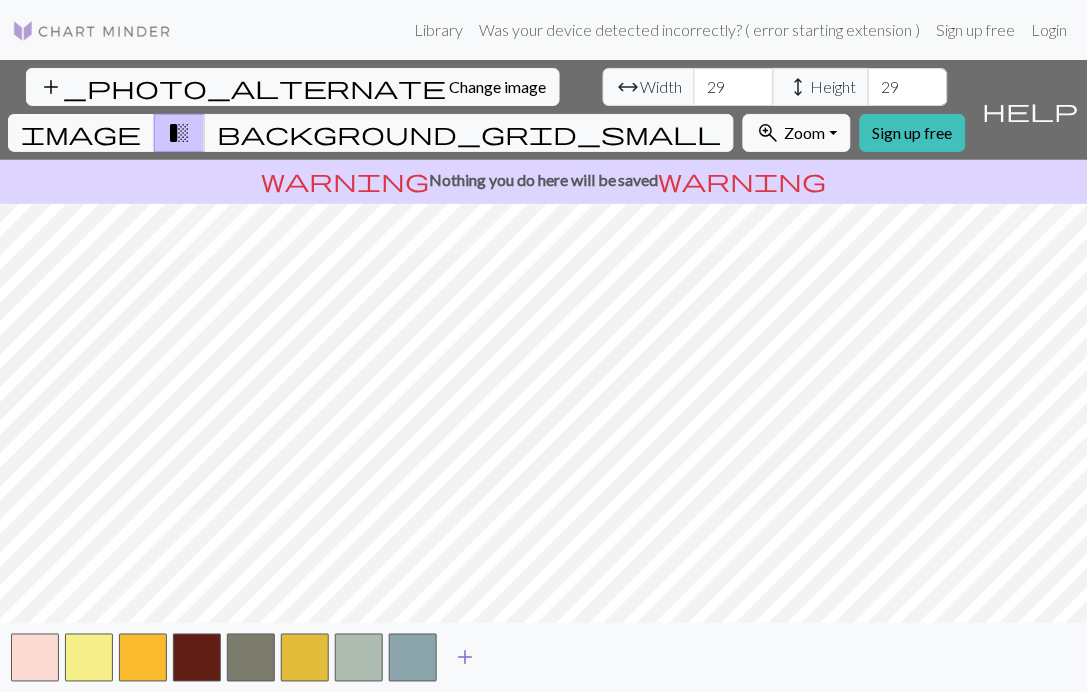 click on "add" at bounding box center (465, 658) 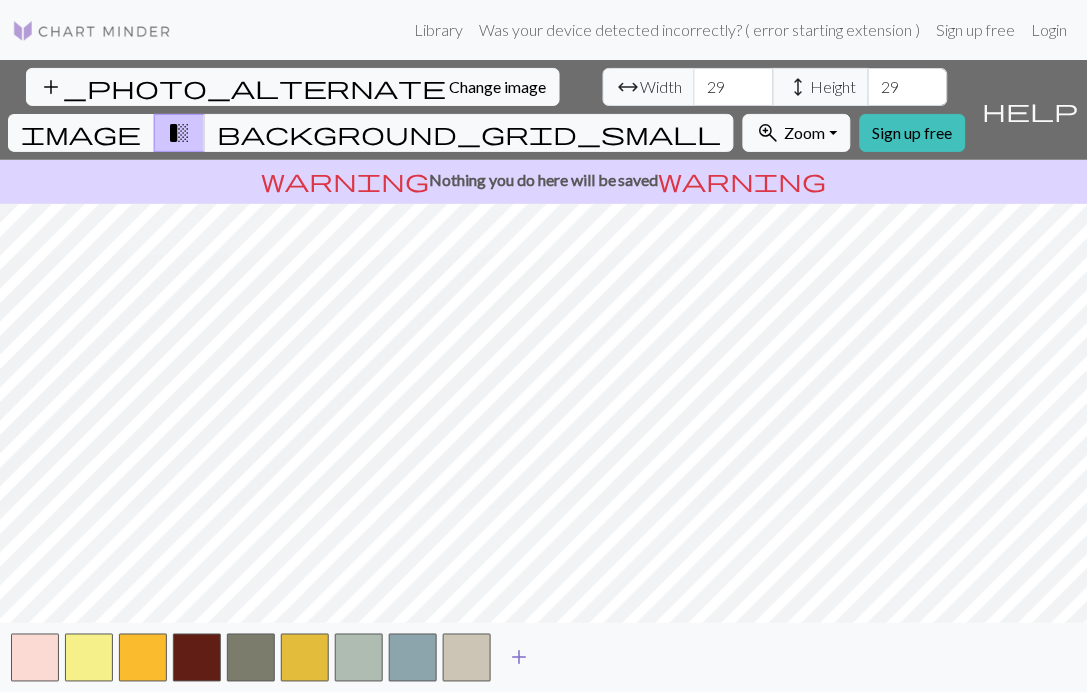 click on "add" at bounding box center [519, 658] 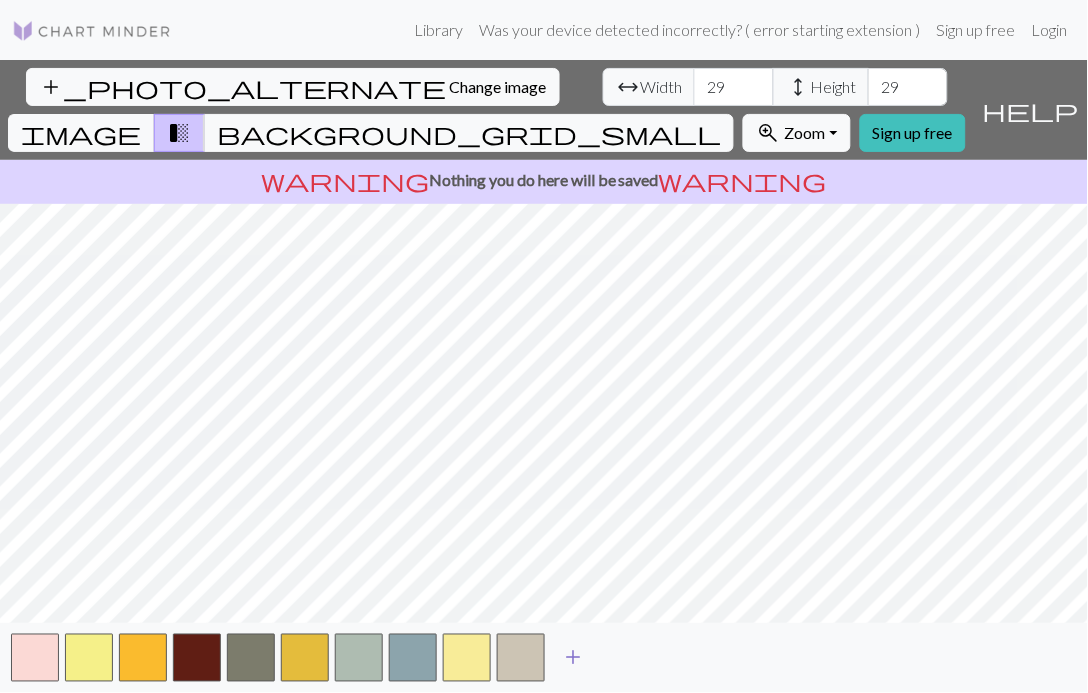 click on "add" at bounding box center (573, 658) 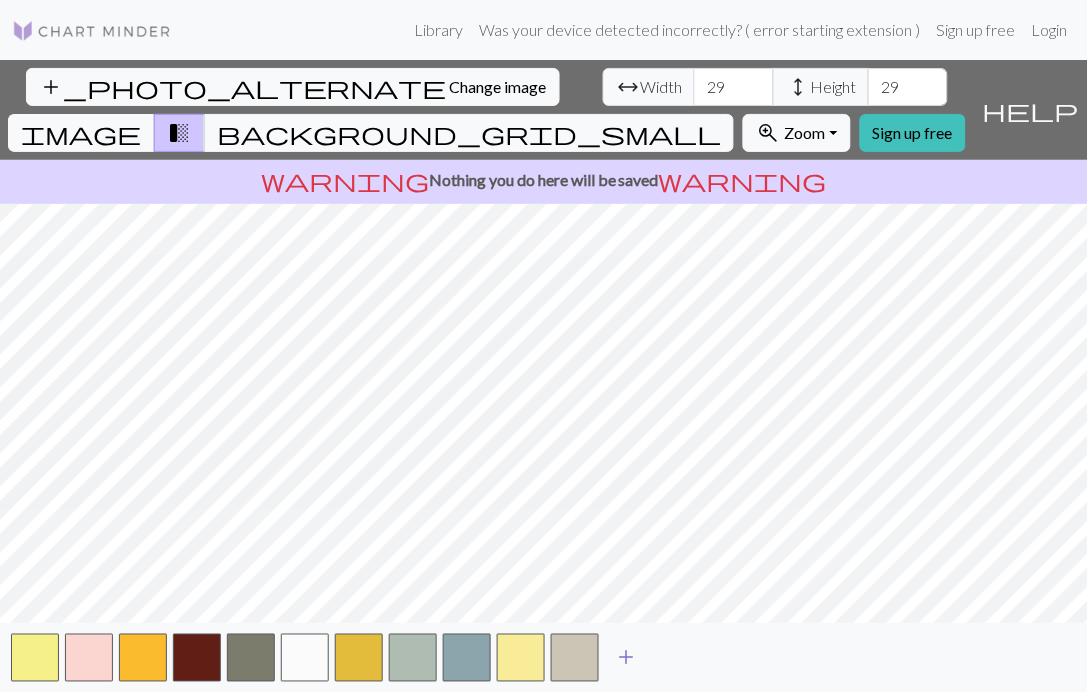 click on "add" at bounding box center (627, 658) 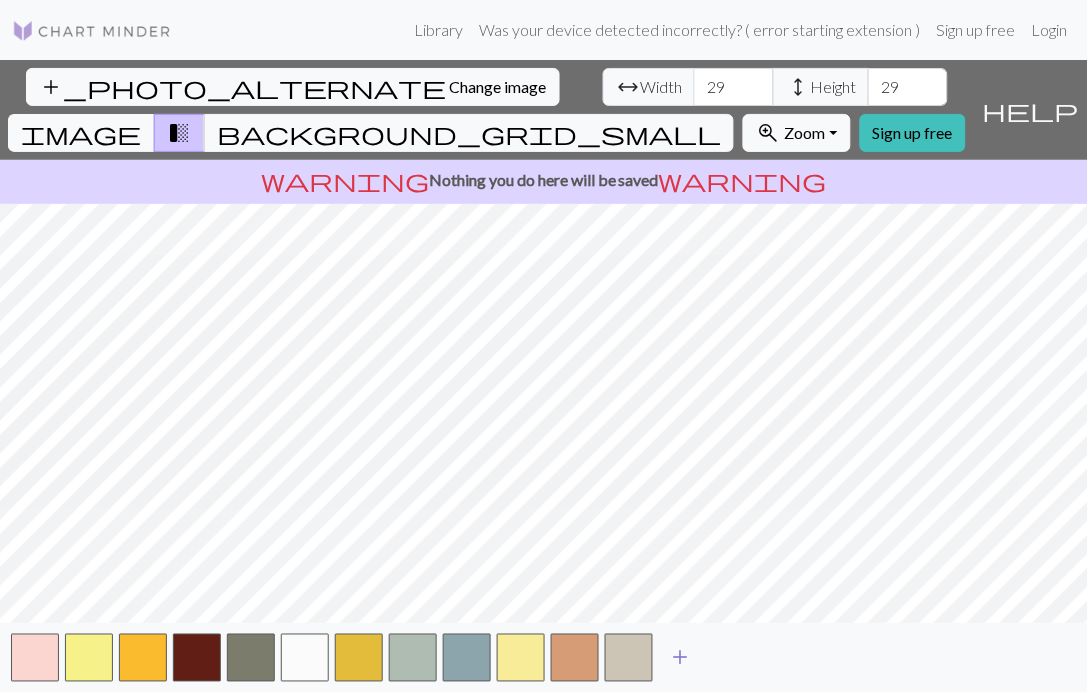 click on "add" at bounding box center [681, 658] 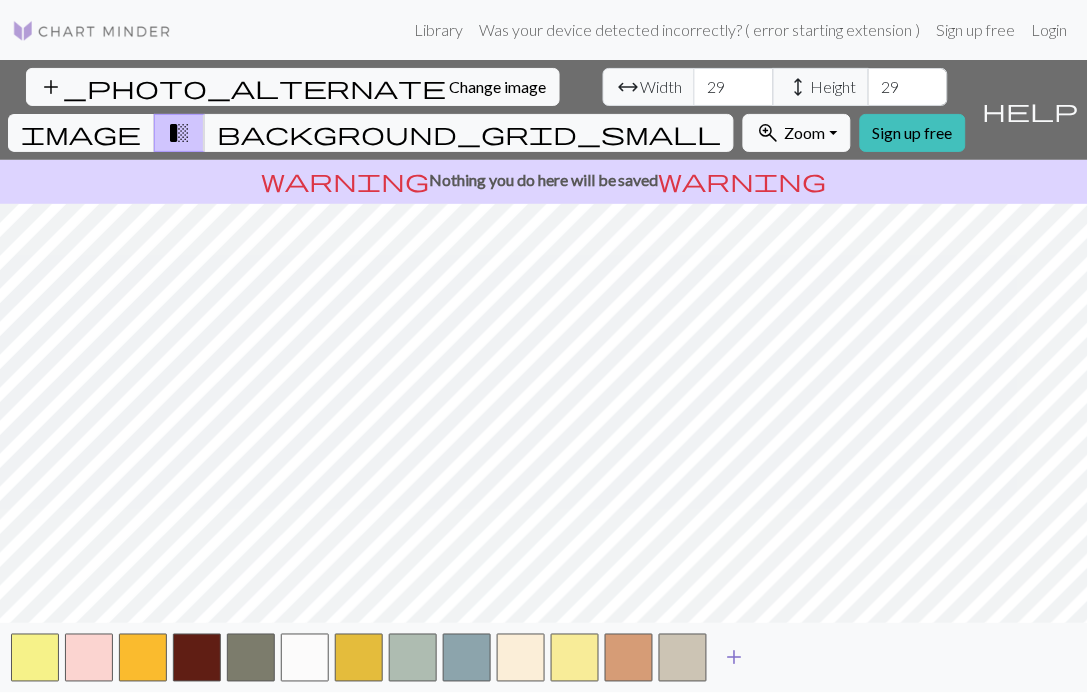 click on "add" at bounding box center (735, 658) 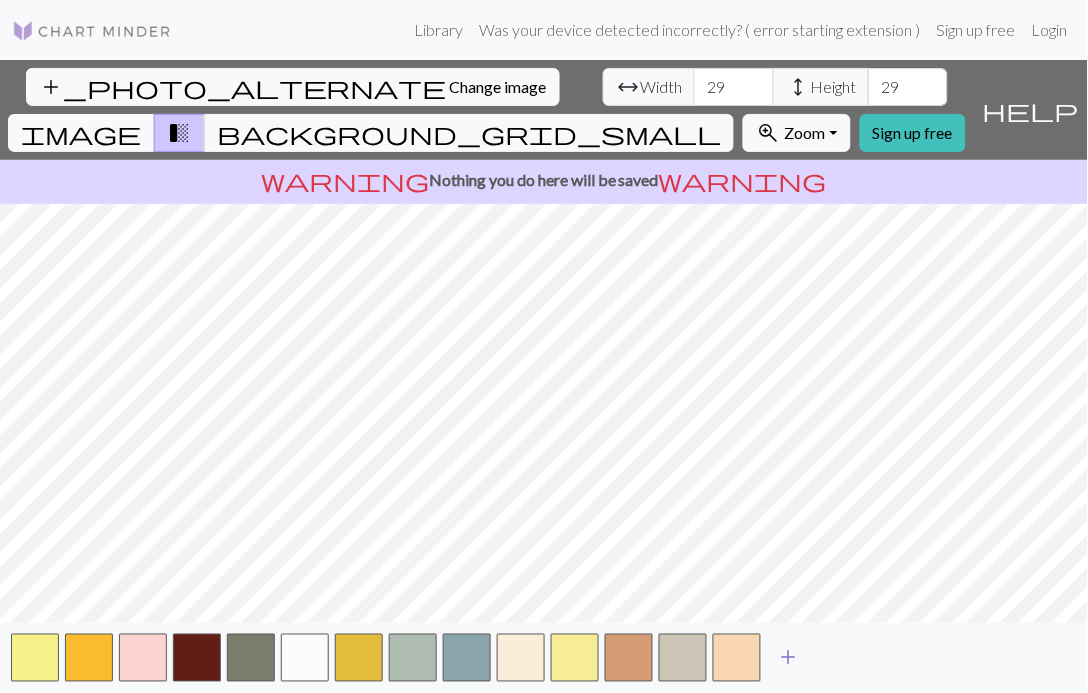 click on "add" at bounding box center [789, 658] 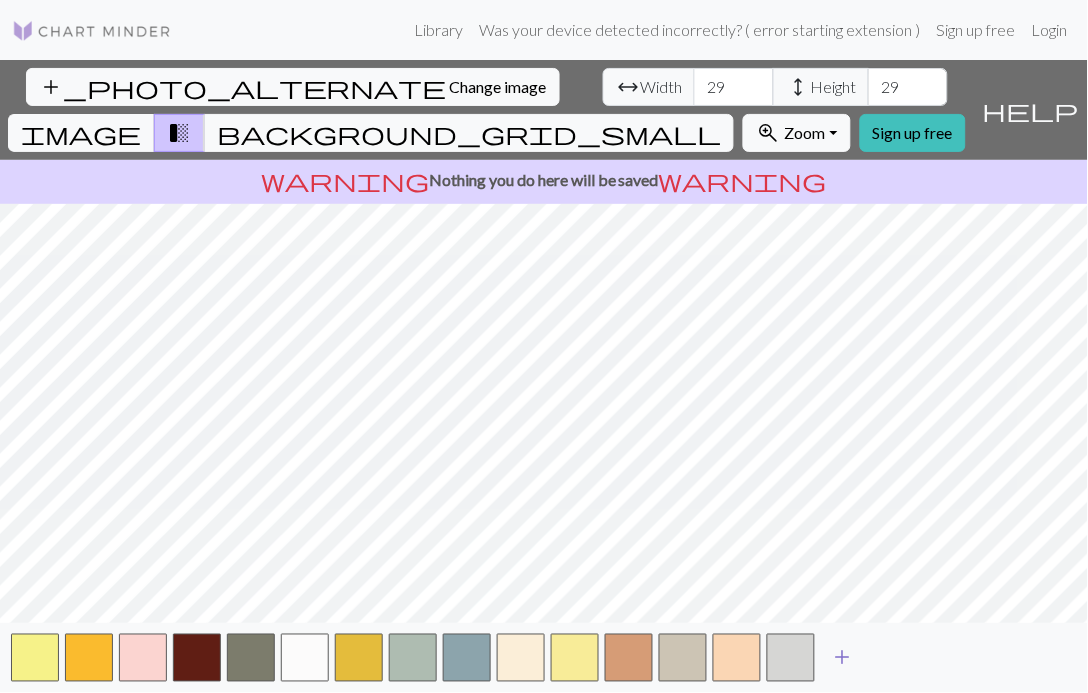 click on "add" at bounding box center [843, 658] 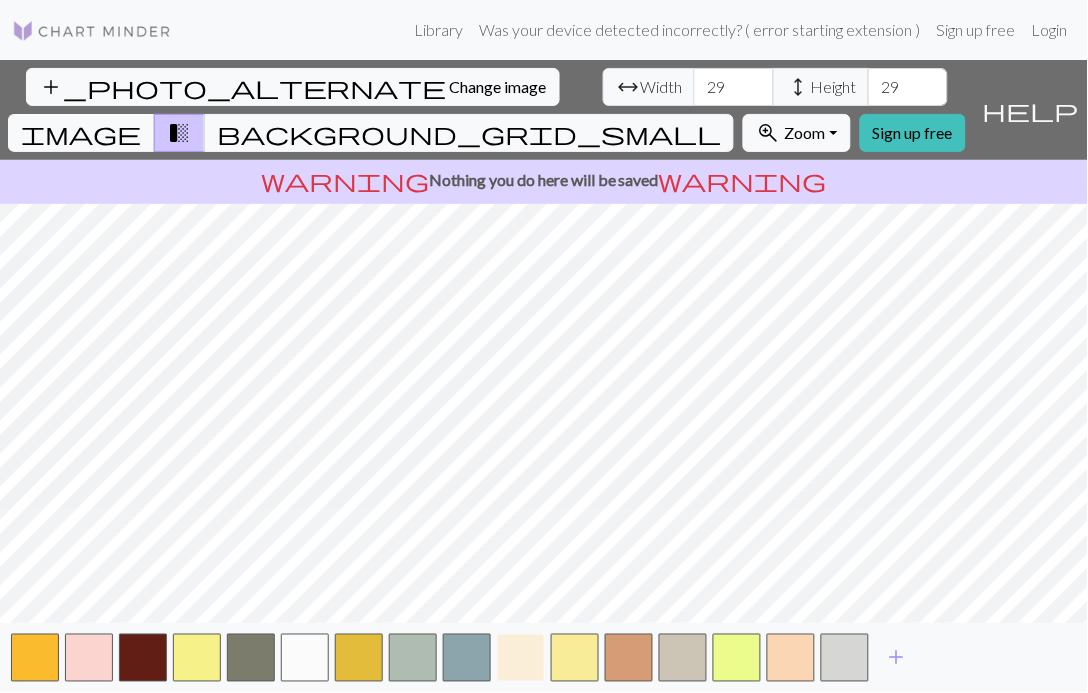 click at bounding box center [521, 658] 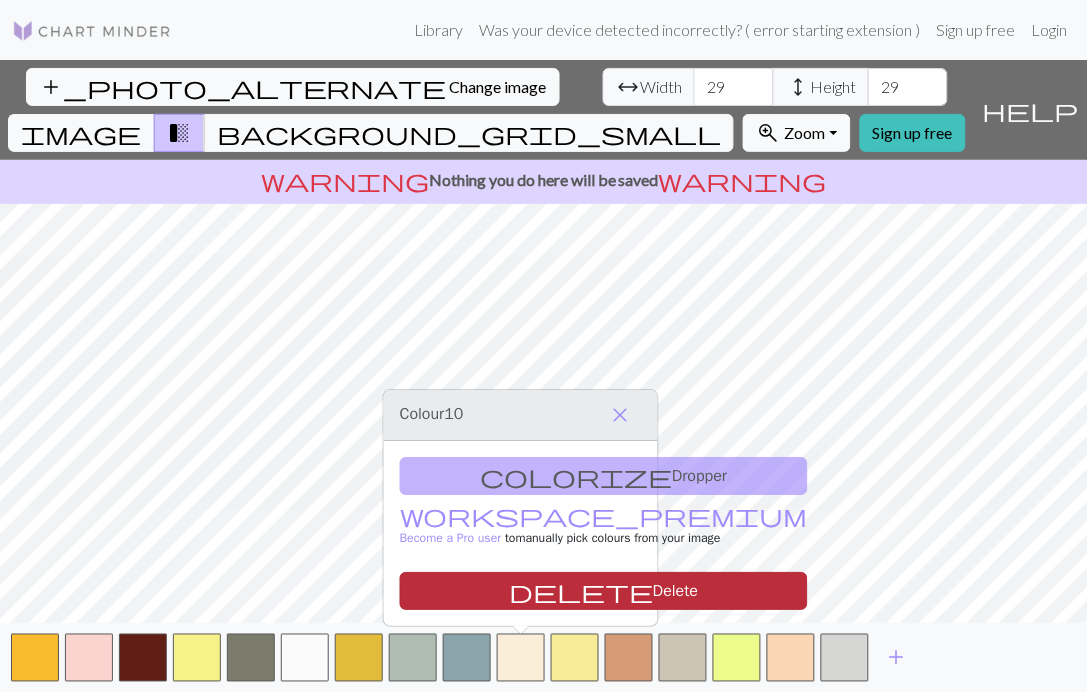 click on "delete Delete" at bounding box center (604, 591) 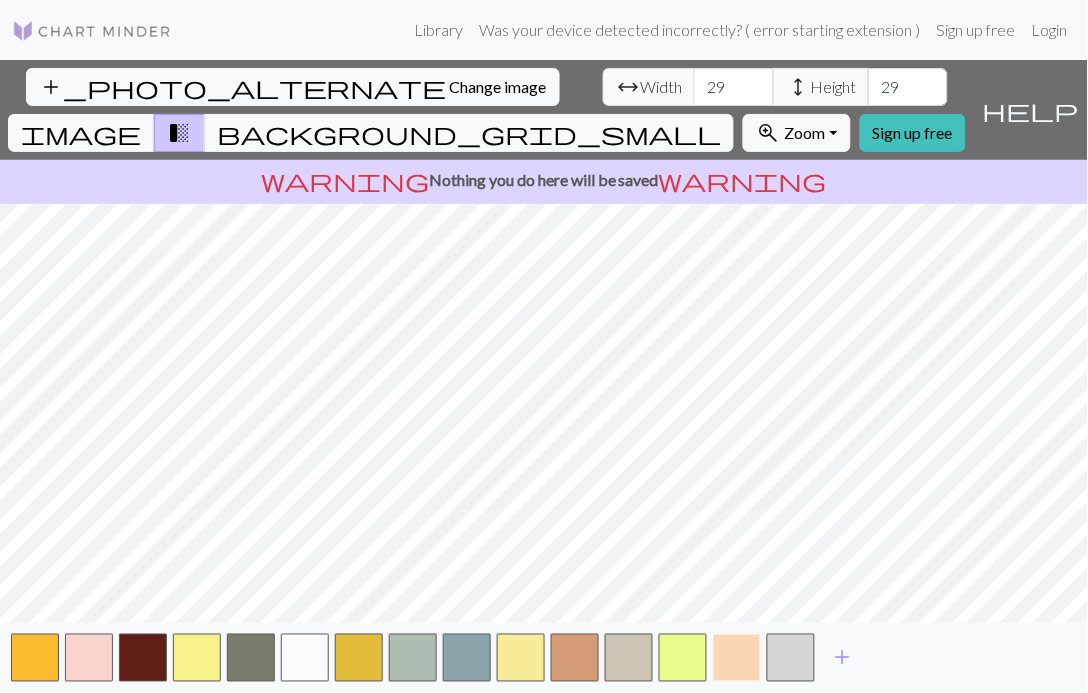 click at bounding box center [737, 658] 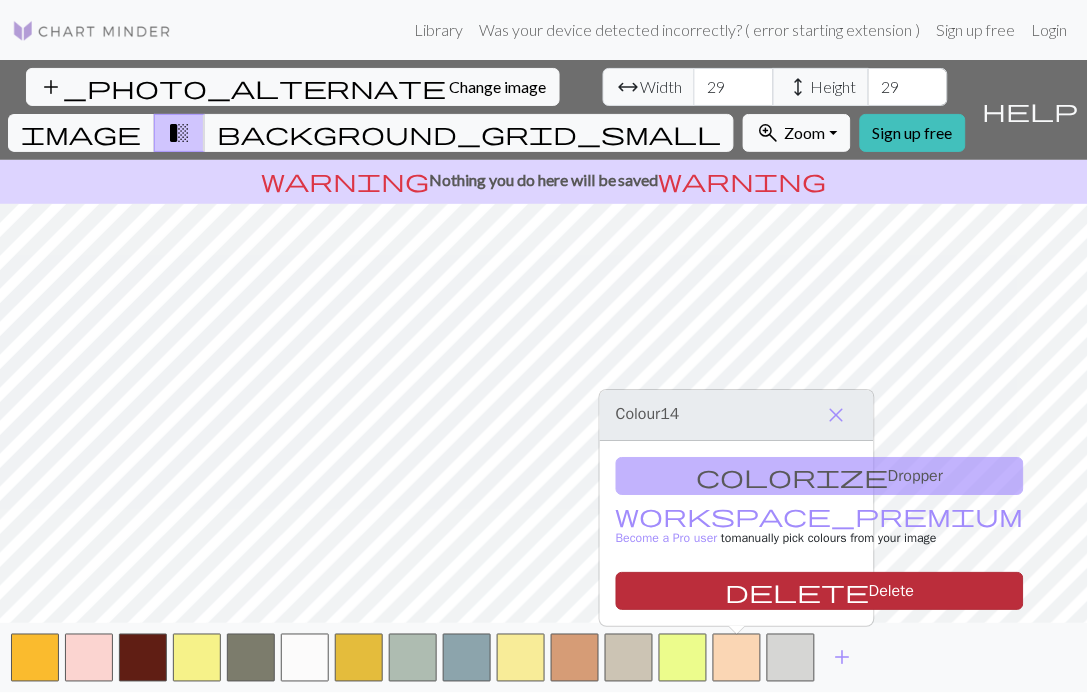 click on "delete Delete" at bounding box center (820, 591) 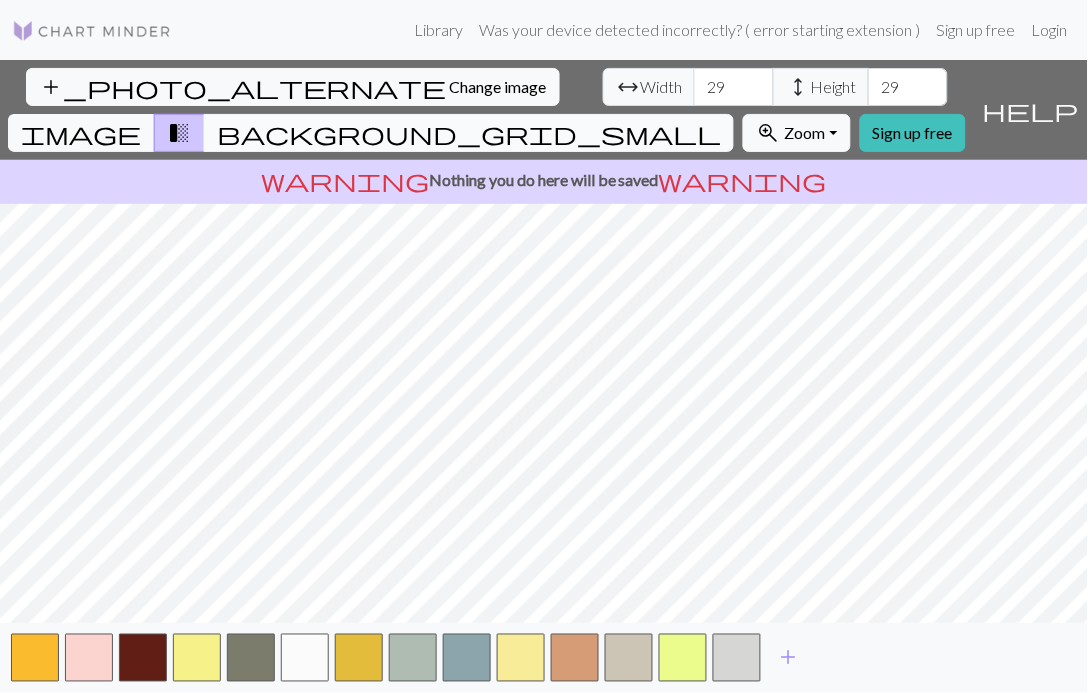 click on "background_grid_small" at bounding box center [469, 133] 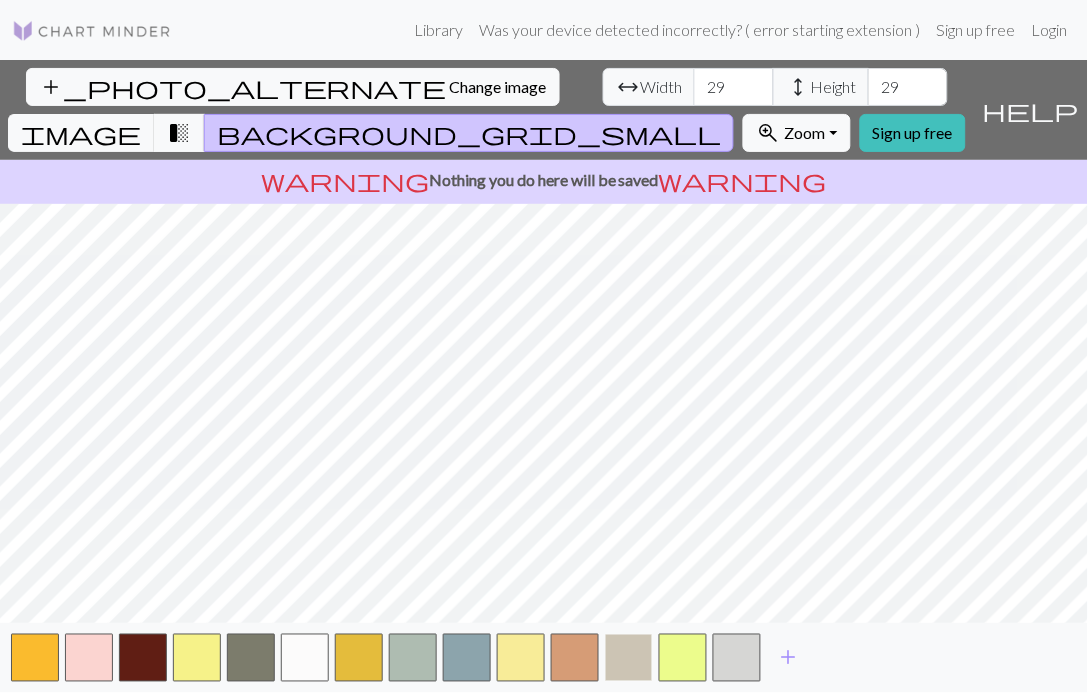 click at bounding box center [629, 658] 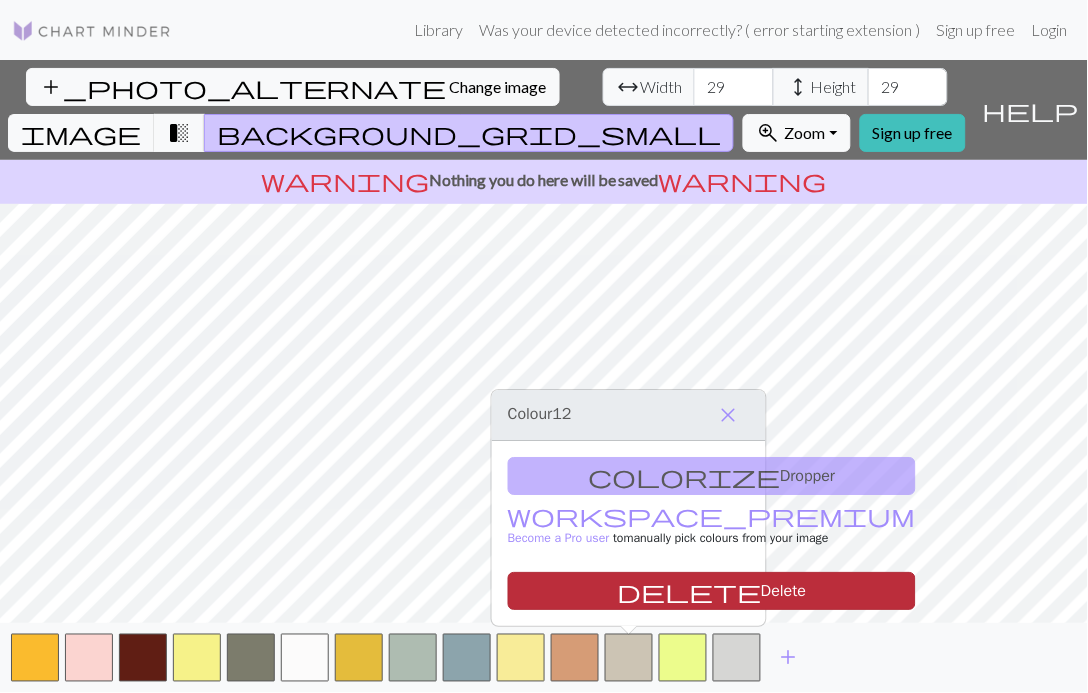 click on "delete Delete" at bounding box center (712, 591) 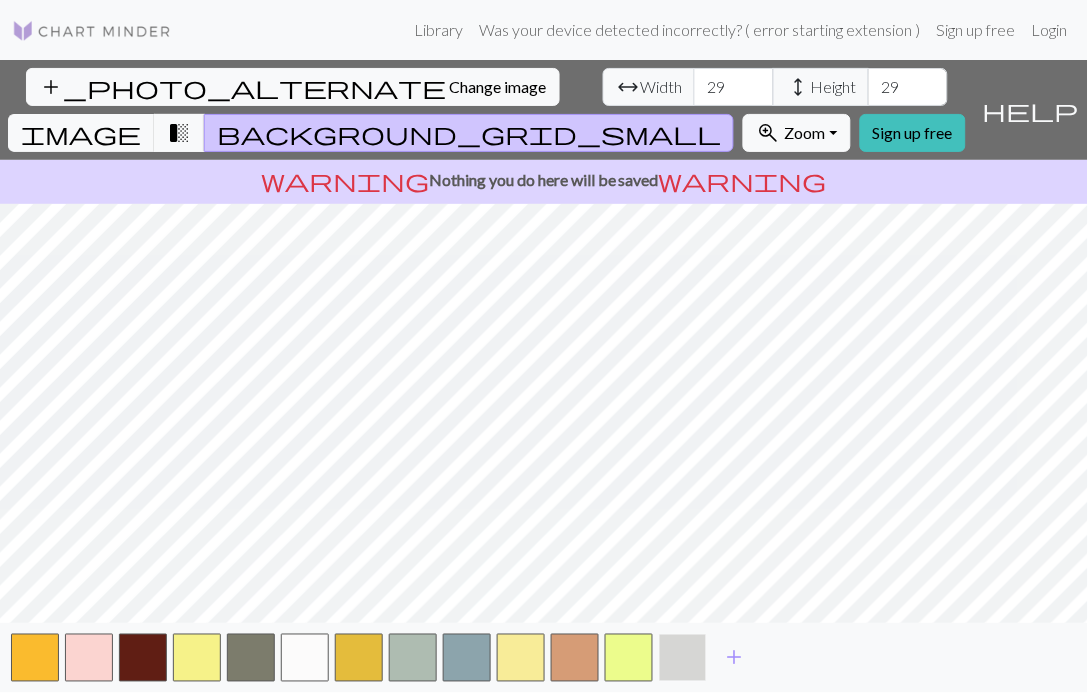 click at bounding box center [683, 658] 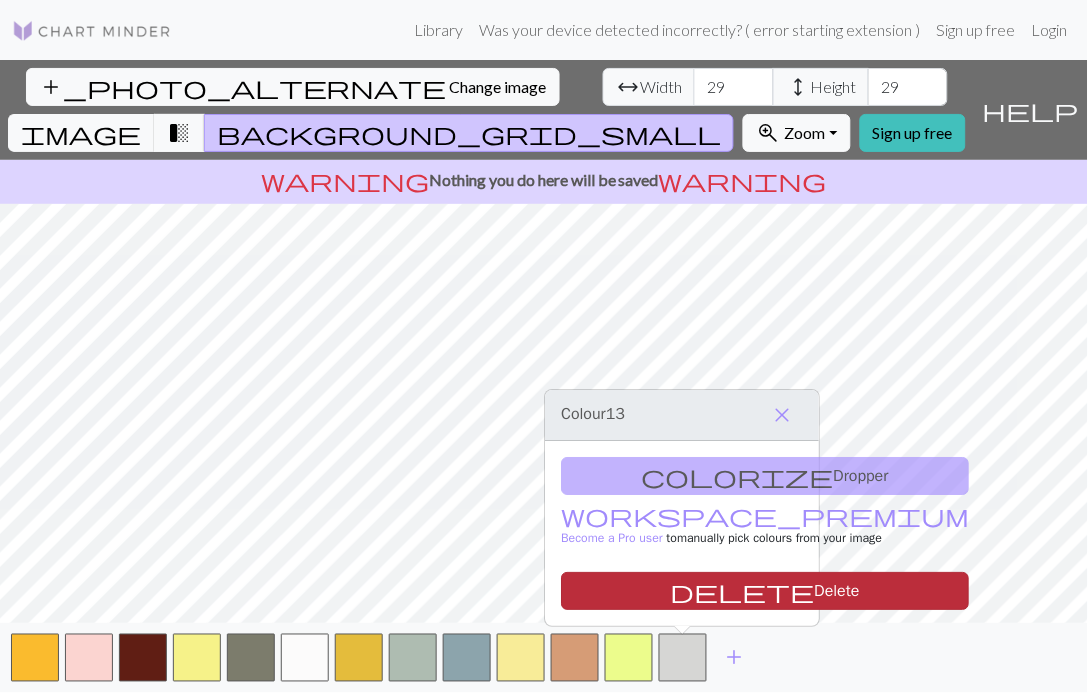 click on "delete Delete" at bounding box center [765, 591] 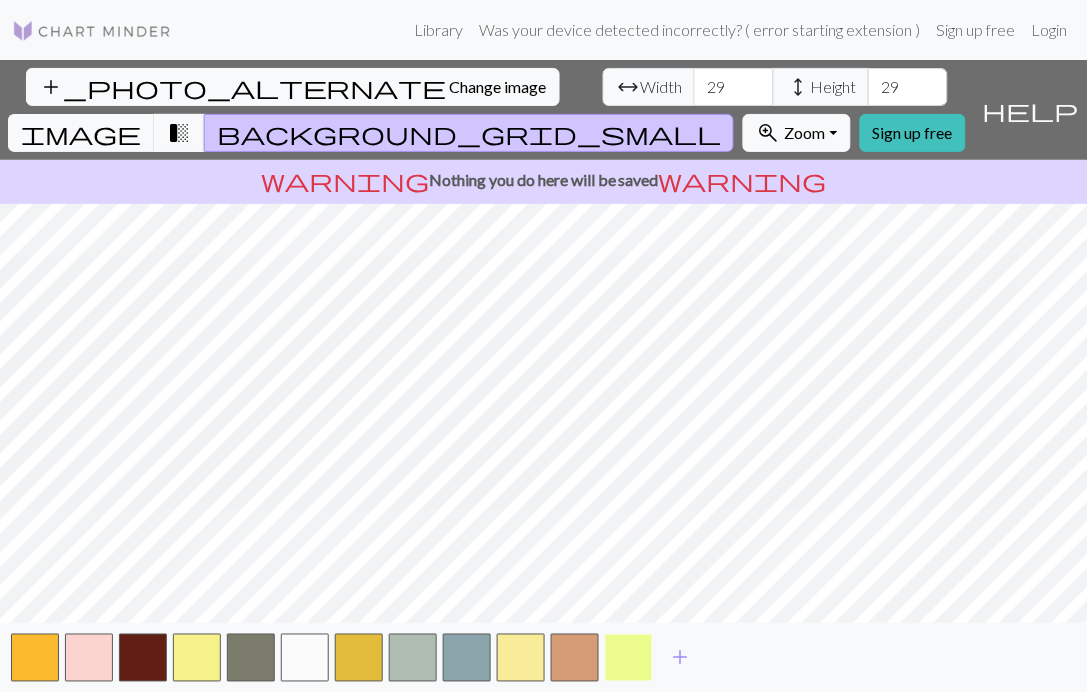 click at bounding box center [629, 658] 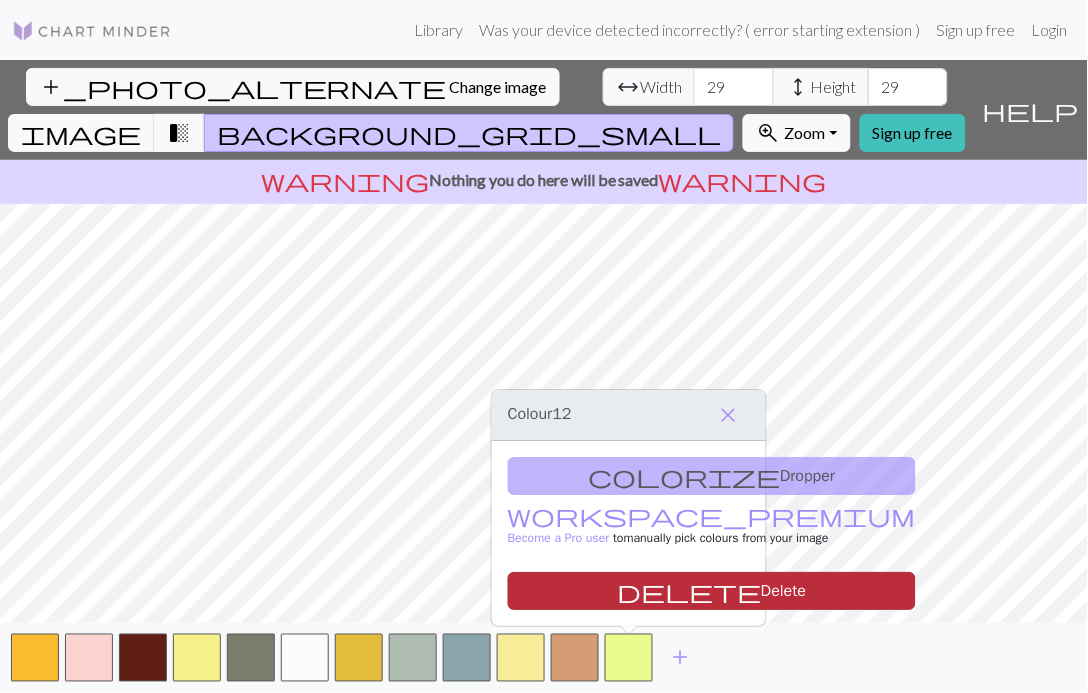 click on "delete Delete" at bounding box center [712, 591] 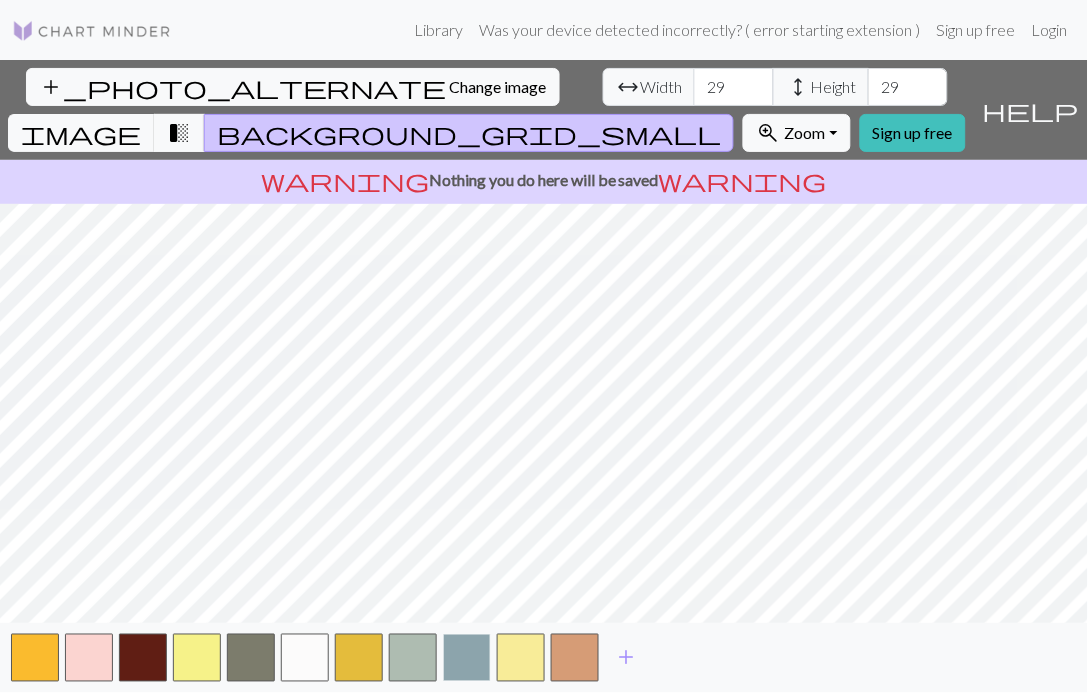 click at bounding box center [467, 658] 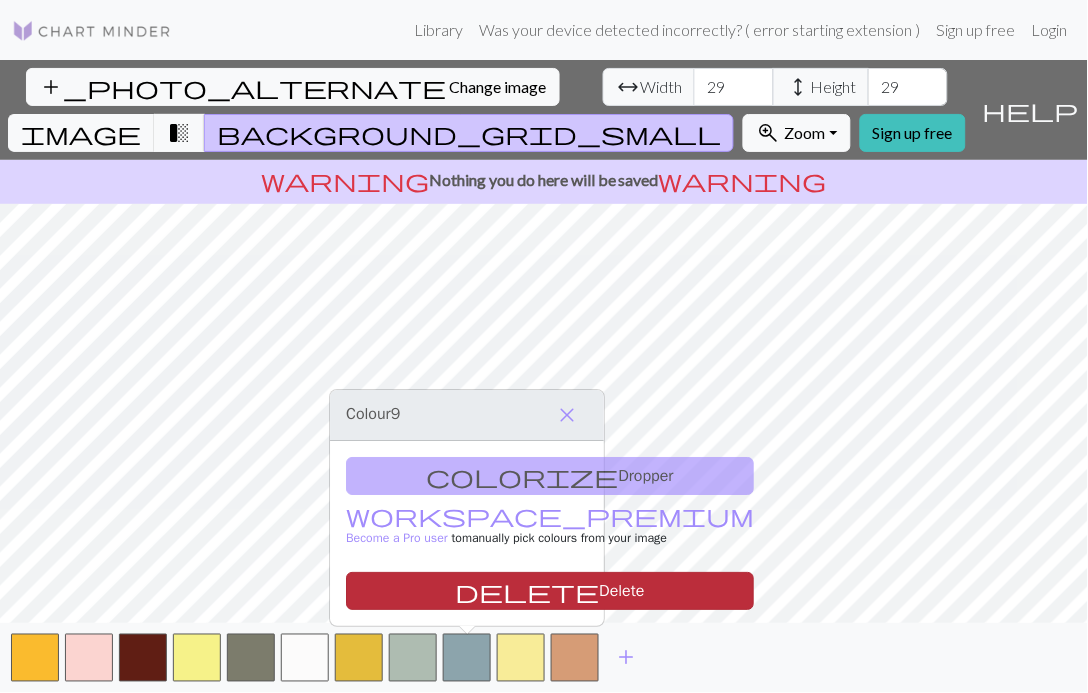 click on "delete Delete" at bounding box center (550, 591) 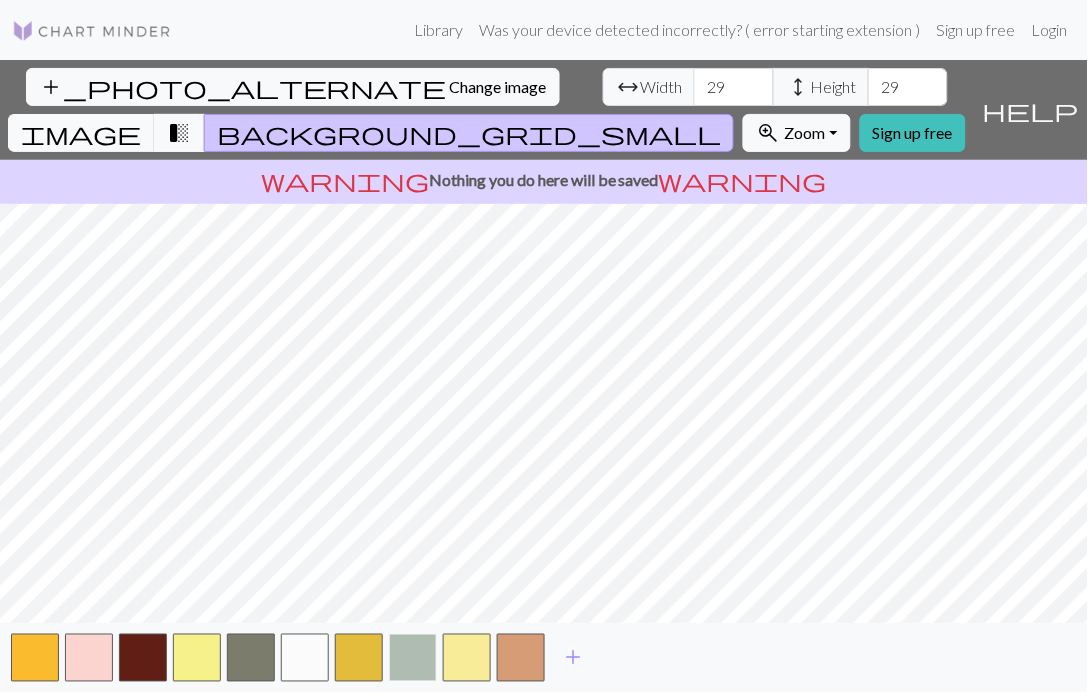 click at bounding box center [413, 658] 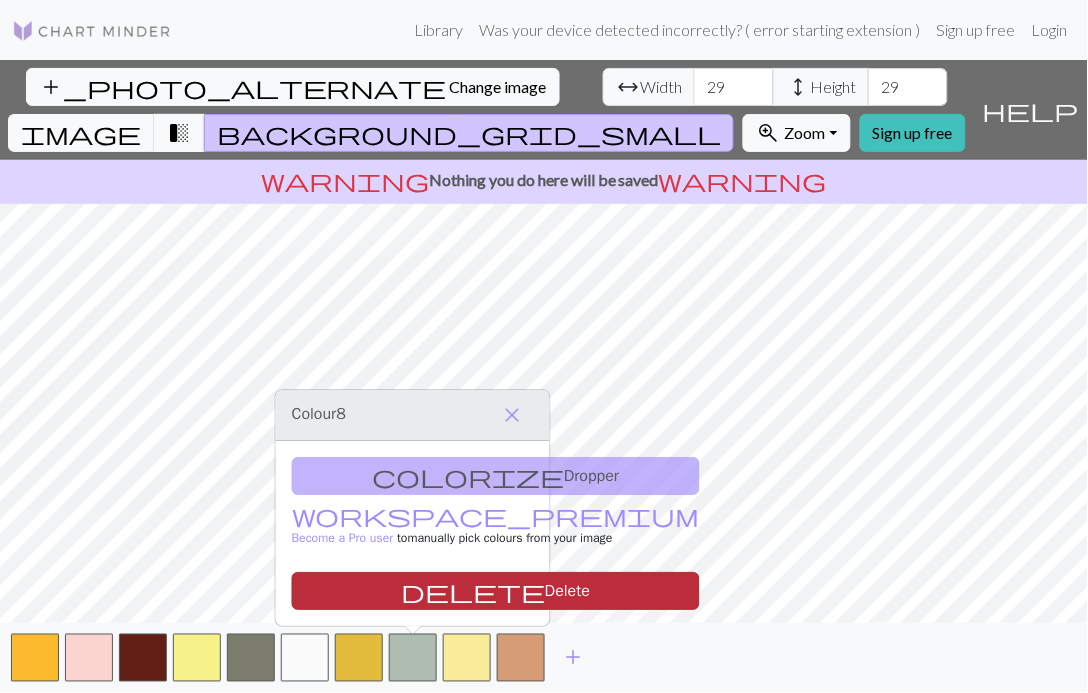 click on "delete Delete" at bounding box center [496, 591] 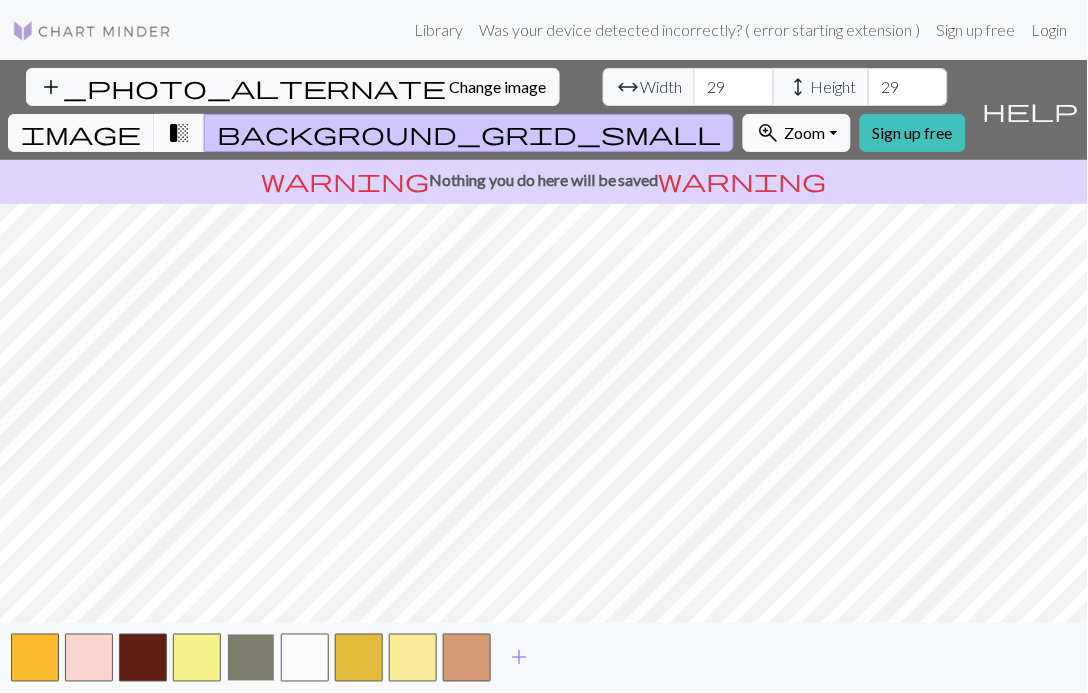 click at bounding box center [251, 658] 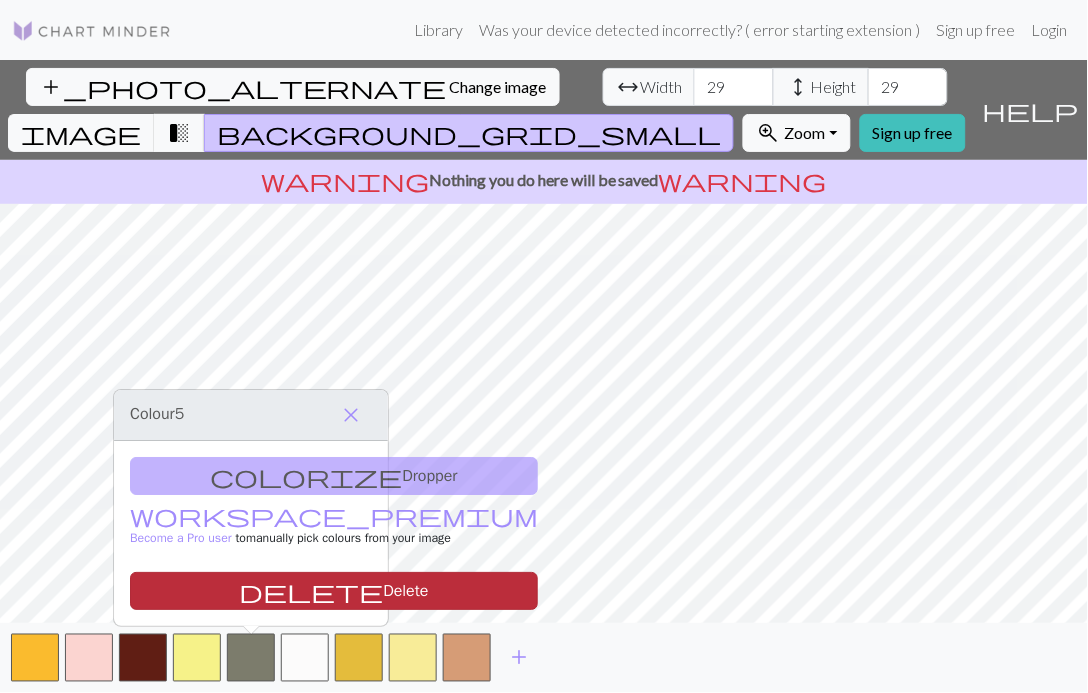 click on "delete Delete" at bounding box center [334, 591] 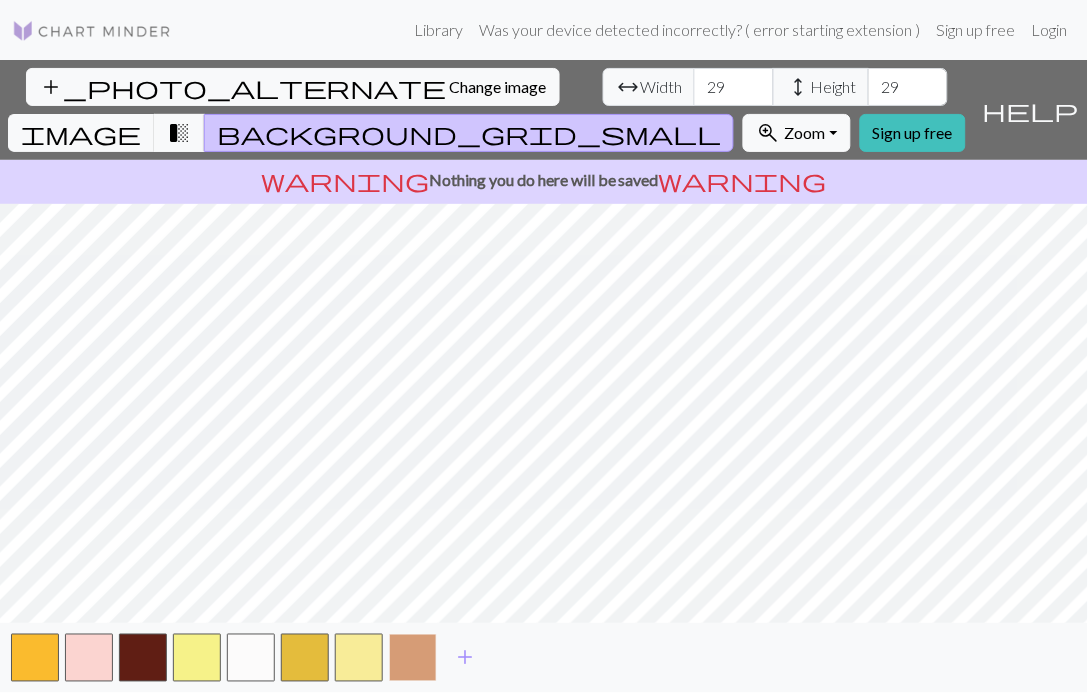 click at bounding box center [413, 658] 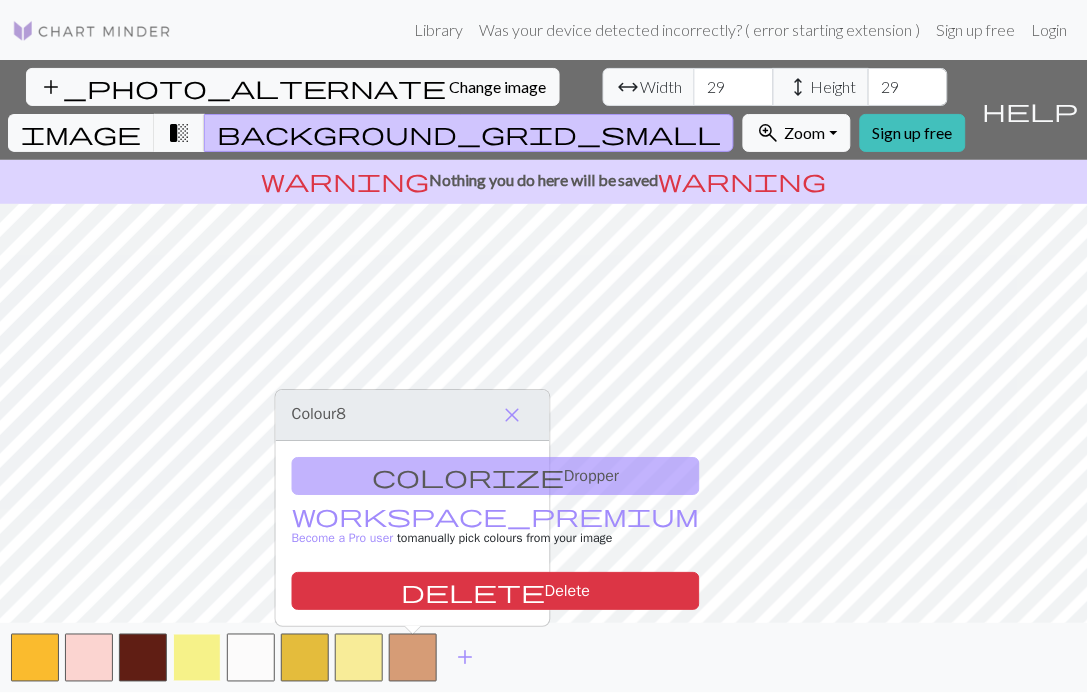 click at bounding box center (197, 658) 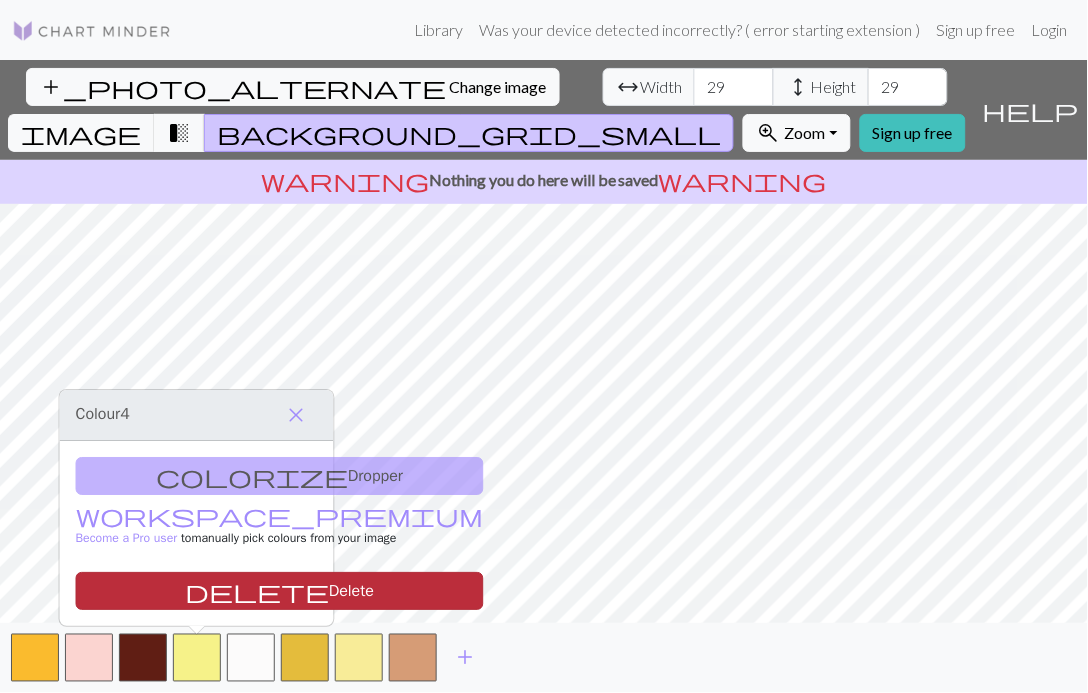 click on "delete Delete" at bounding box center (280, 591) 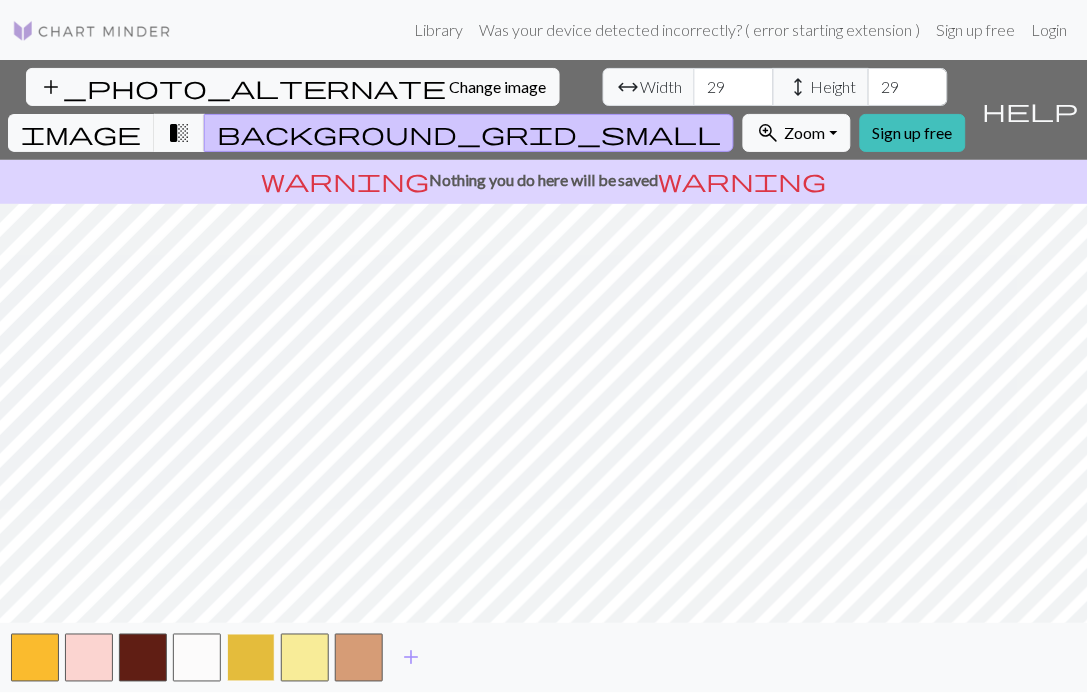 click at bounding box center [251, 658] 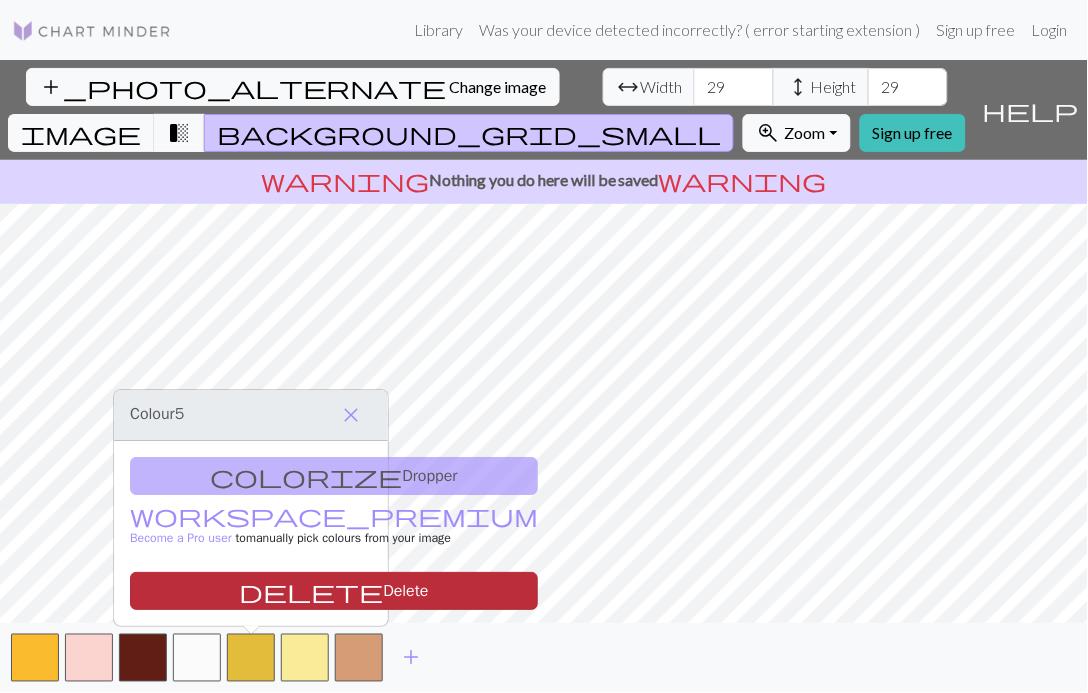 click on "delete Delete" at bounding box center [334, 591] 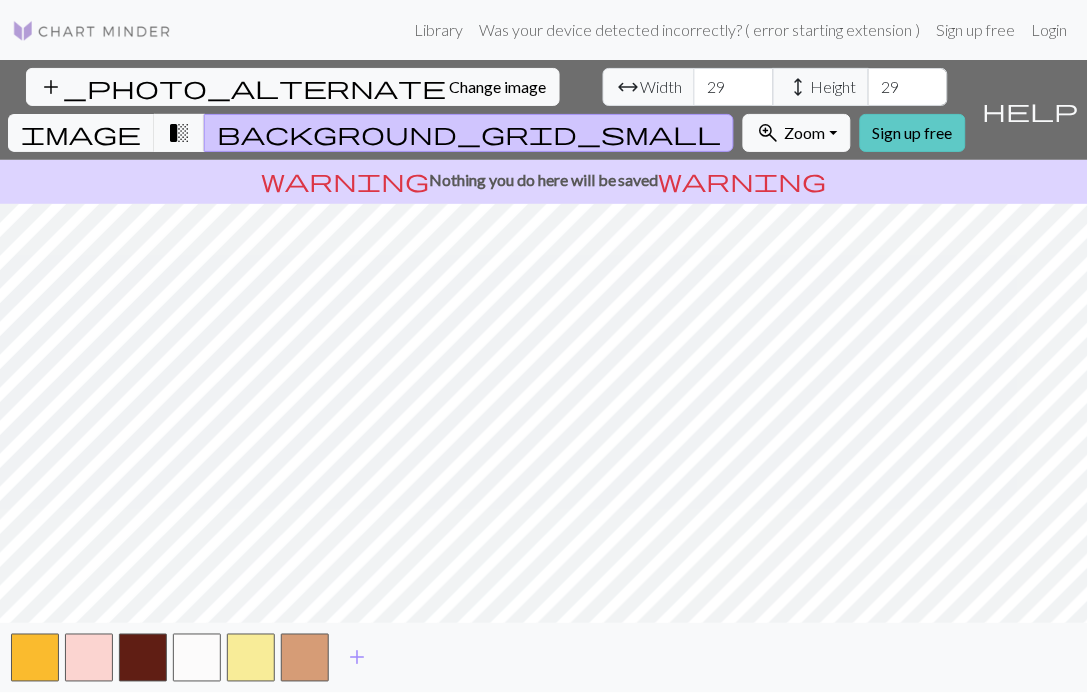 click on "Sign up free" at bounding box center [913, 133] 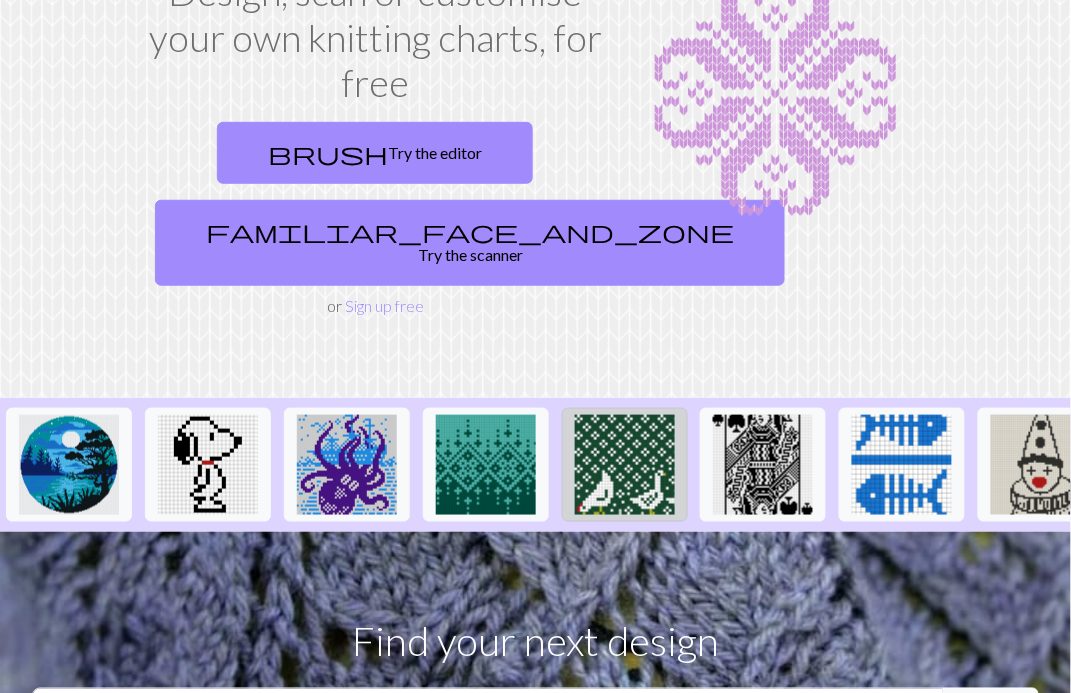 scroll, scrollTop: 222, scrollLeft: 0, axis: vertical 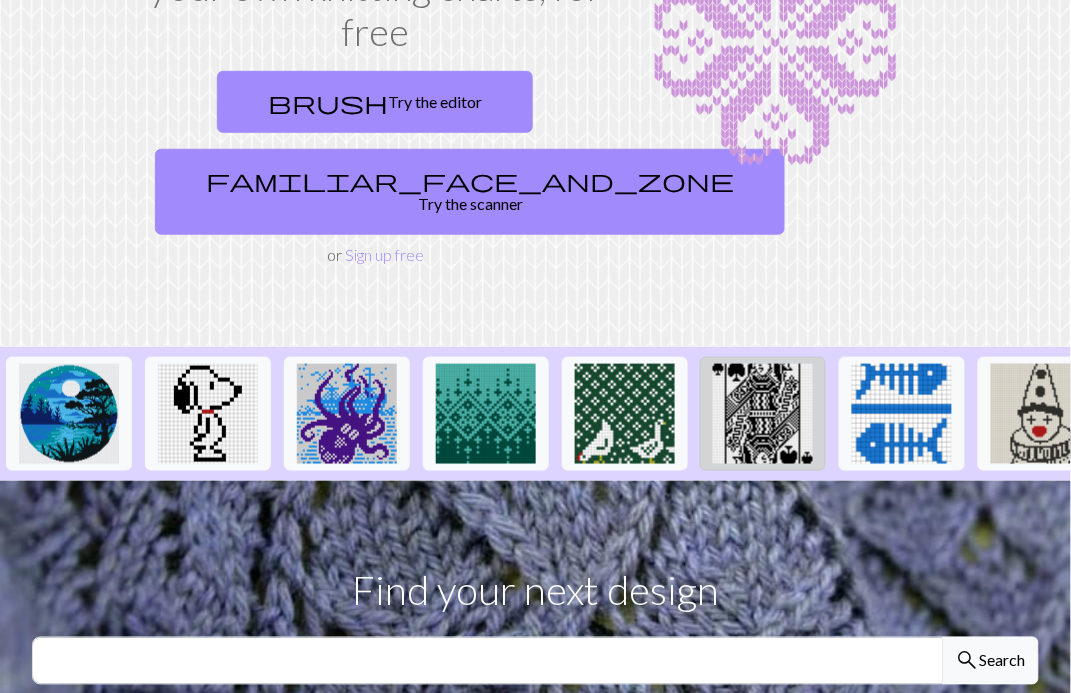 click at bounding box center [763, 414] 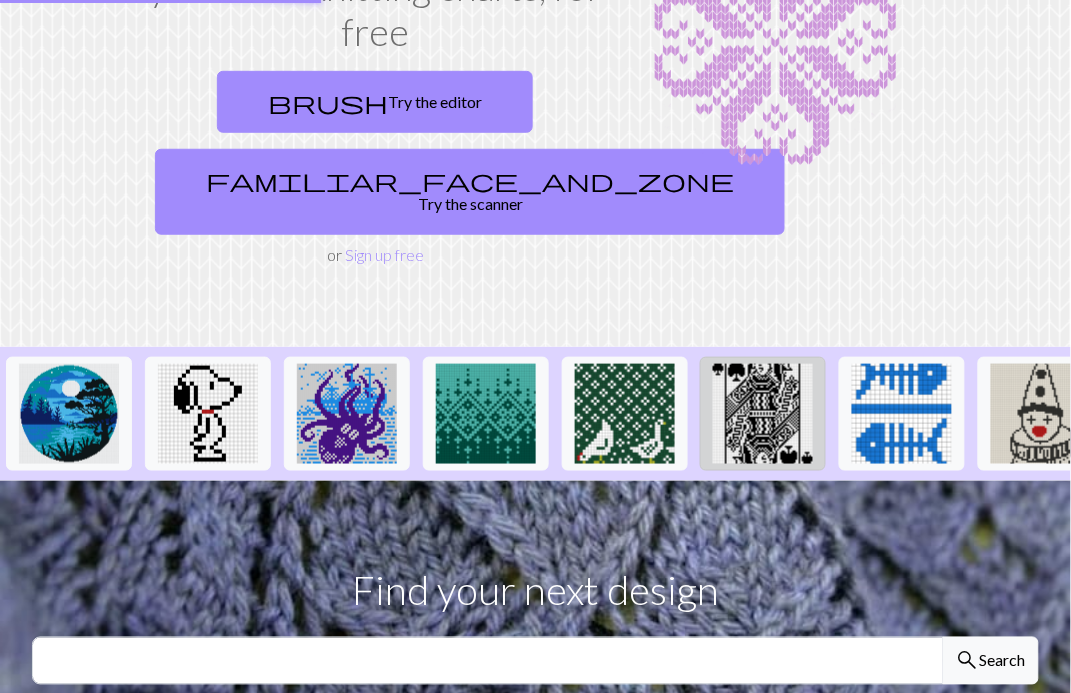 scroll, scrollTop: 0, scrollLeft: 0, axis: both 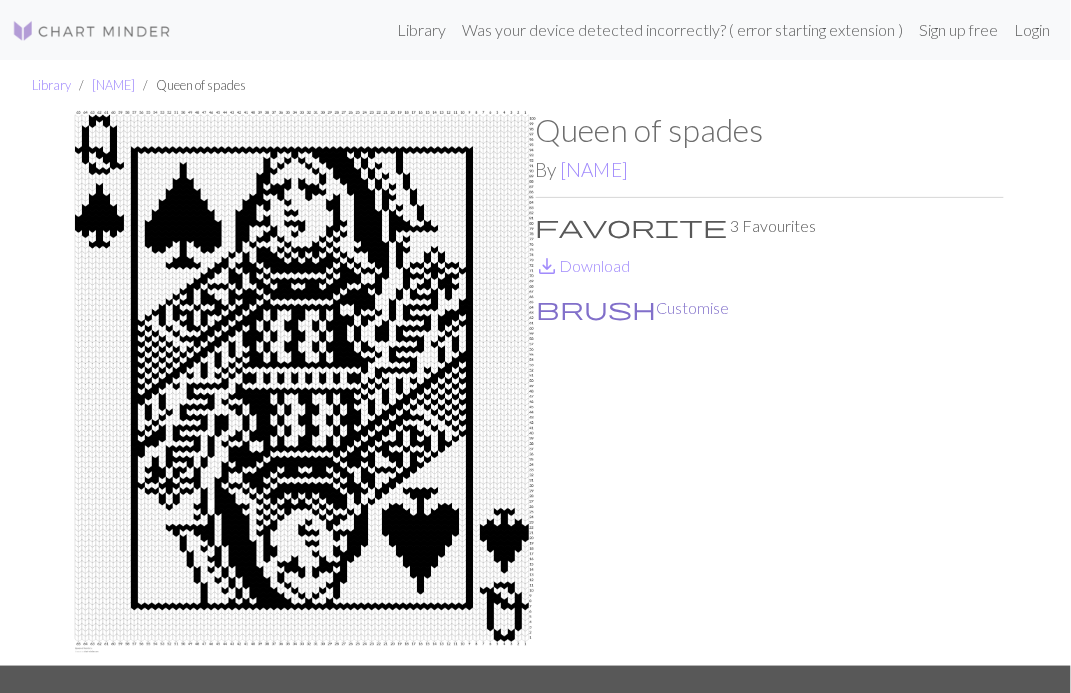 click on "brush Customise" at bounding box center (633, 308) 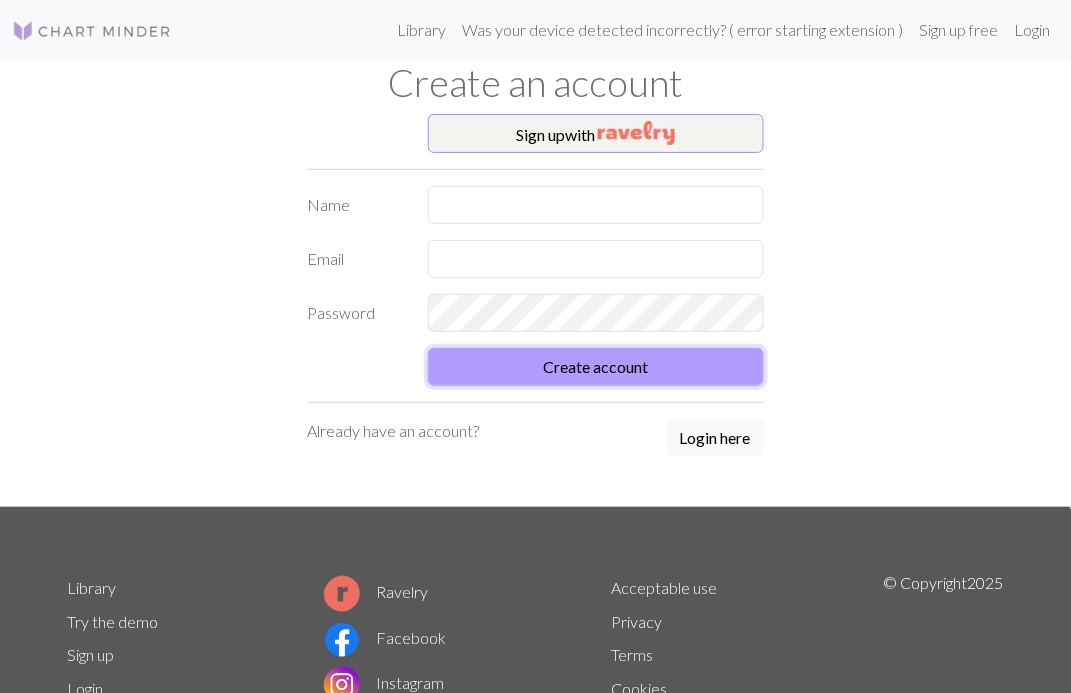 click on "Create account" at bounding box center [596, 367] 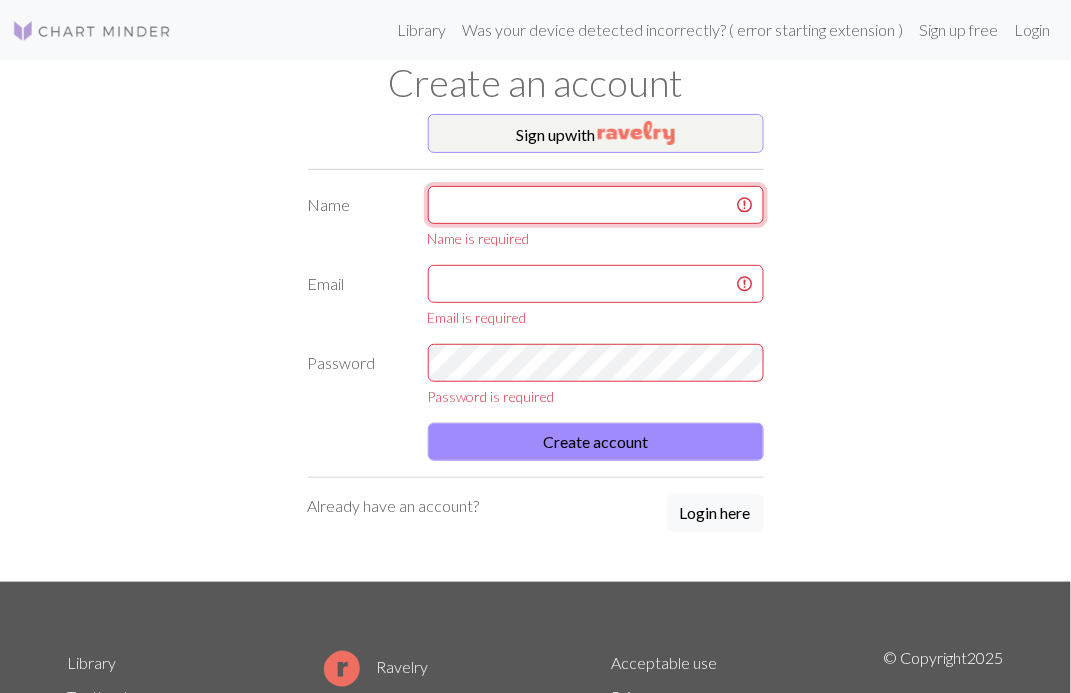 click at bounding box center [596, 205] 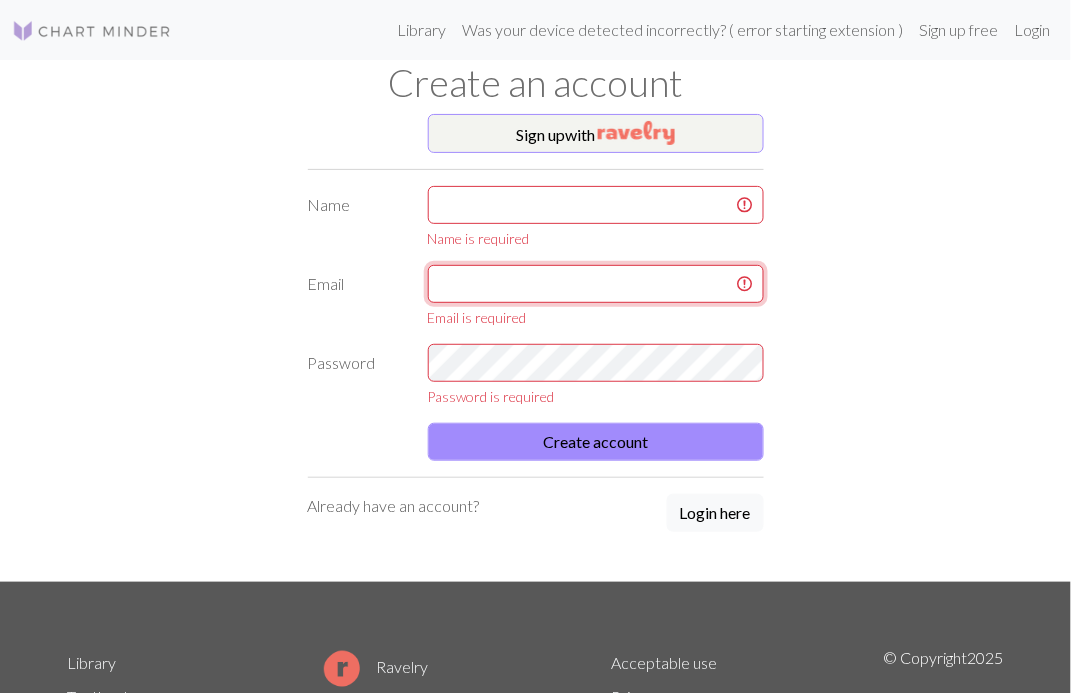 click at bounding box center (596, 284) 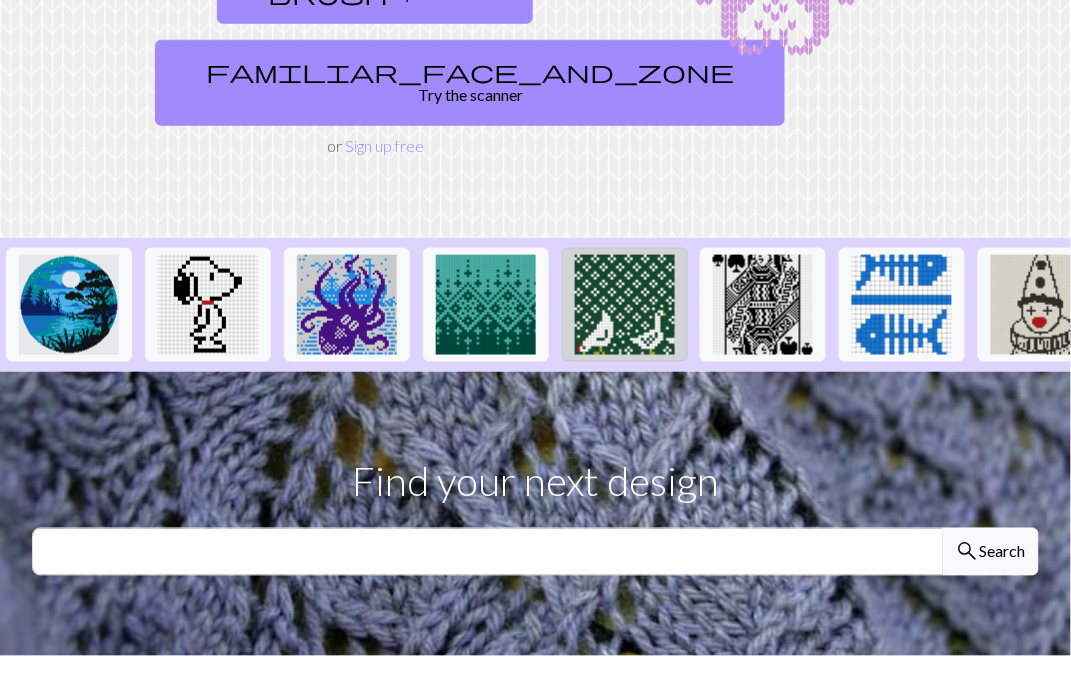 scroll, scrollTop: 333, scrollLeft: 0, axis: vertical 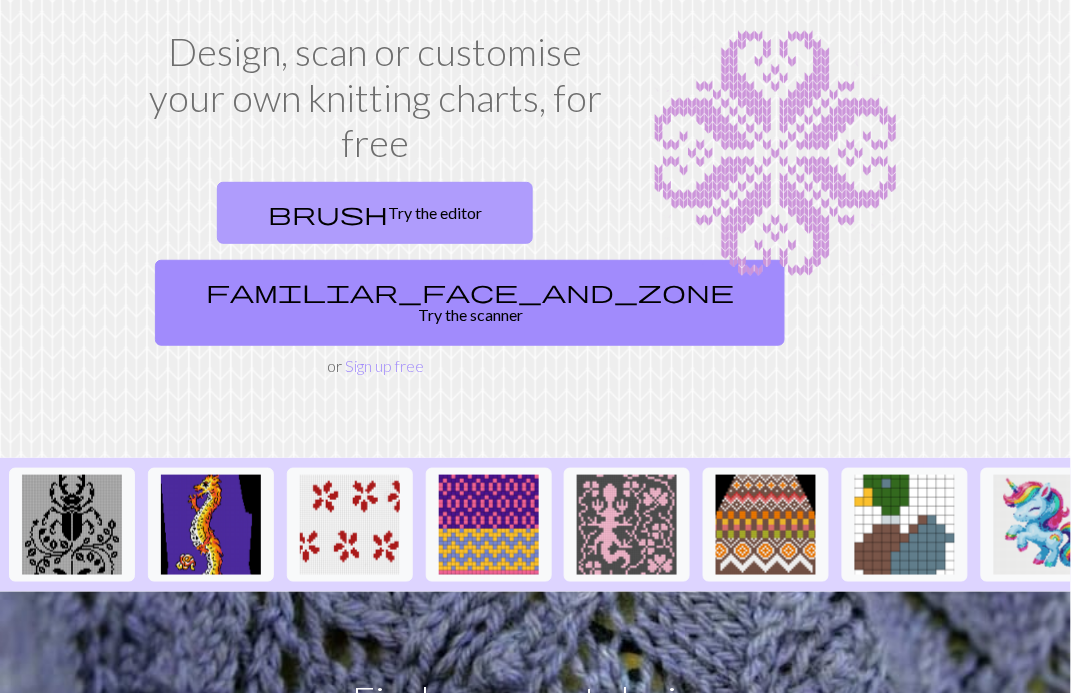 click on "brush  Try the editor" at bounding box center (375, 213) 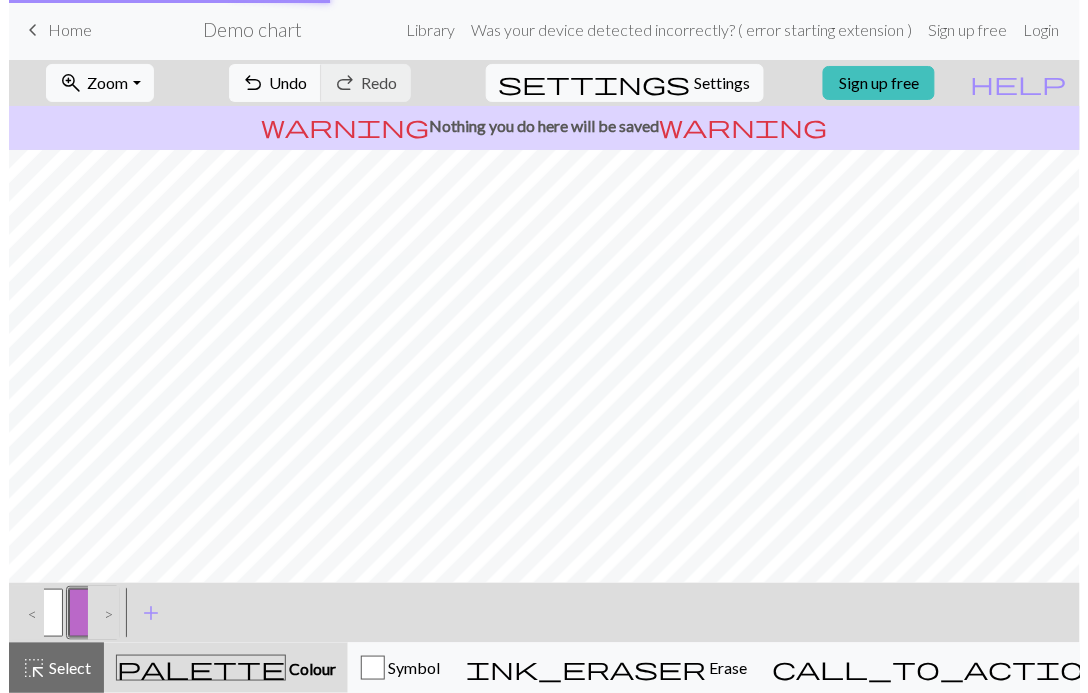 scroll, scrollTop: 0, scrollLeft: 0, axis: both 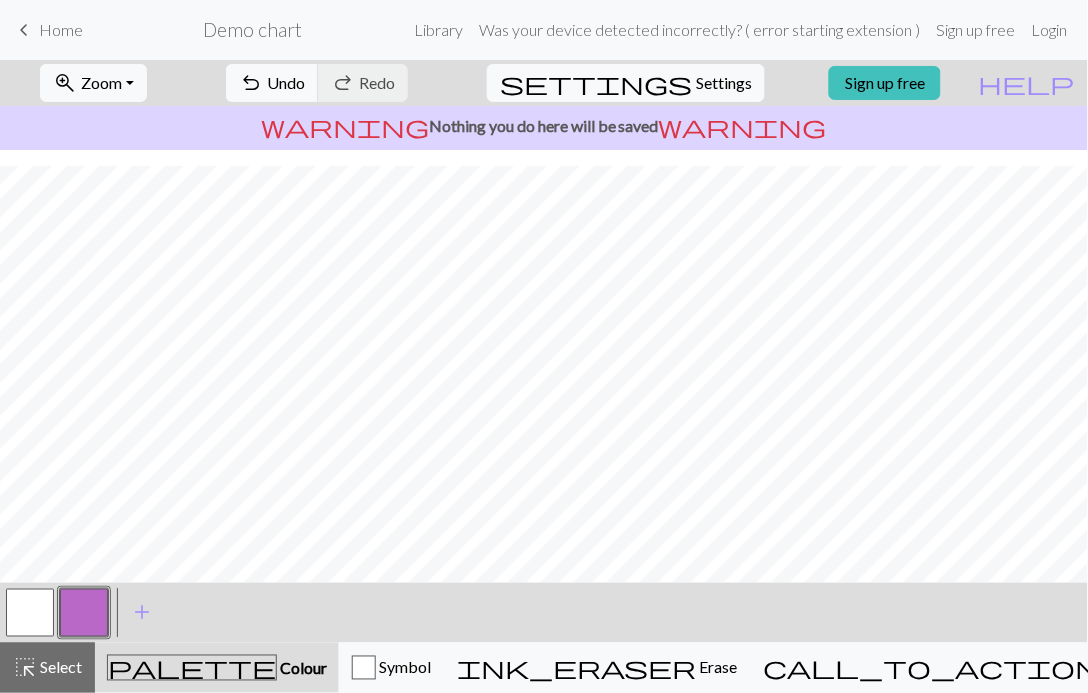 click on "Colour" at bounding box center [302, 668] 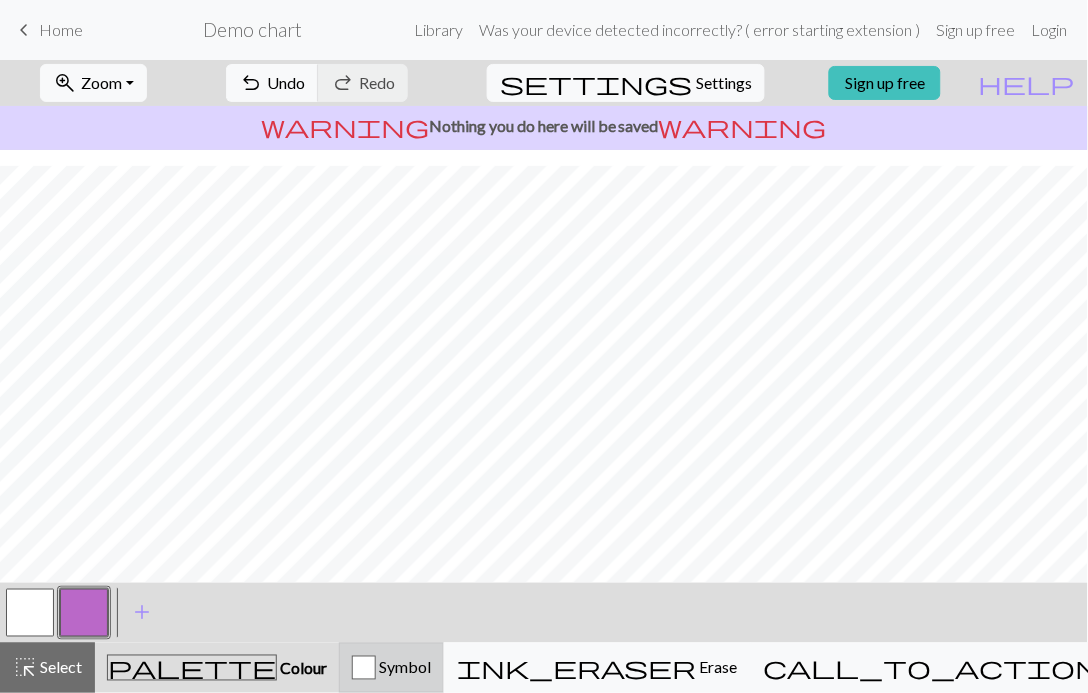 click on "Symbol" at bounding box center [403, 667] 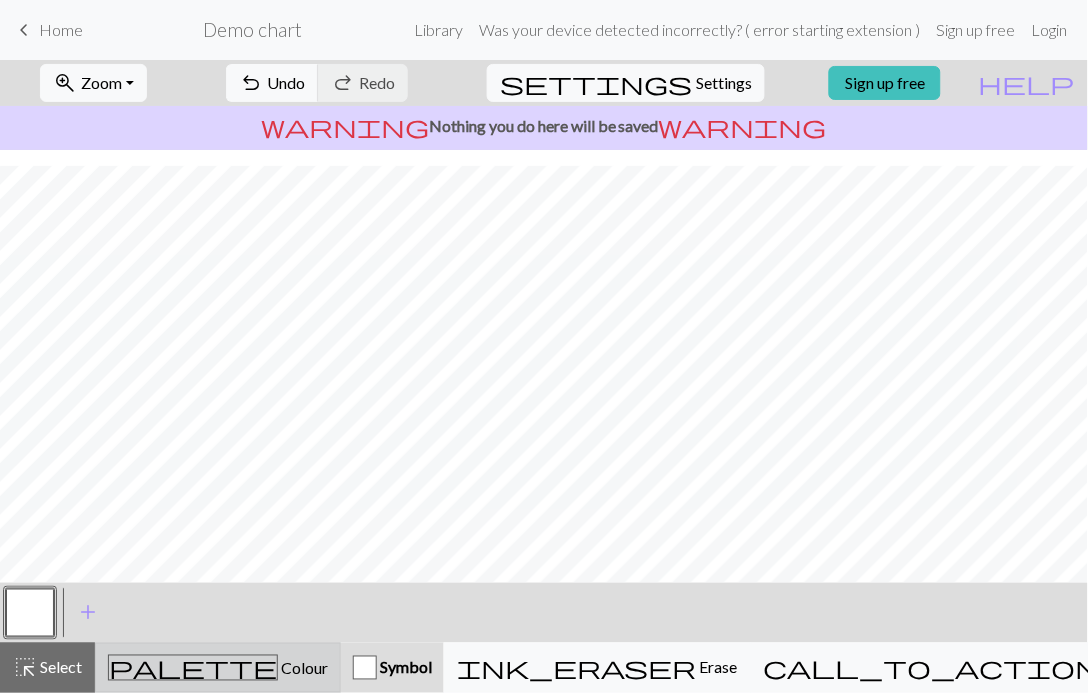 click on "Colour" at bounding box center (303, 668) 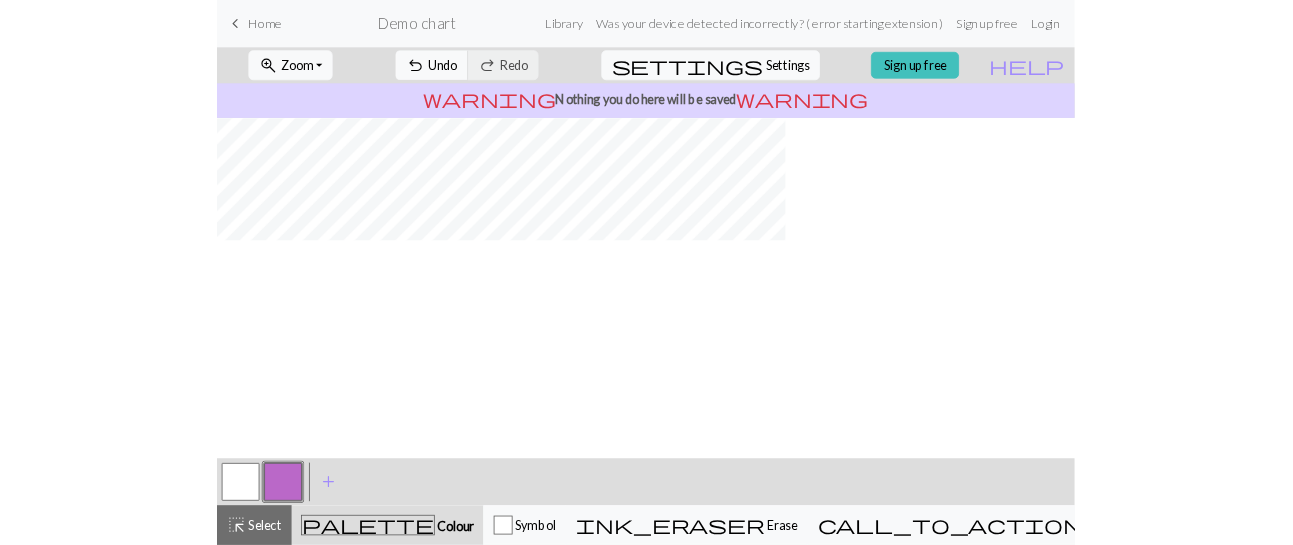 scroll, scrollTop: 295, scrollLeft: 0, axis: vertical 